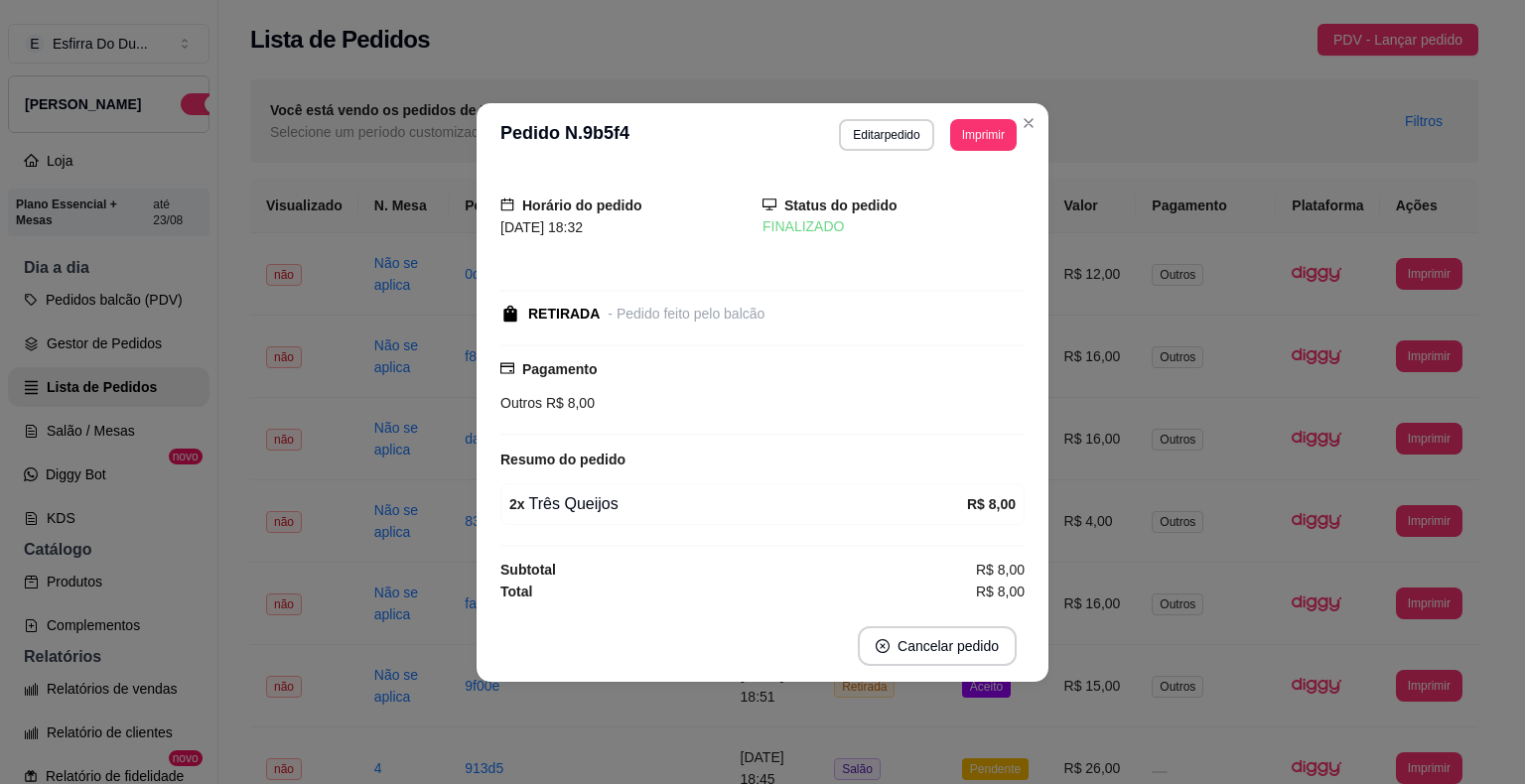 scroll, scrollTop: 0, scrollLeft: 0, axis: both 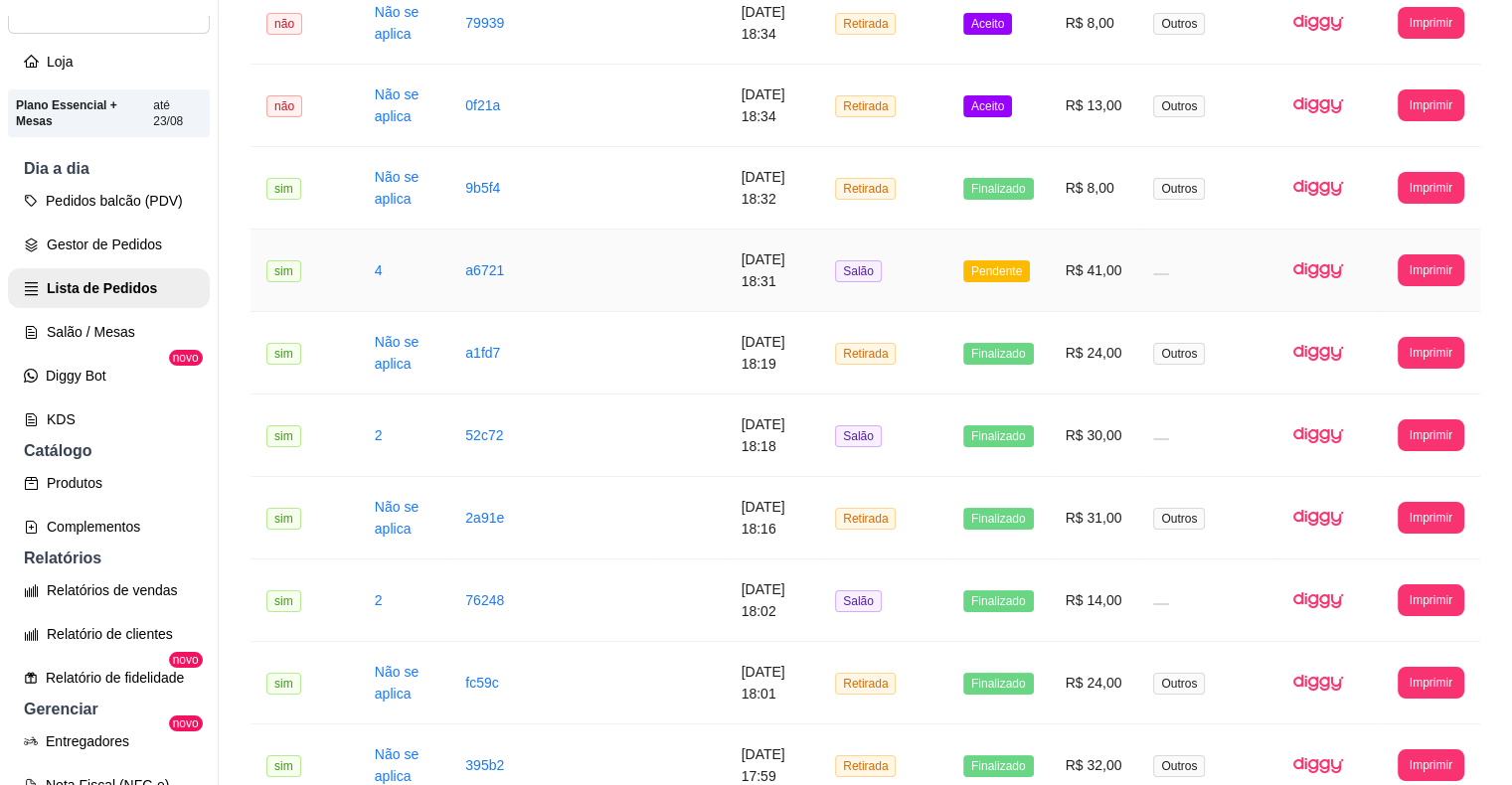 click on "Pendente" at bounding box center [996, 271] 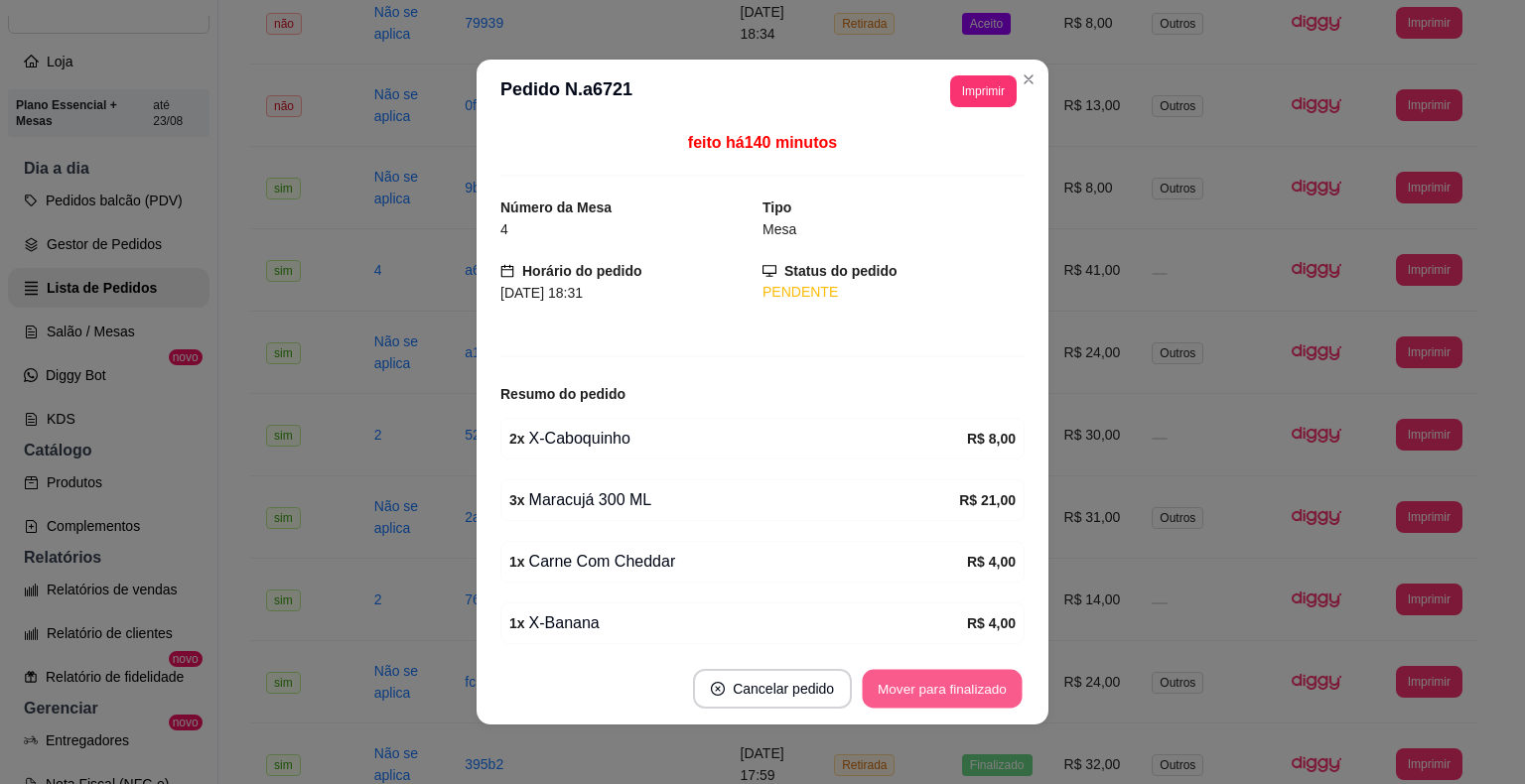 click on "Mover para finalizado" at bounding box center [942, 689] 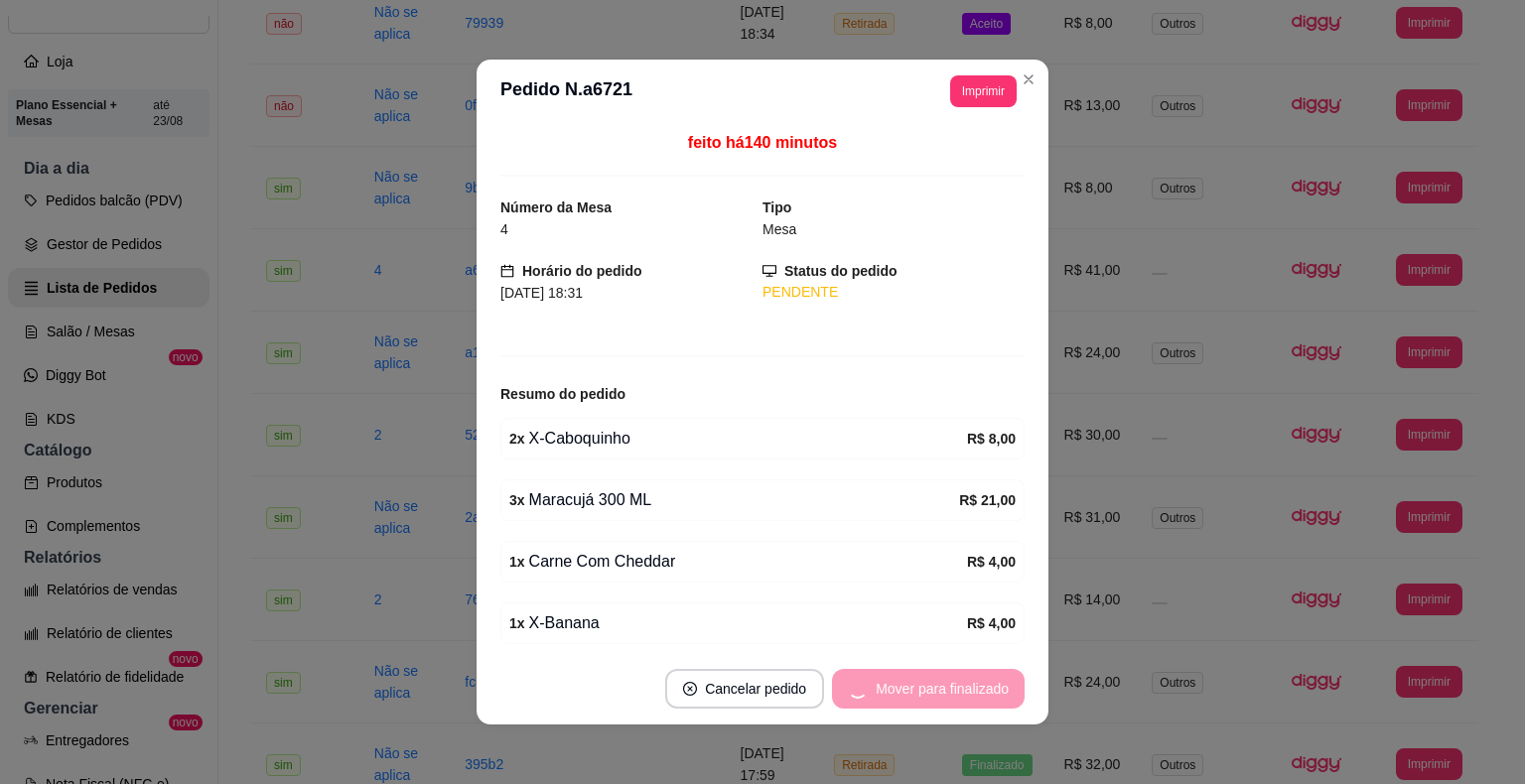 click on "Mover para finalizado" at bounding box center [928, 689] 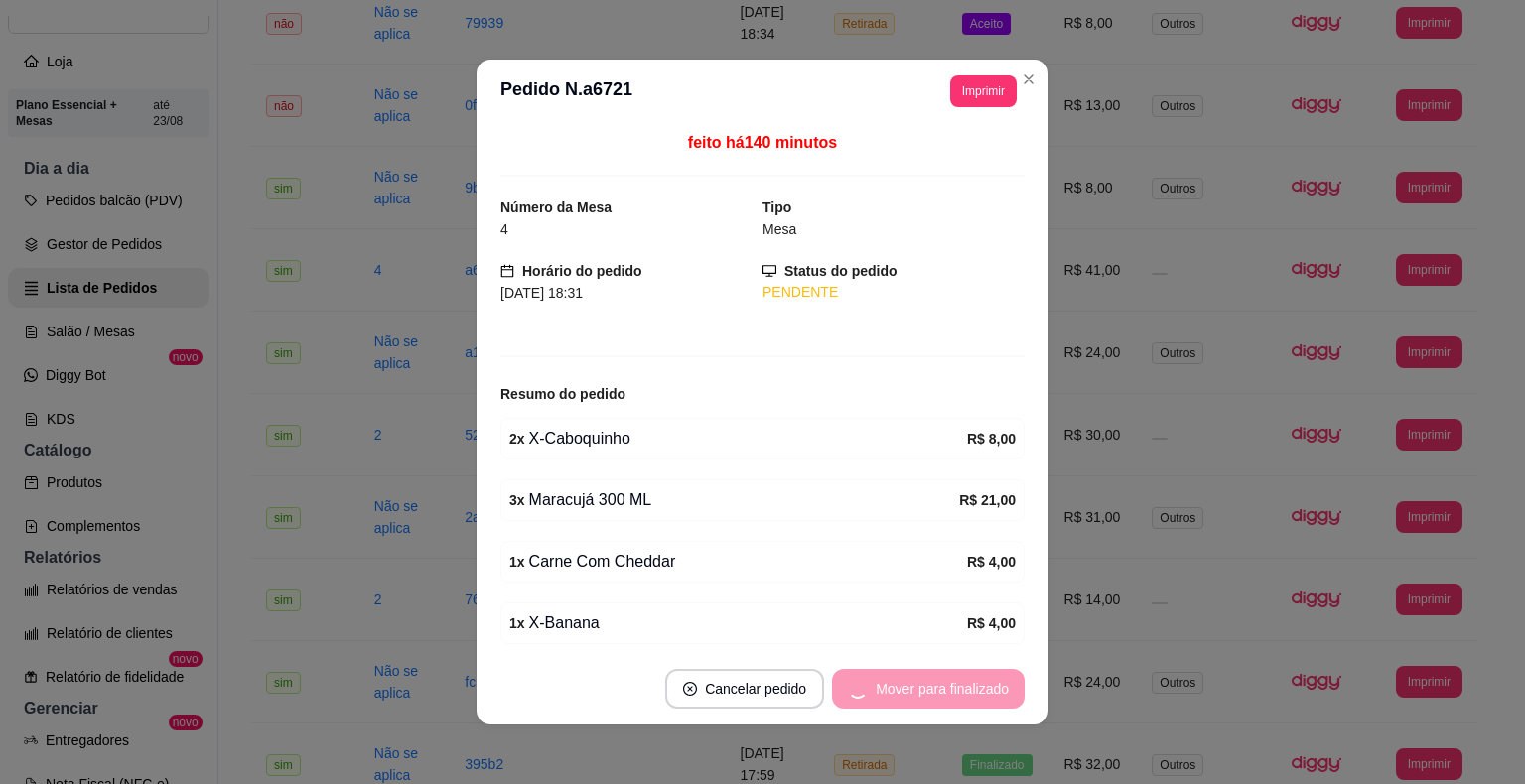 click on "Cancelar pedido" at bounding box center [745, 689] 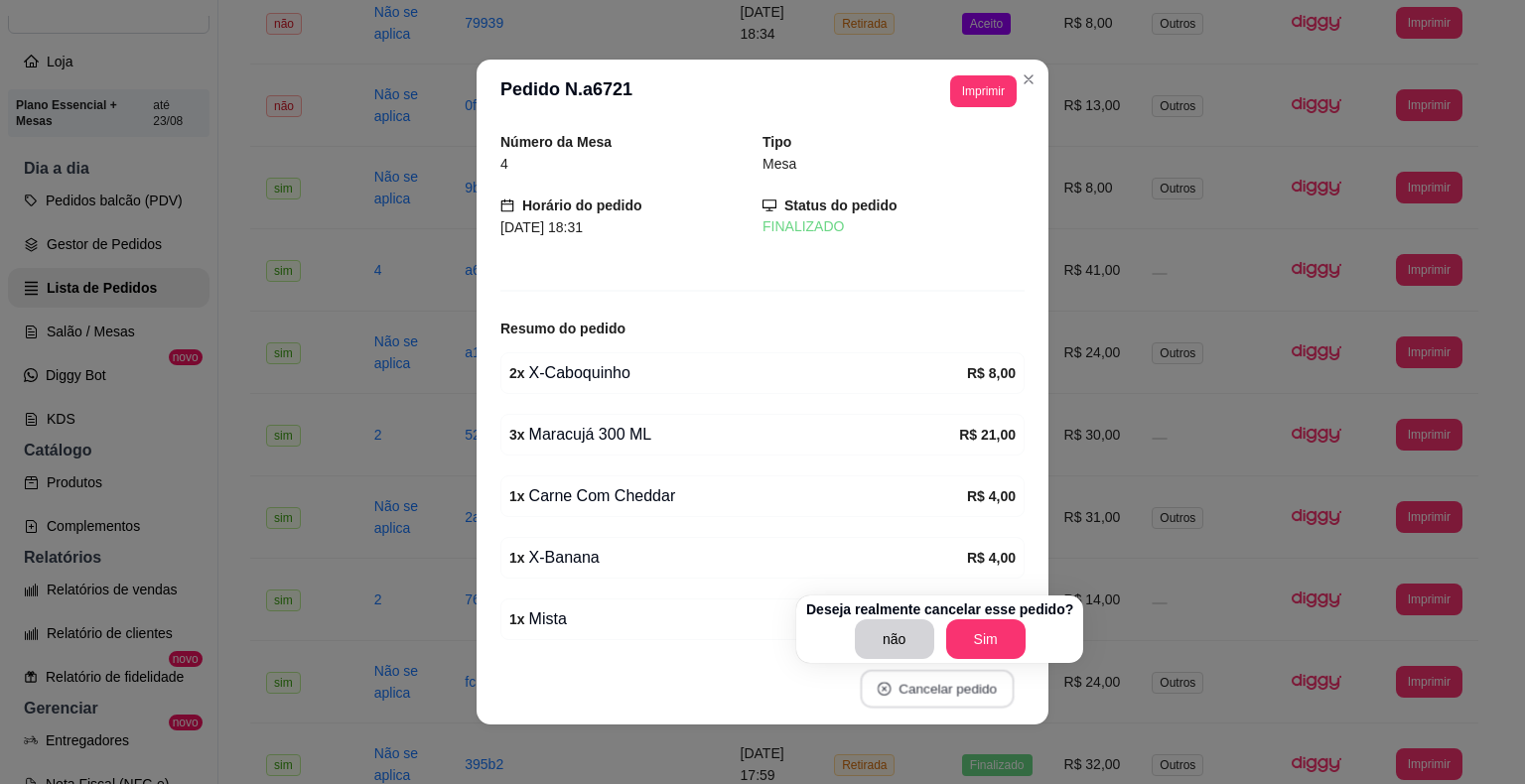 click on "Cancelar pedido" at bounding box center [936, 689] 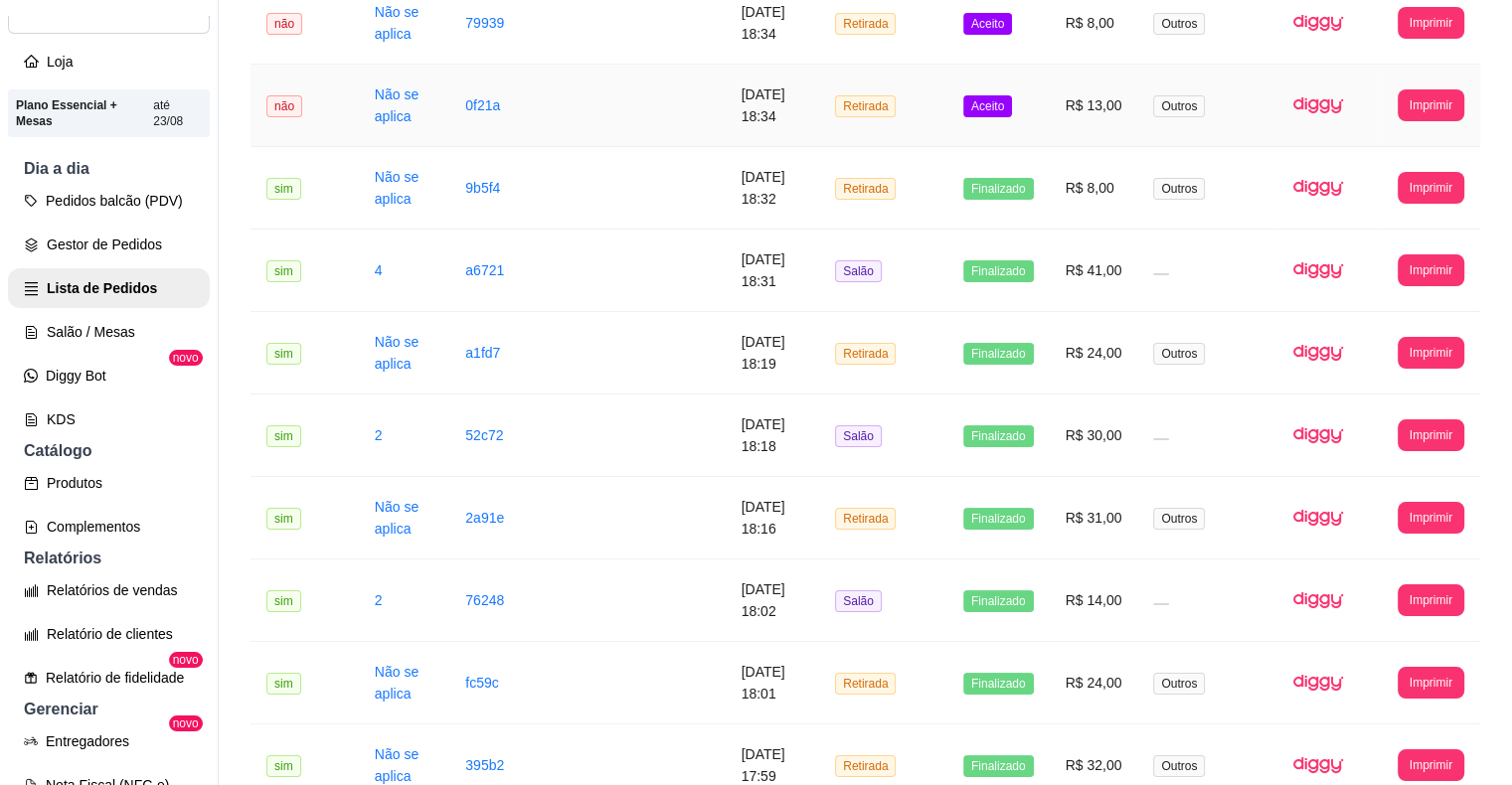 click on "Aceito" at bounding box center (987, 106) 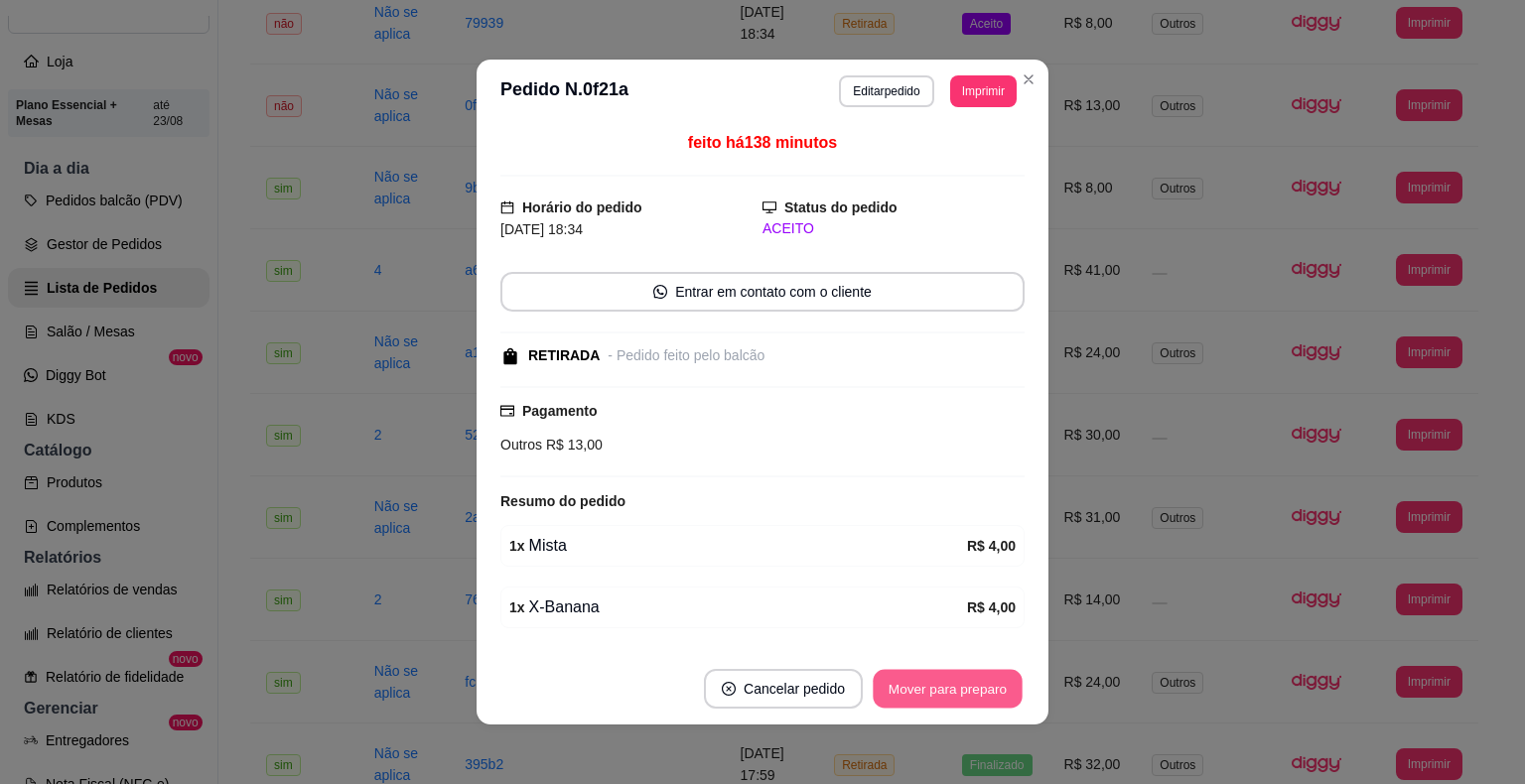 click on "Mover para preparo" at bounding box center (947, 689) 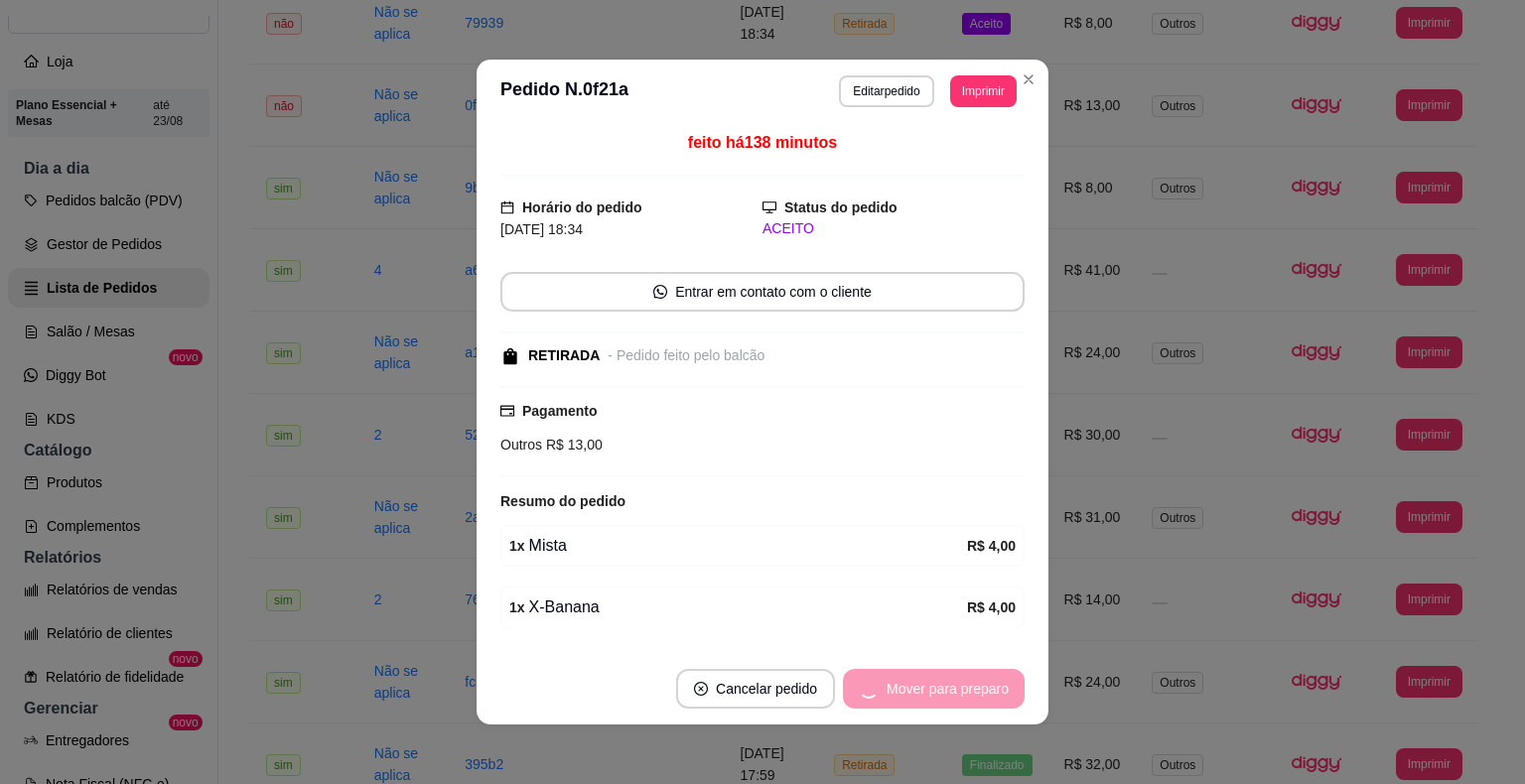 click on "Mover para preparo" at bounding box center [933, 689] 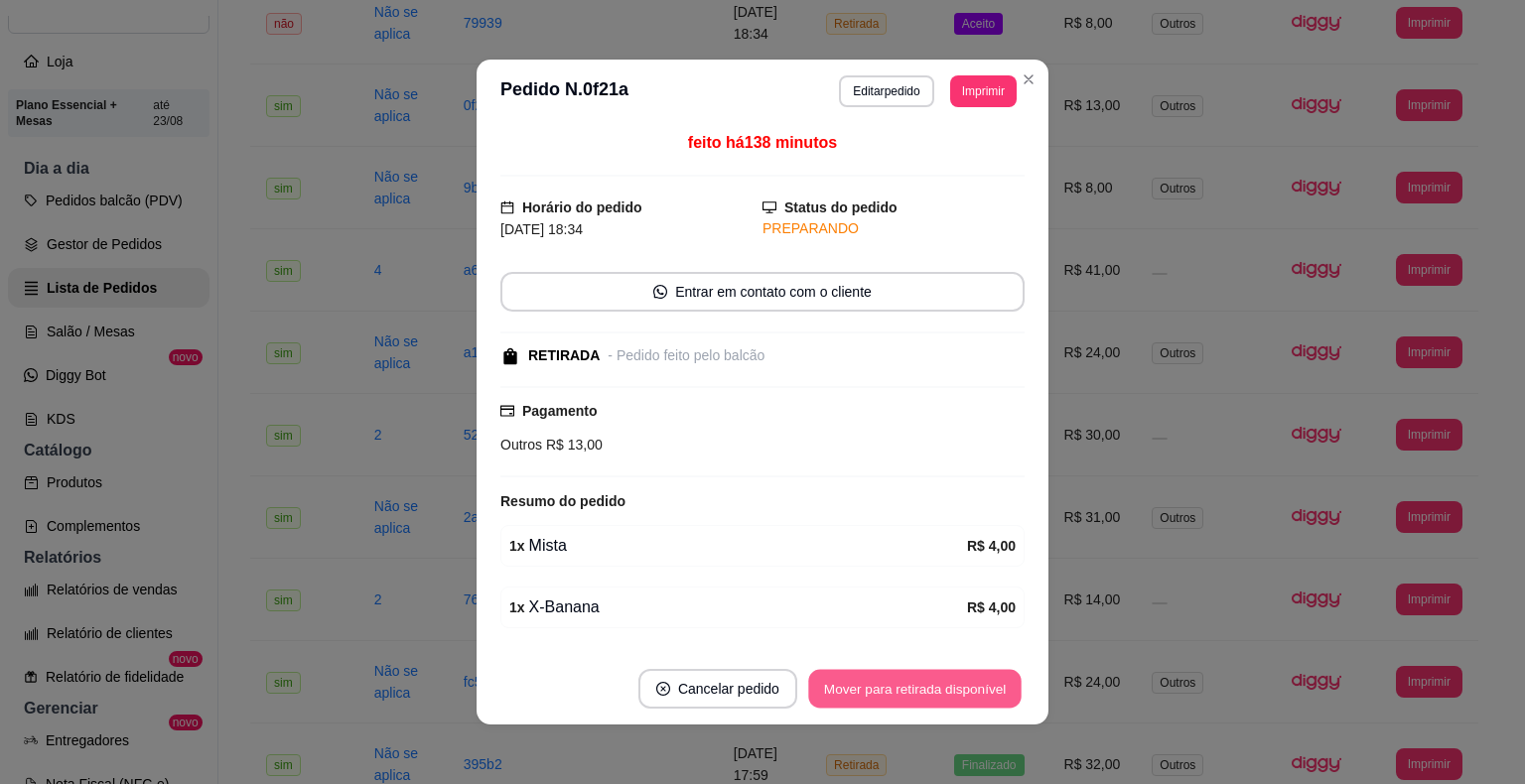 click on "Mover para retirada disponível" at bounding box center (914, 689) 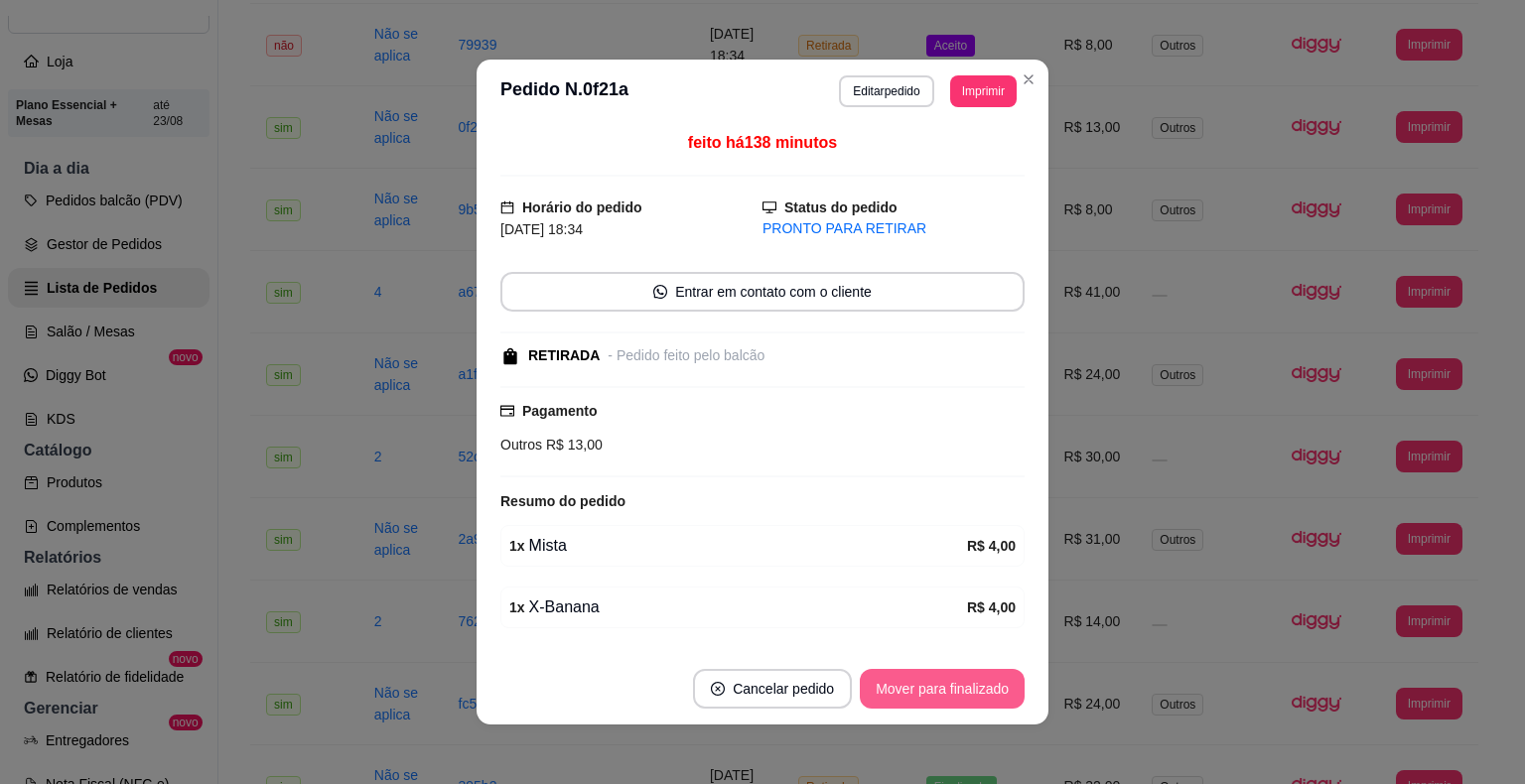 click on "Mover para finalizado" at bounding box center (942, 689) 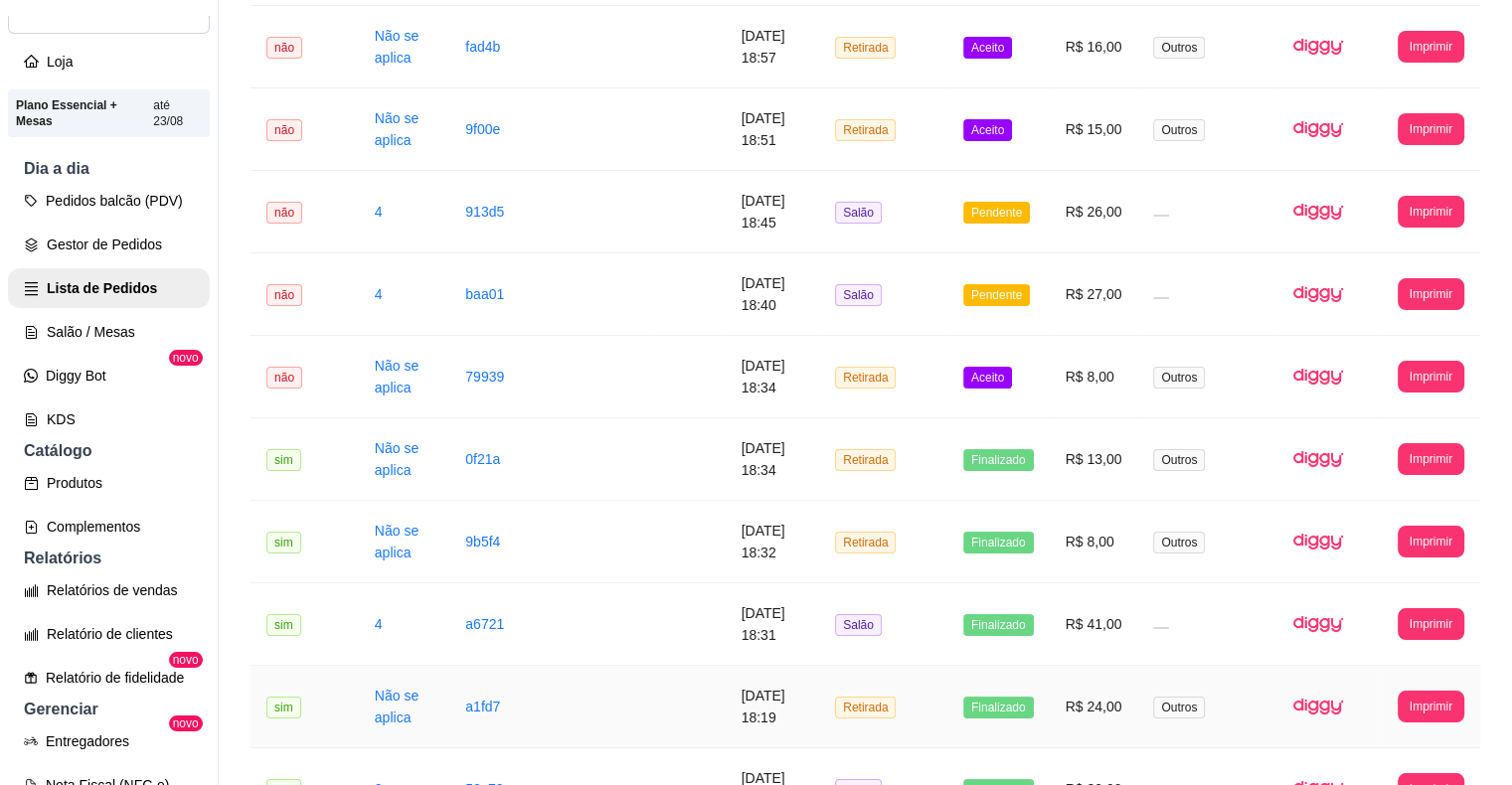 scroll, scrollTop: 596, scrollLeft: 0, axis: vertical 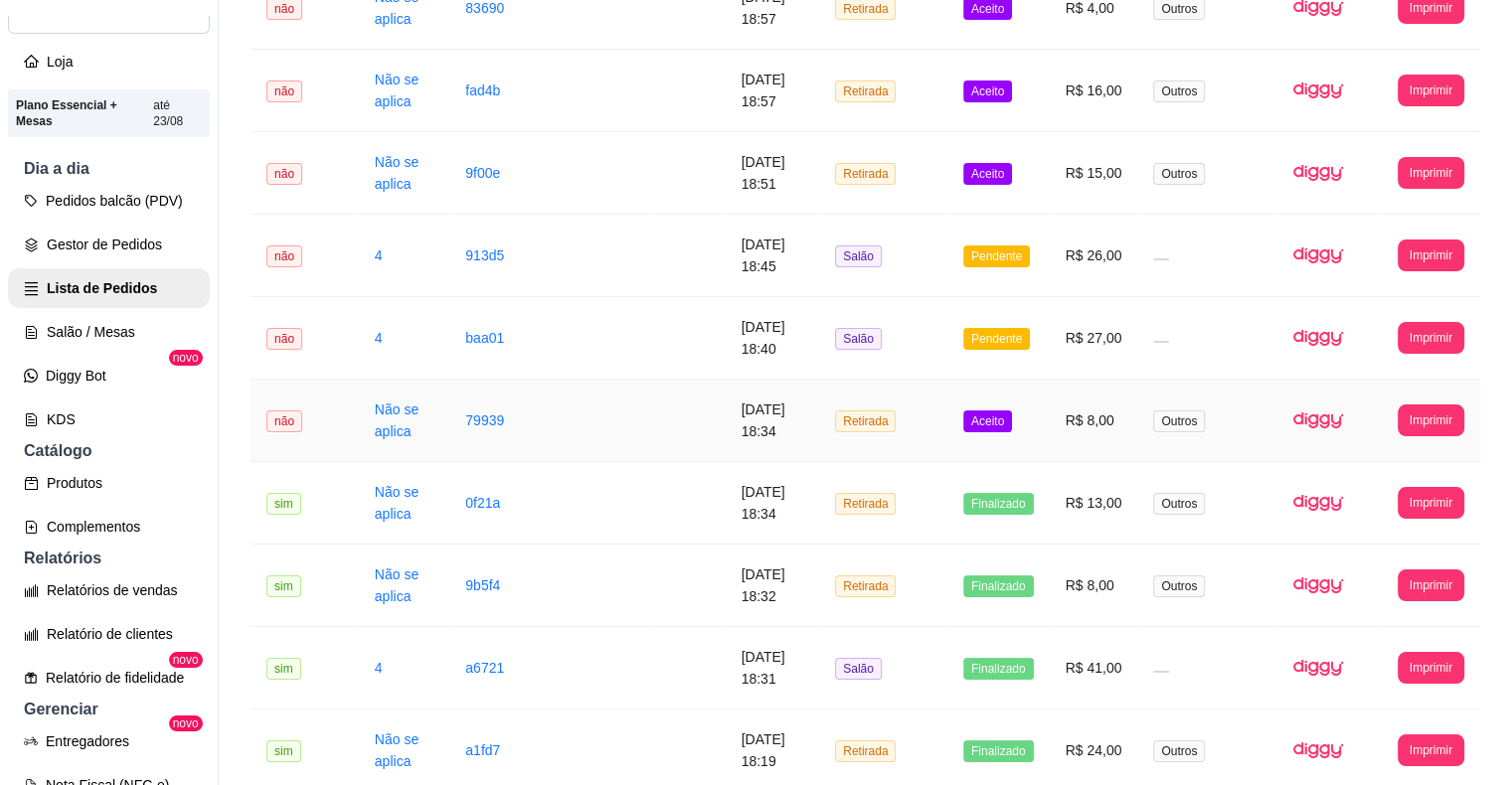 click on "Aceito" at bounding box center (998, 420) 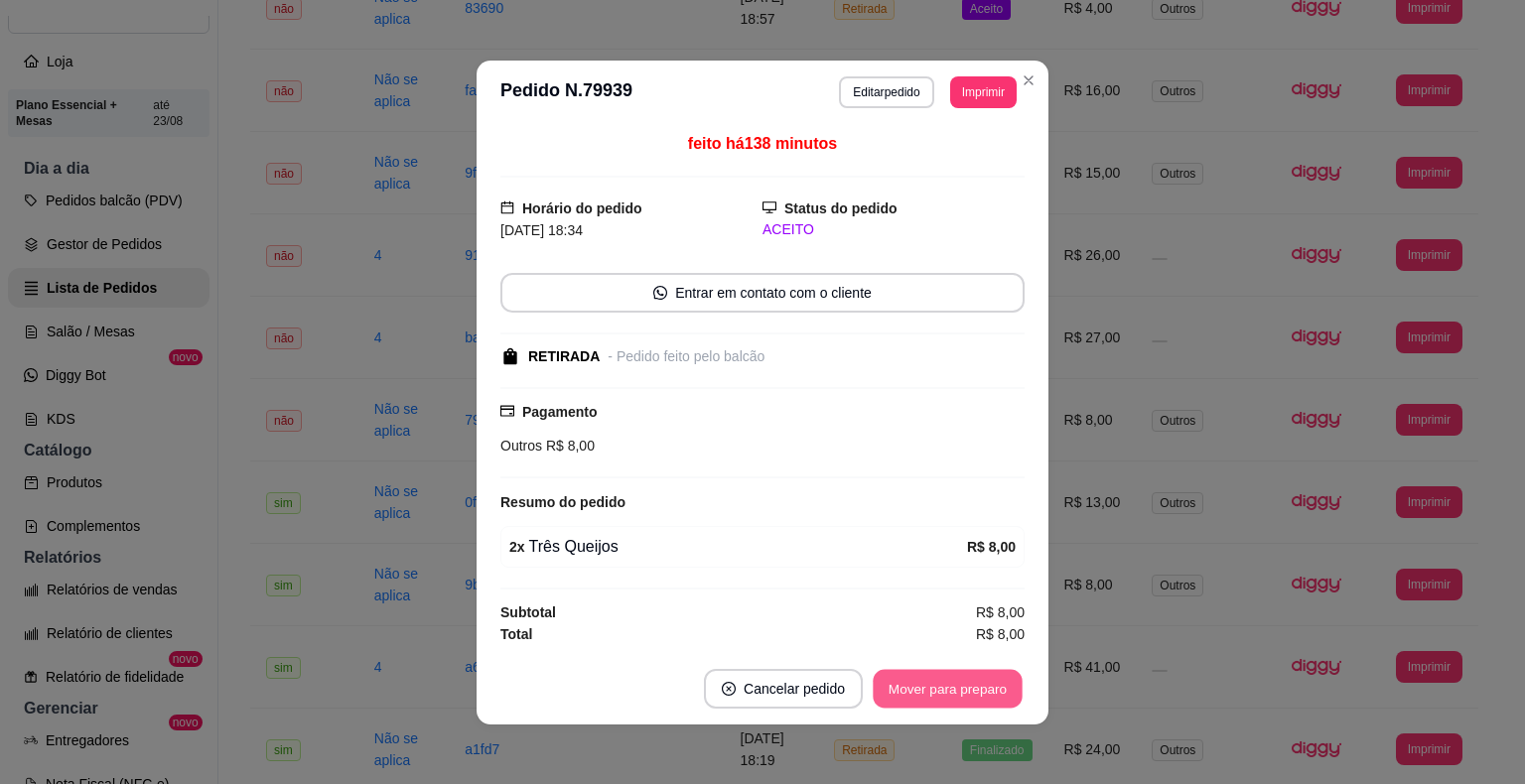 click on "Mover para preparo" at bounding box center (947, 688) 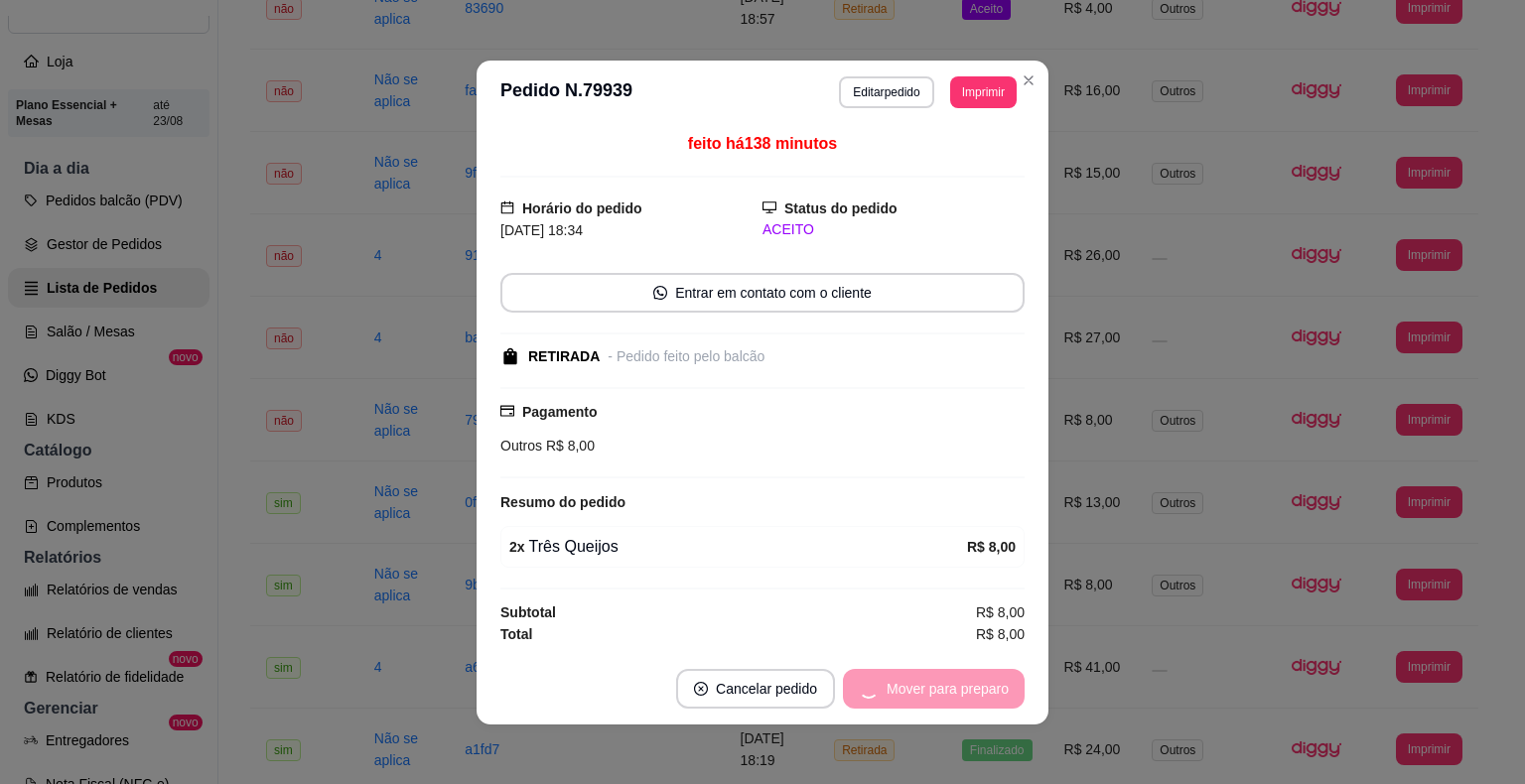 click on "Mover para preparo" at bounding box center (933, 689) 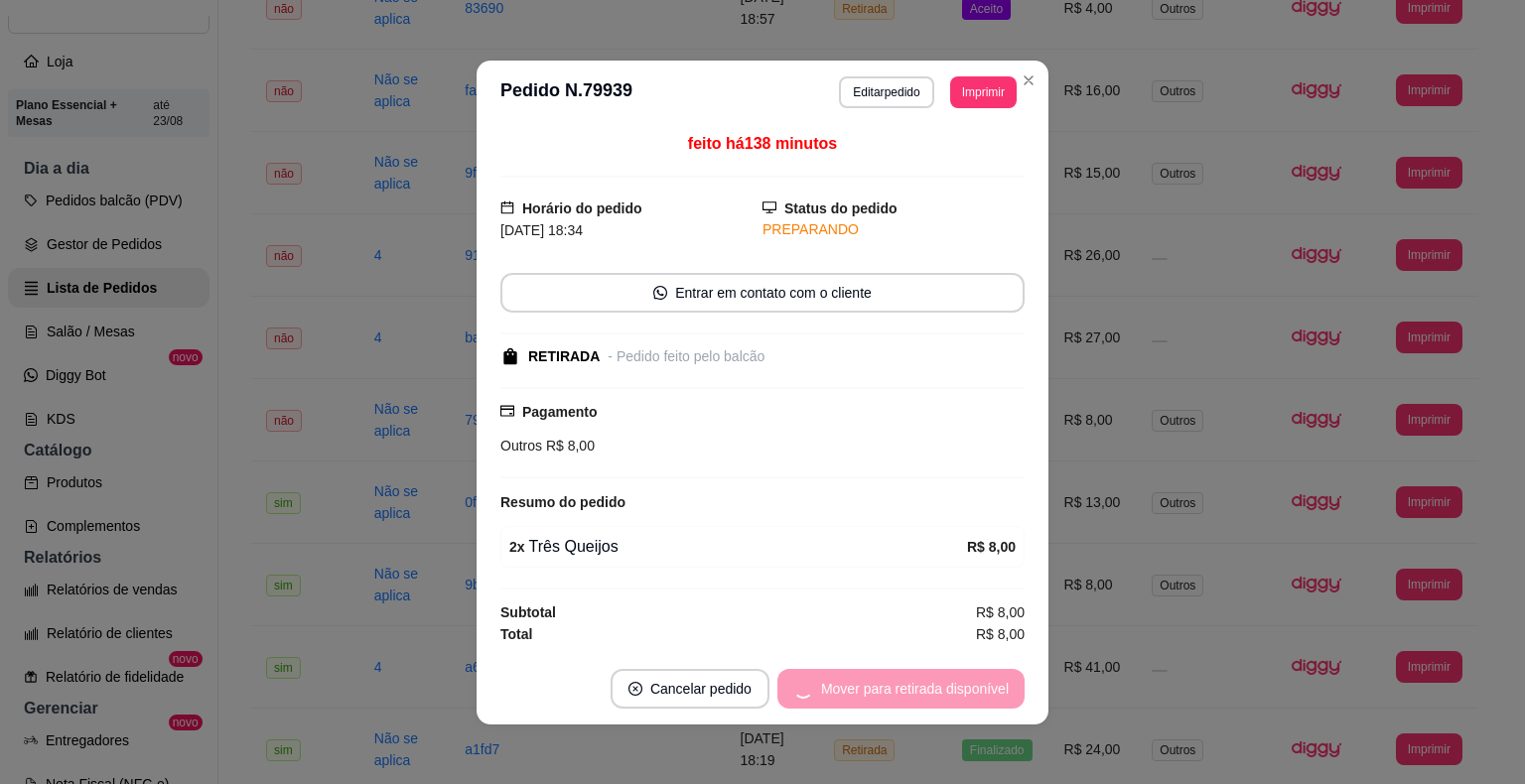 click on "Mover para retirada disponível" at bounding box center [901, 689] 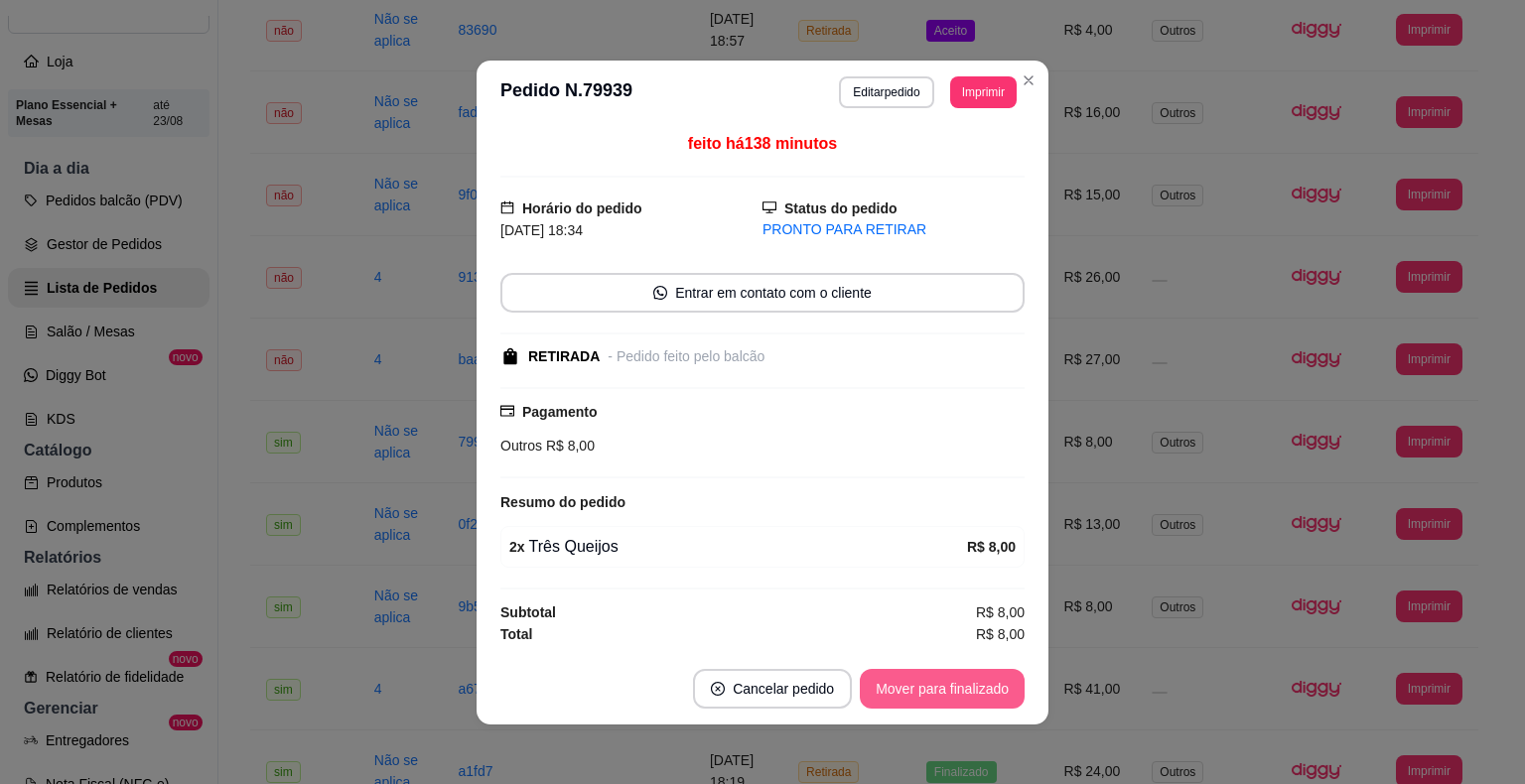 click on "Mover para finalizado" at bounding box center (942, 689) 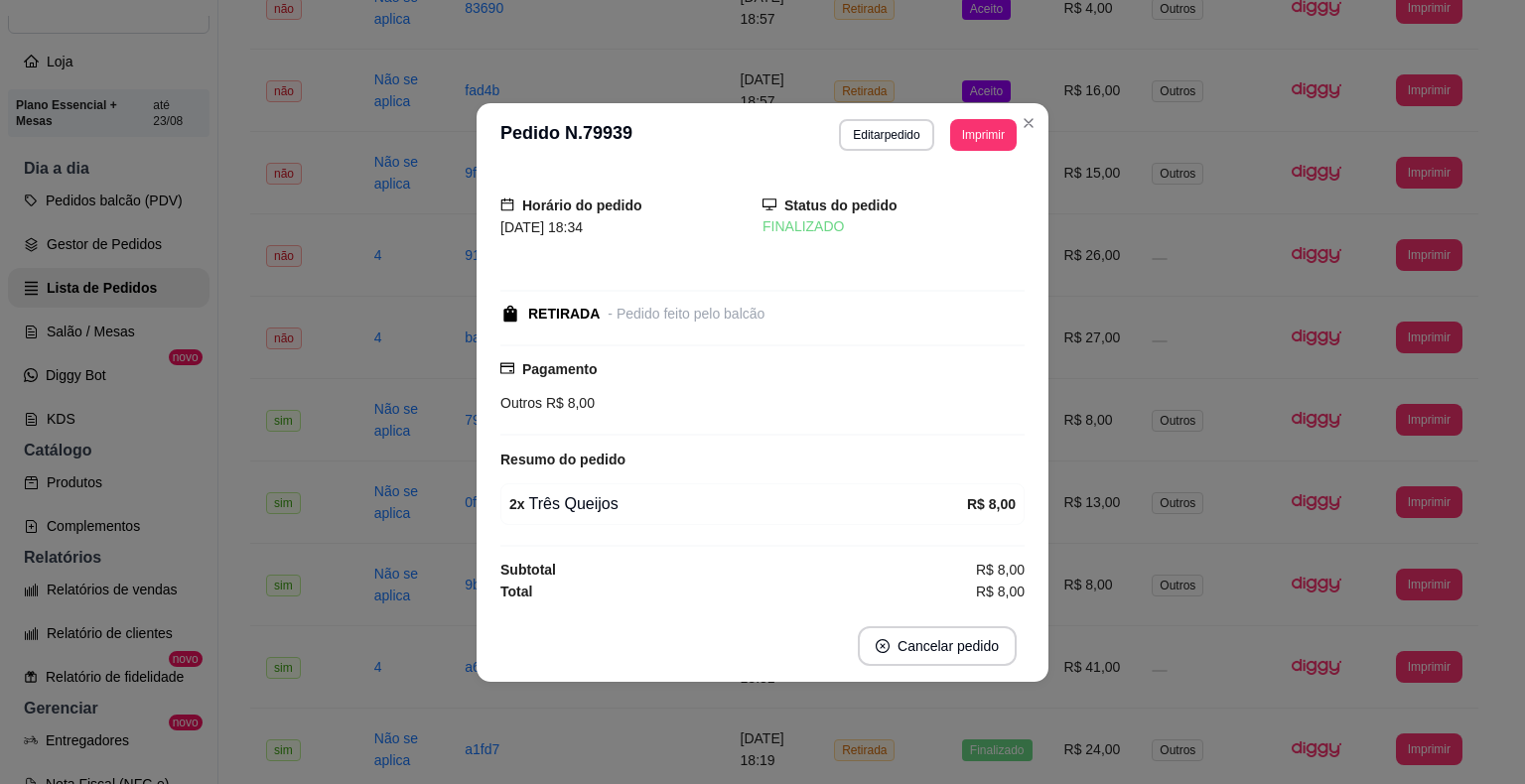 click on "Horário do pedido [DATE] 18:34 Status do pedido FINALIZADO RETIRADA - Pedido feito pelo balcão Pagamento Outros   R$ 8,00 Resumo do pedido 2 x     Três Queijos R$ 8,00 Subtotal R$ 8,00 Total R$ 8,00" at bounding box center [762, 388] 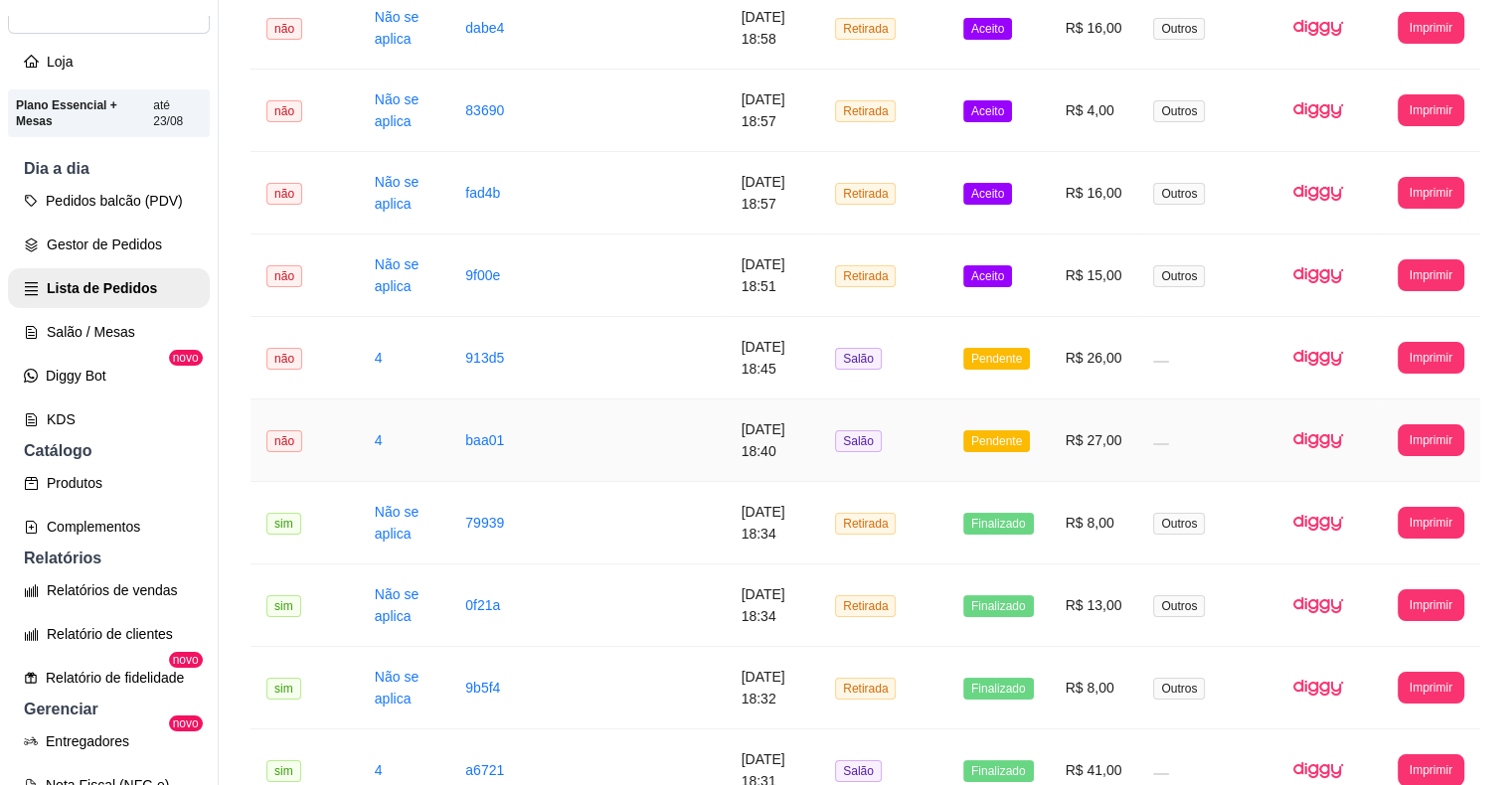 scroll, scrollTop: 497, scrollLeft: 0, axis: vertical 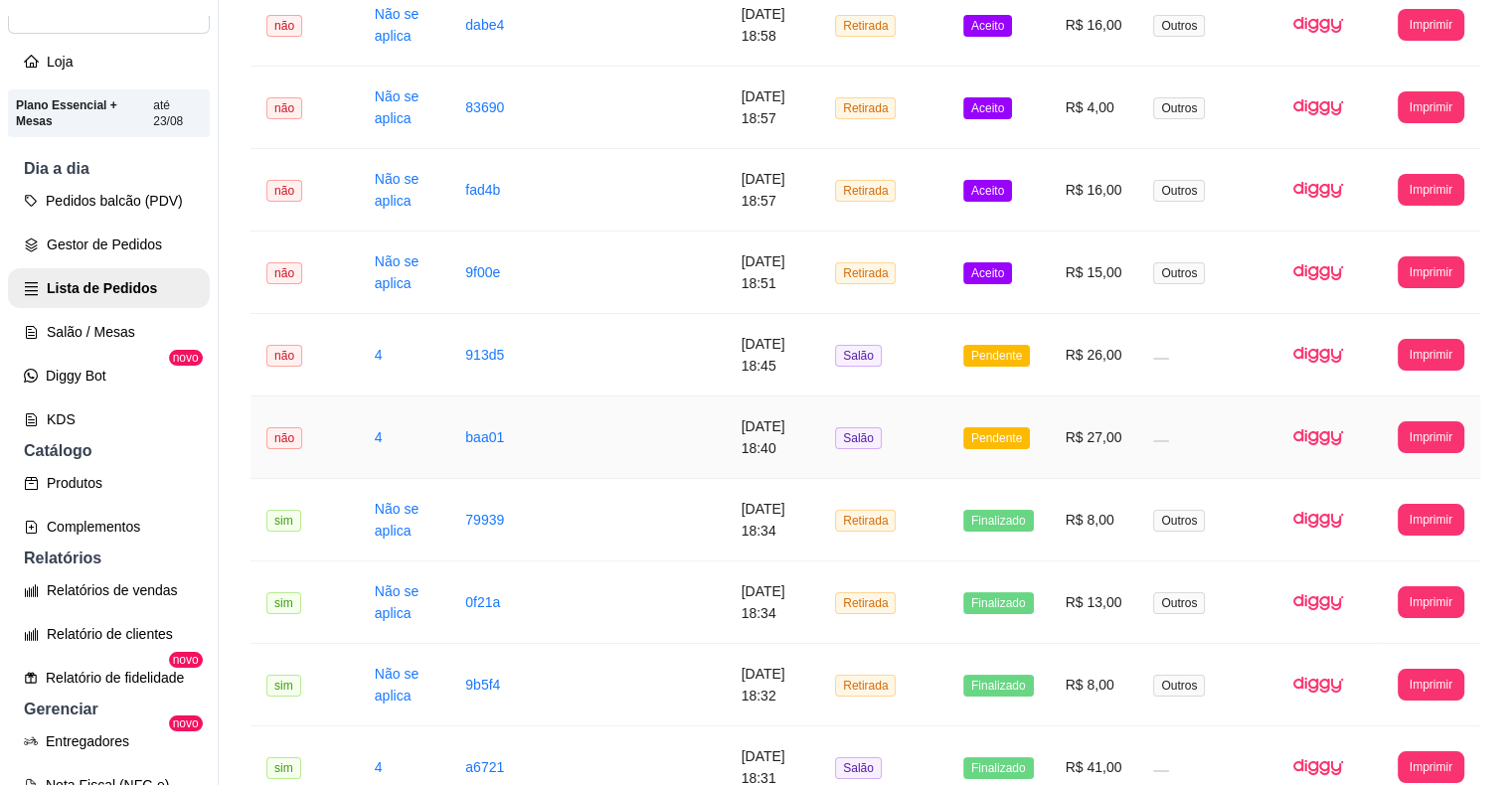 click on "Pendente" at bounding box center (998, 437) 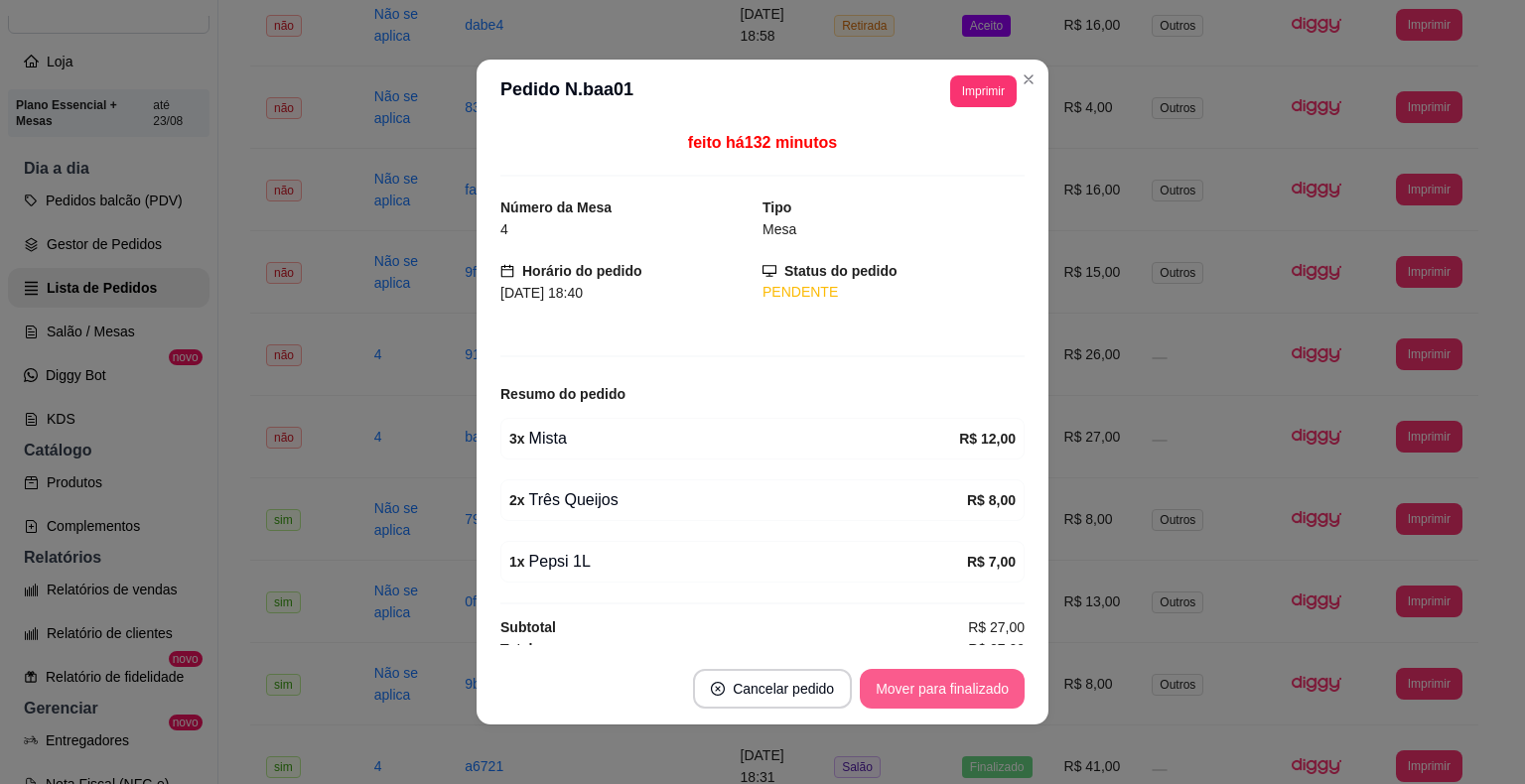 click on "Mover para finalizado" at bounding box center [942, 689] 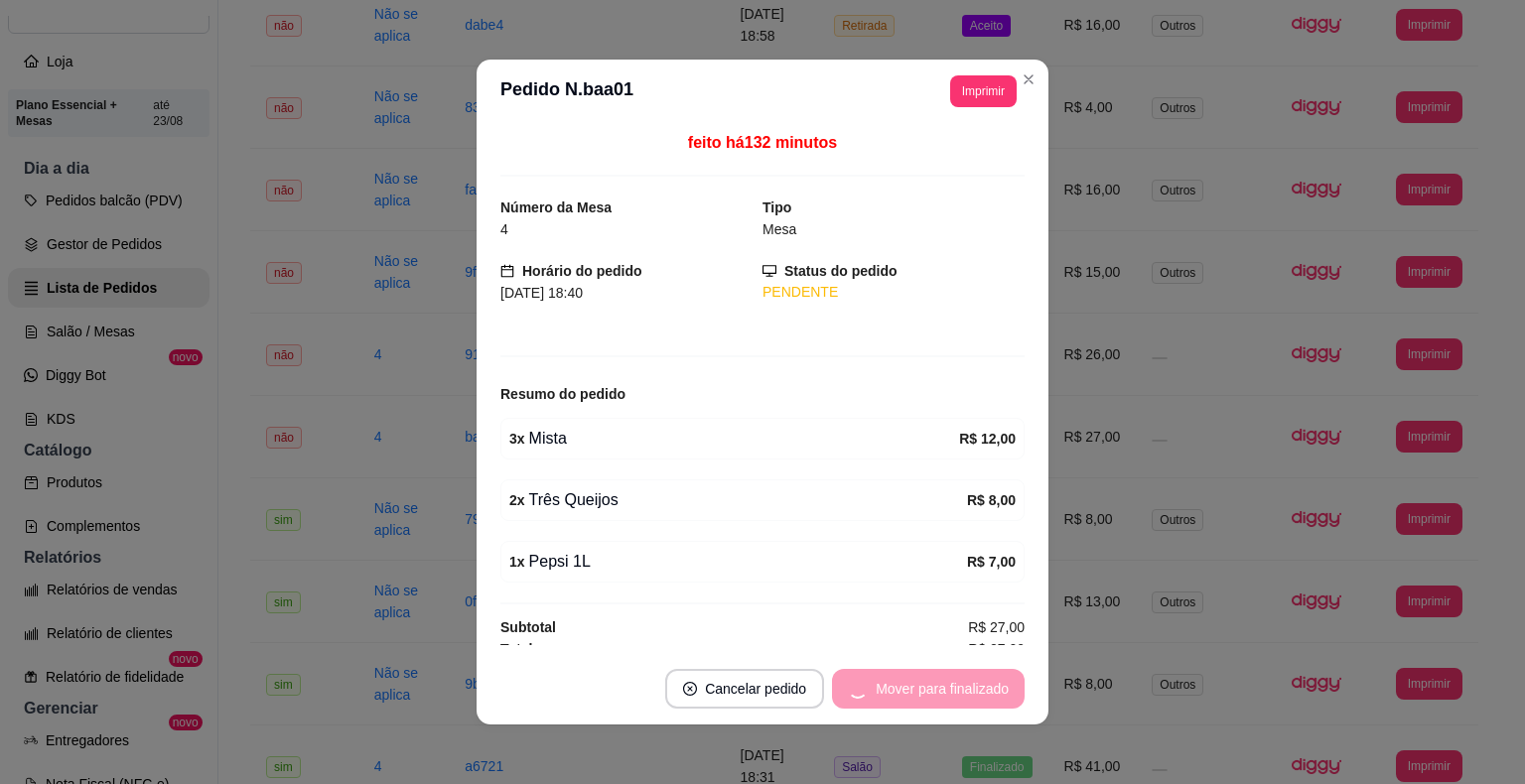 click on "Mover para finalizado" at bounding box center (928, 689) 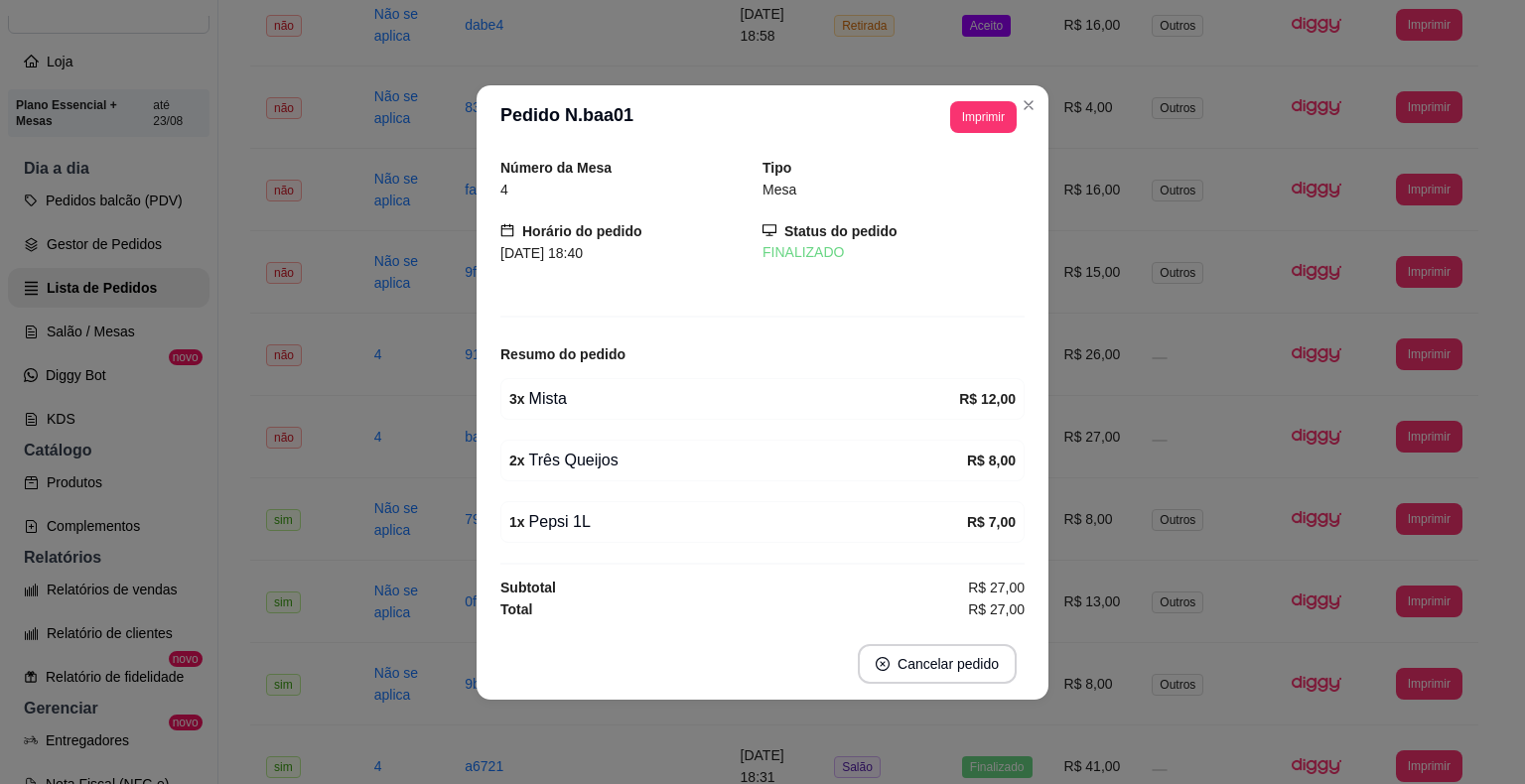 click on "Cancelar pedido" at bounding box center (762, 664) 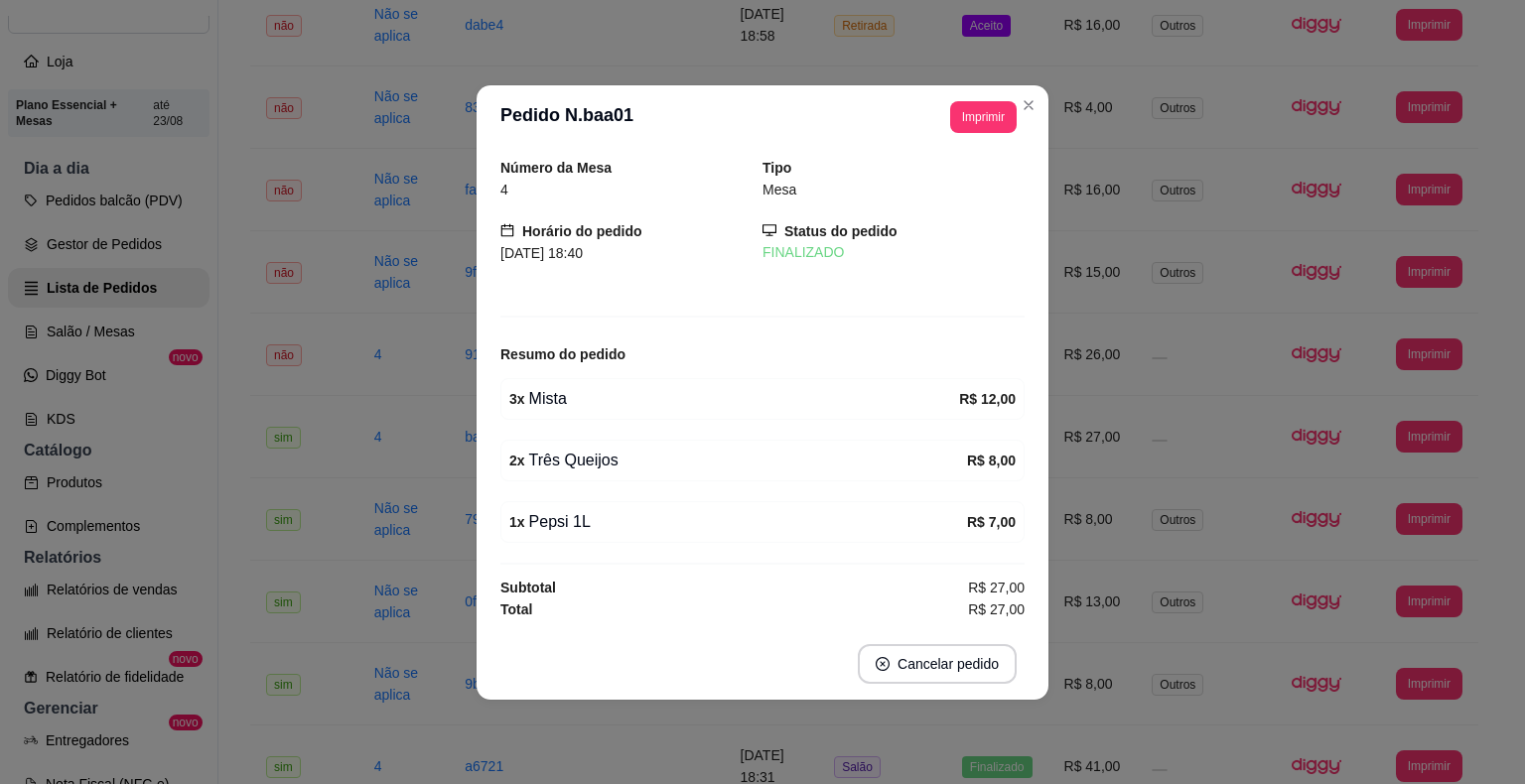 click on "Número da   Mesa 4 Tipo Mesa Horário do pedido [DATE] 18:40 Status do pedido FINALIZADO Resumo do pedido 3 x     Mista R$ 12,00 2 x     Três Queijos R$ 8,00 1 x     Pepsi 1L R$ 7,00 Subtotal R$ 27,00 Total R$ 27,00" at bounding box center (762, 388) 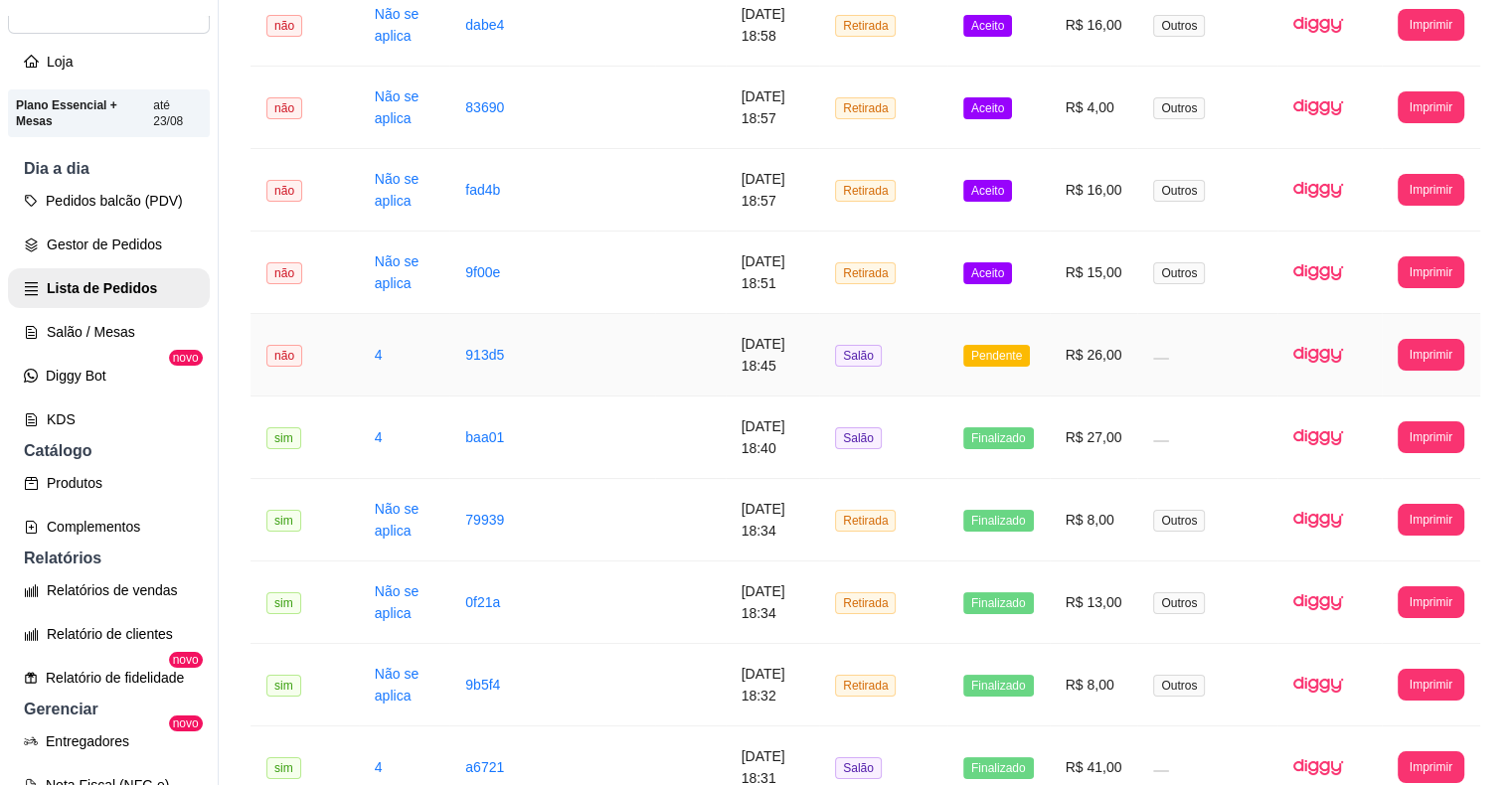 click on "Pendente" at bounding box center (996, 356) 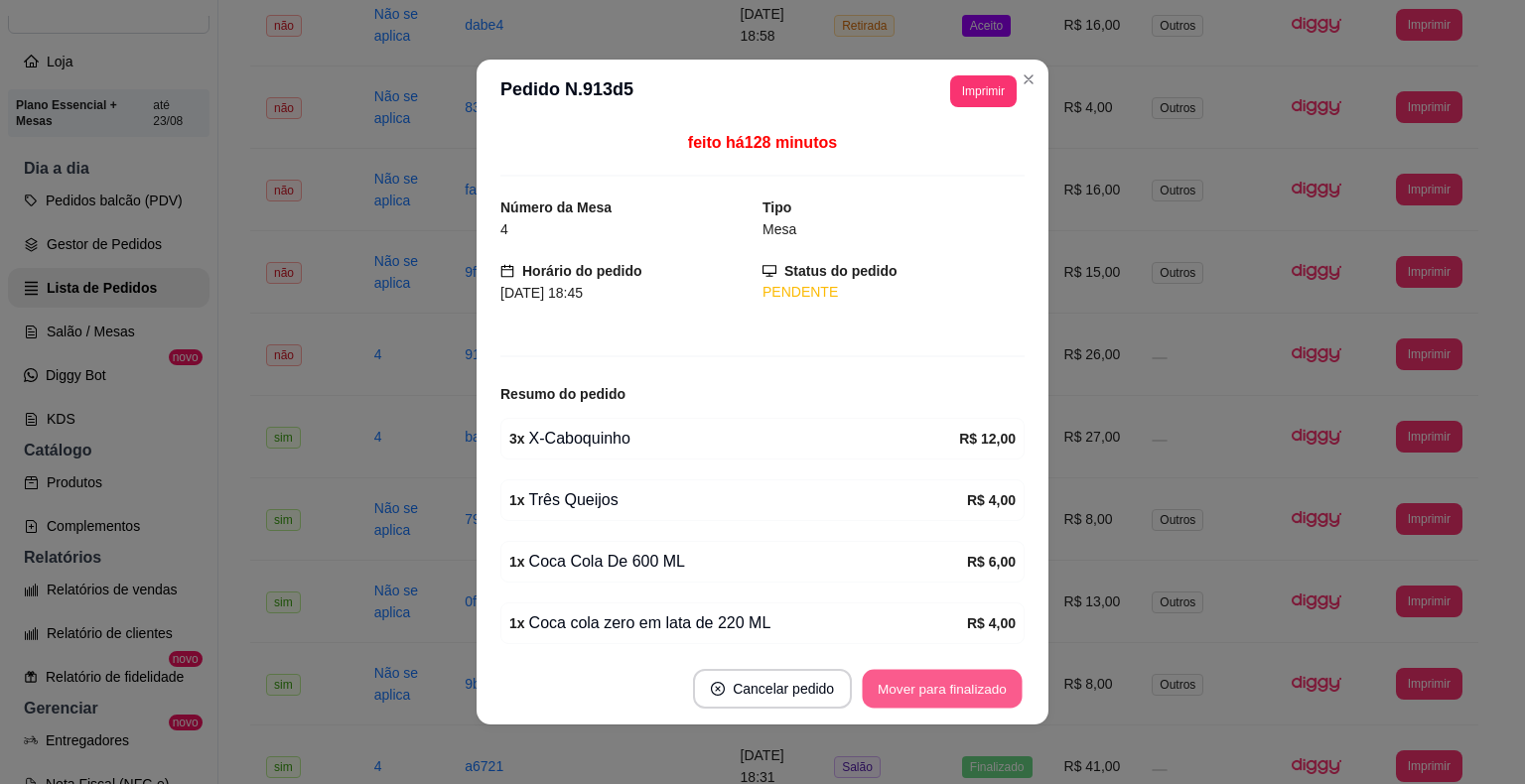 click on "Mover para finalizado" at bounding box center [942, 689] 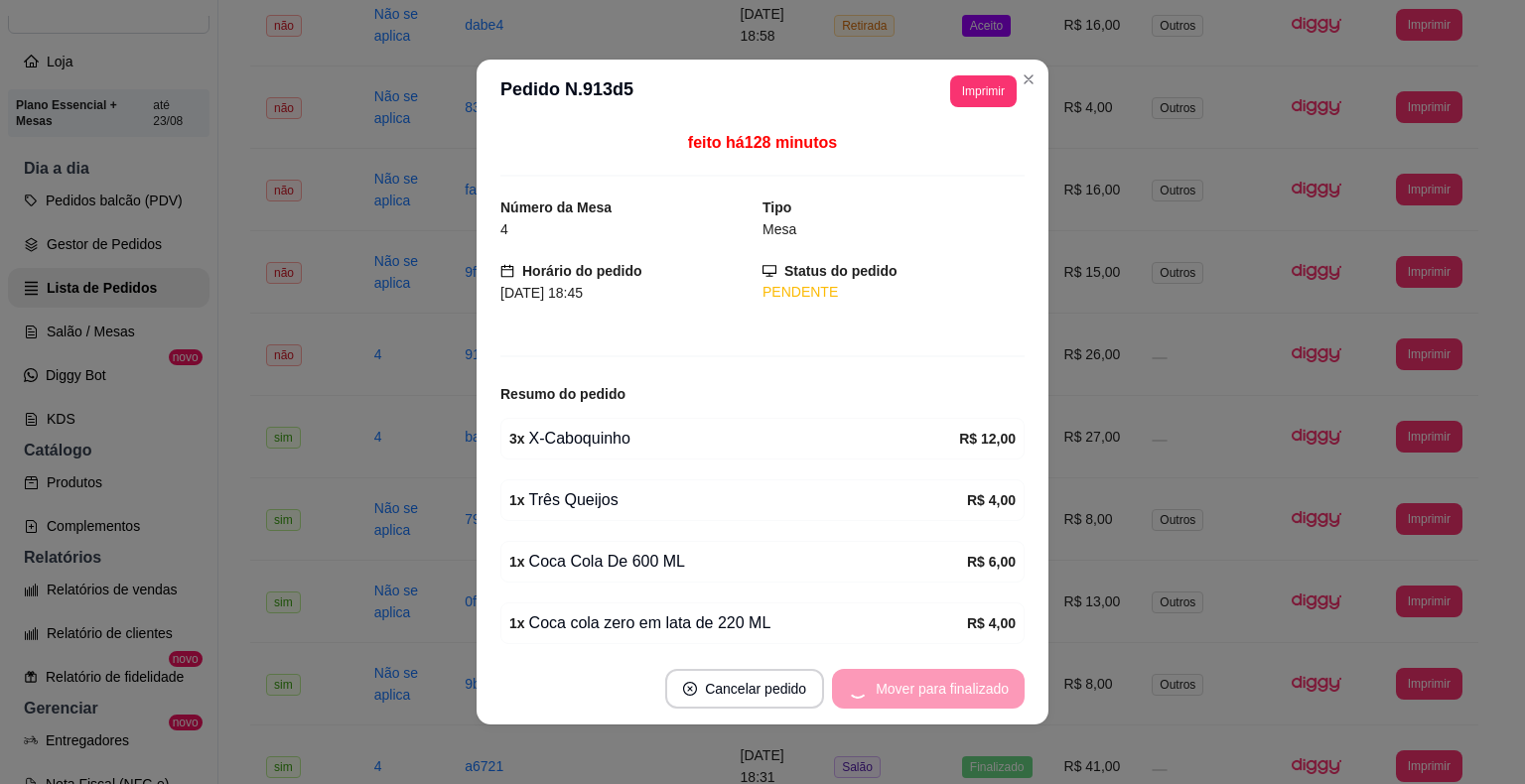 click on "Mover para finalizado" at bounding box center (928, 689) 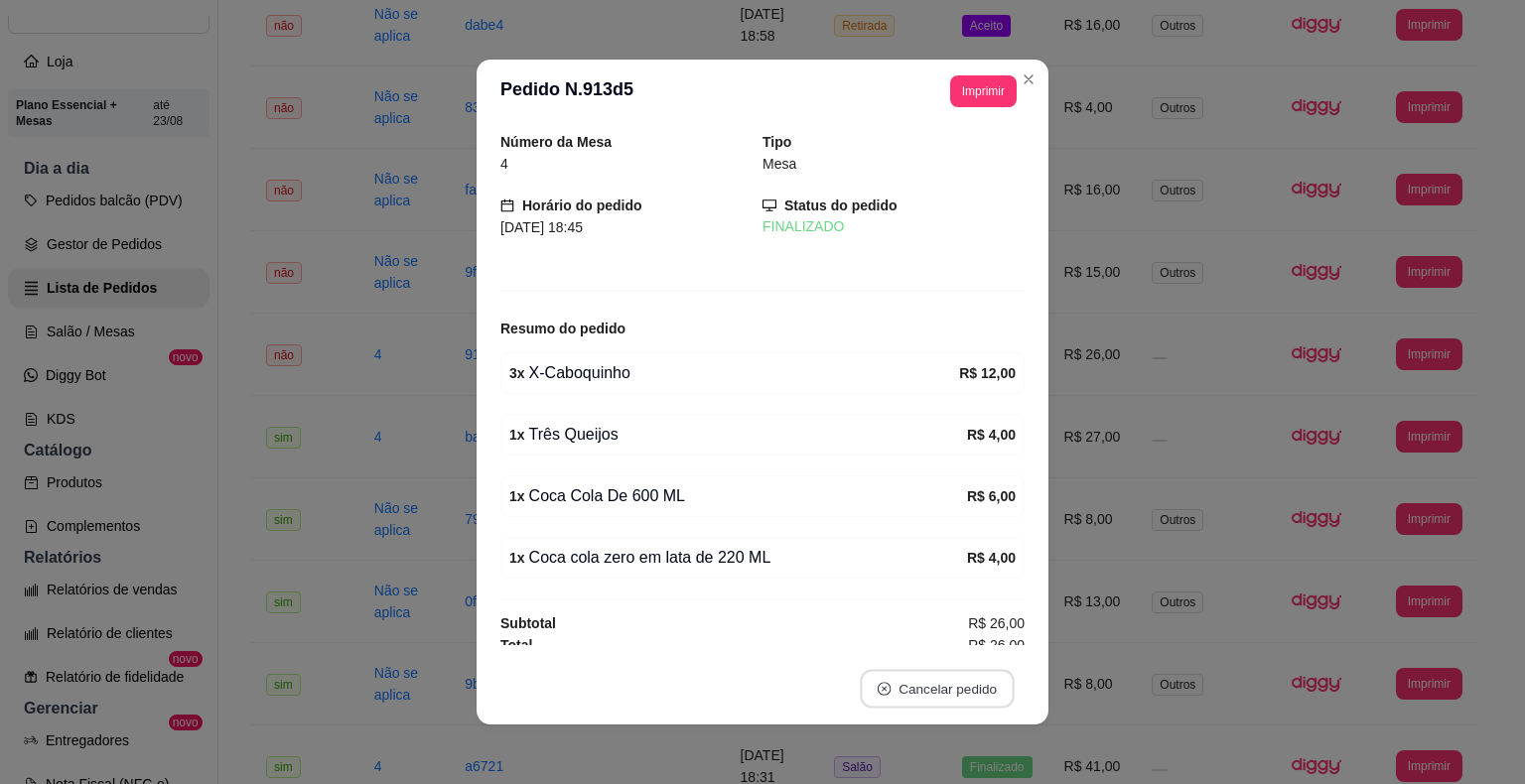 click on "Cancelar pedido" at bounding box center [936, 689] 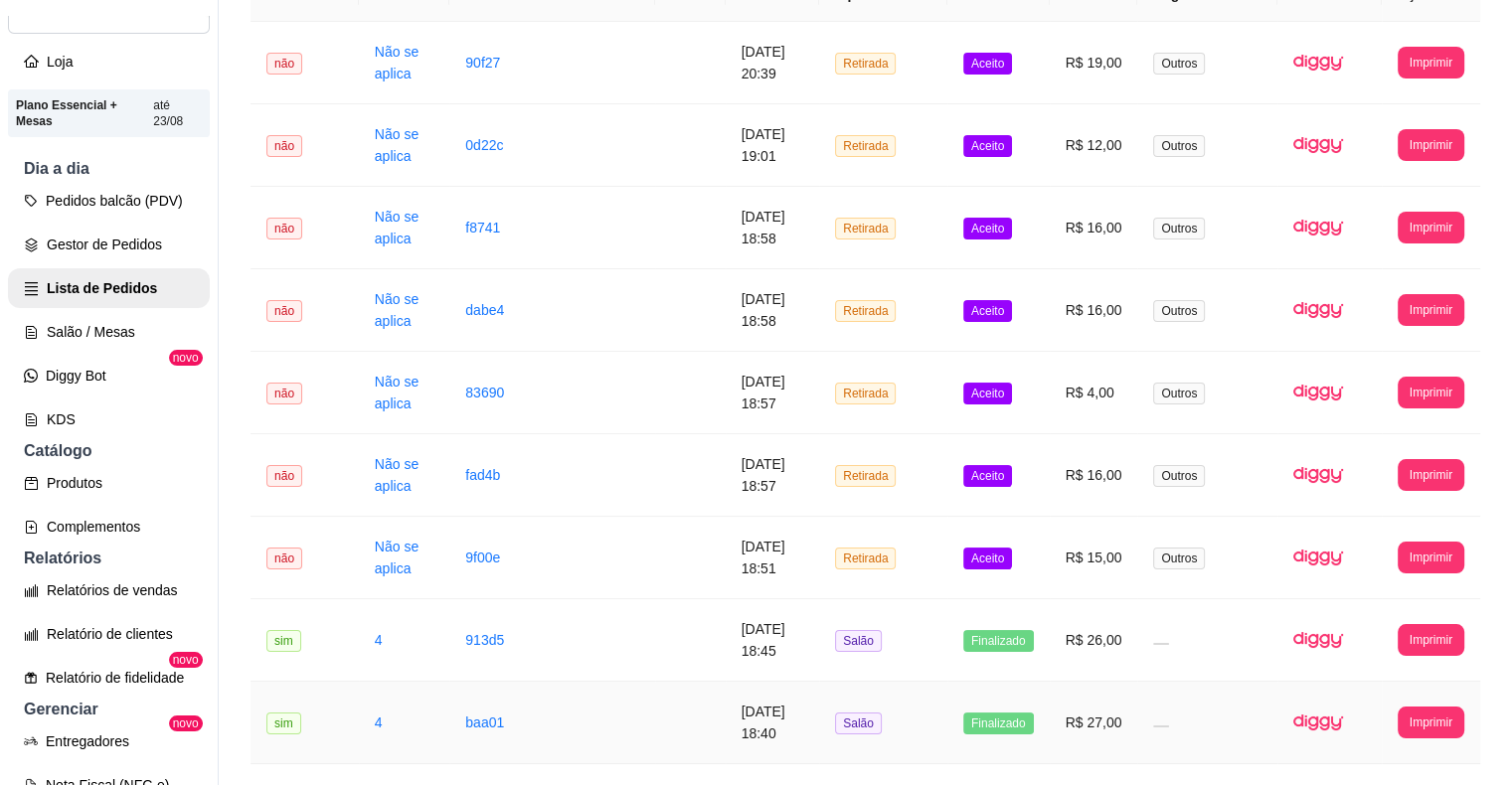 scroll, scrollTop: 199, scrollLeft: 0, axis: vertical 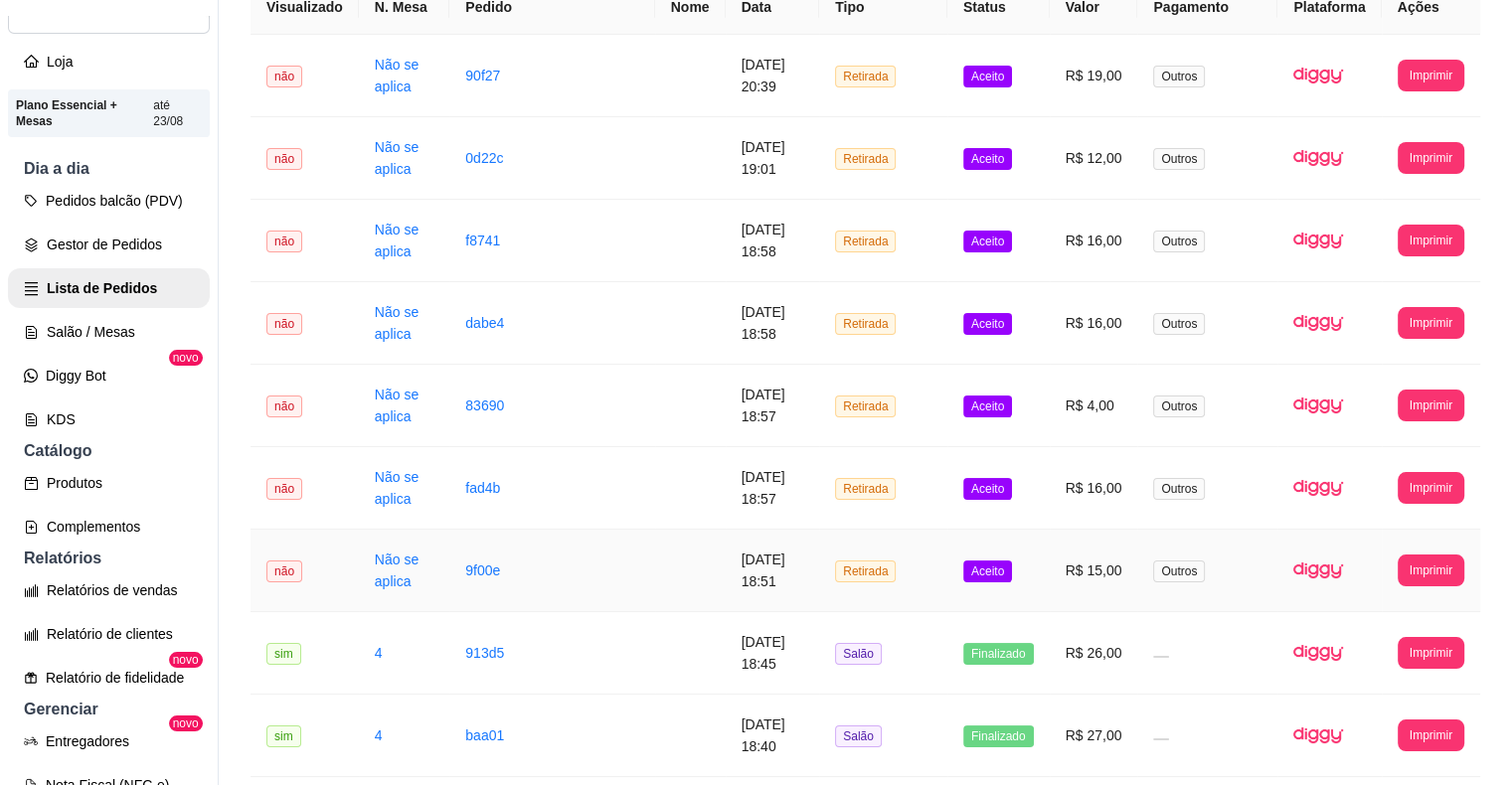 click on "Aceito" at bounding box center [987, 571] 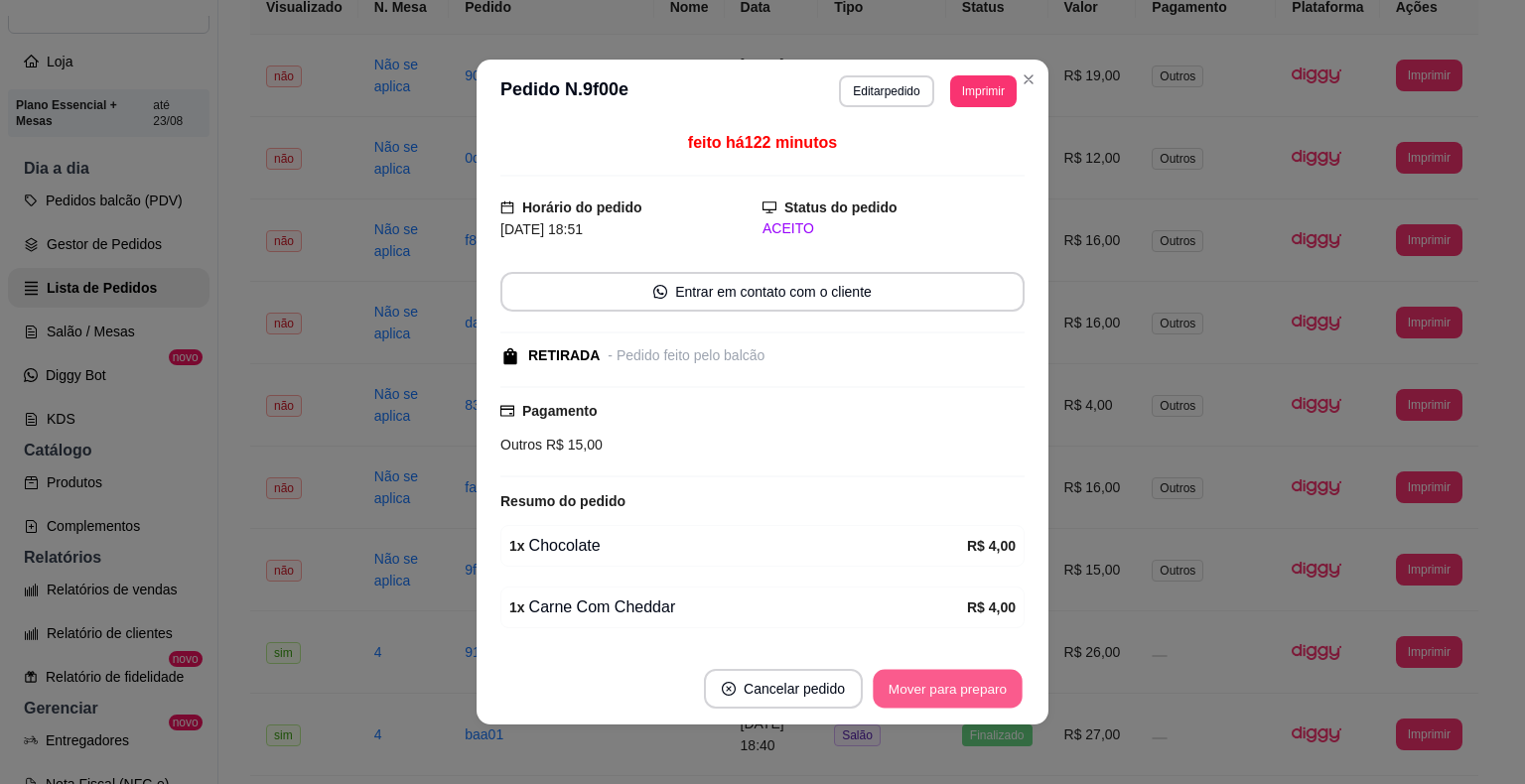 click on "Mover para preparo" at bounding box center (947, 689) 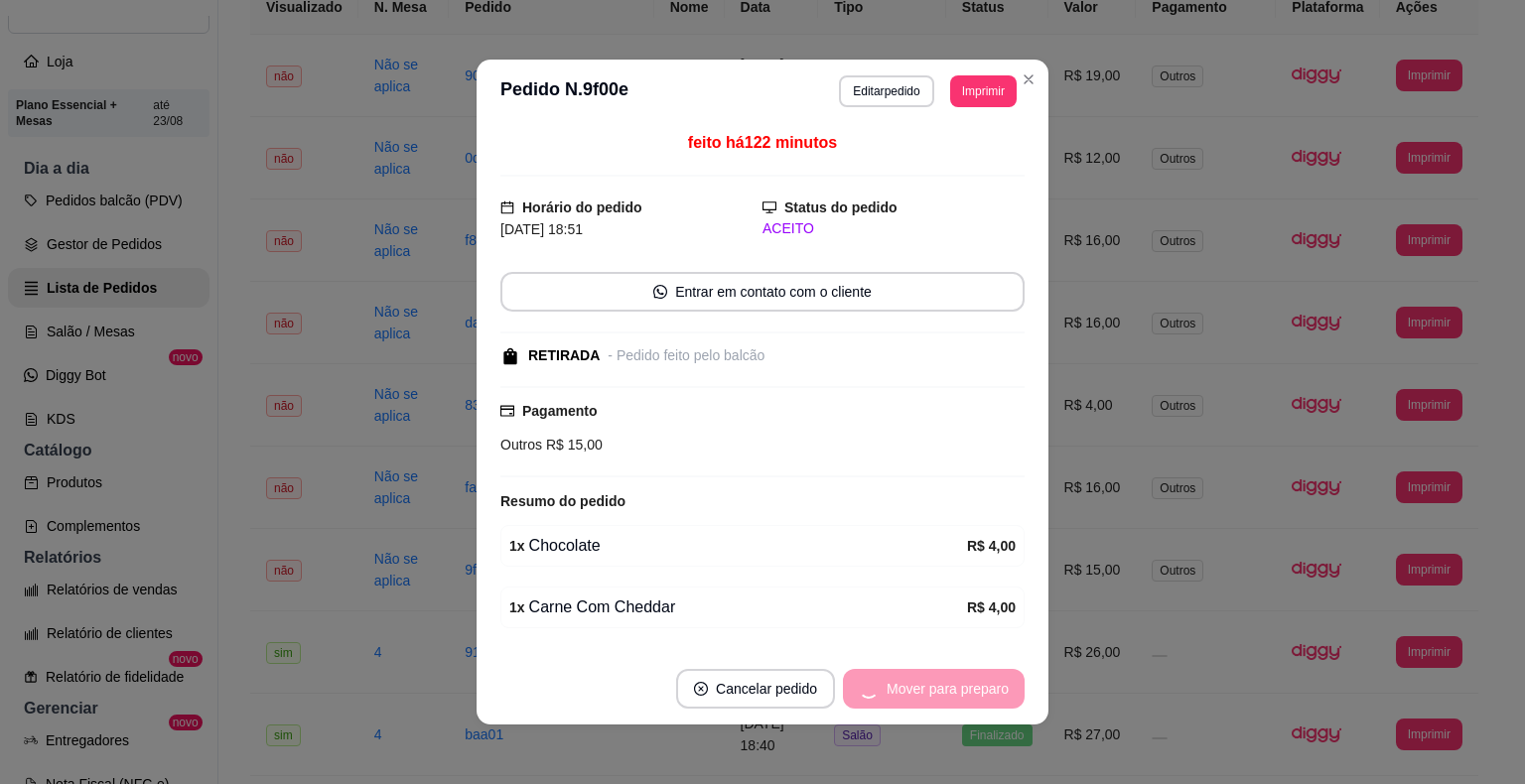 click on "Mover para preparo" at bounding box center (933, 689) 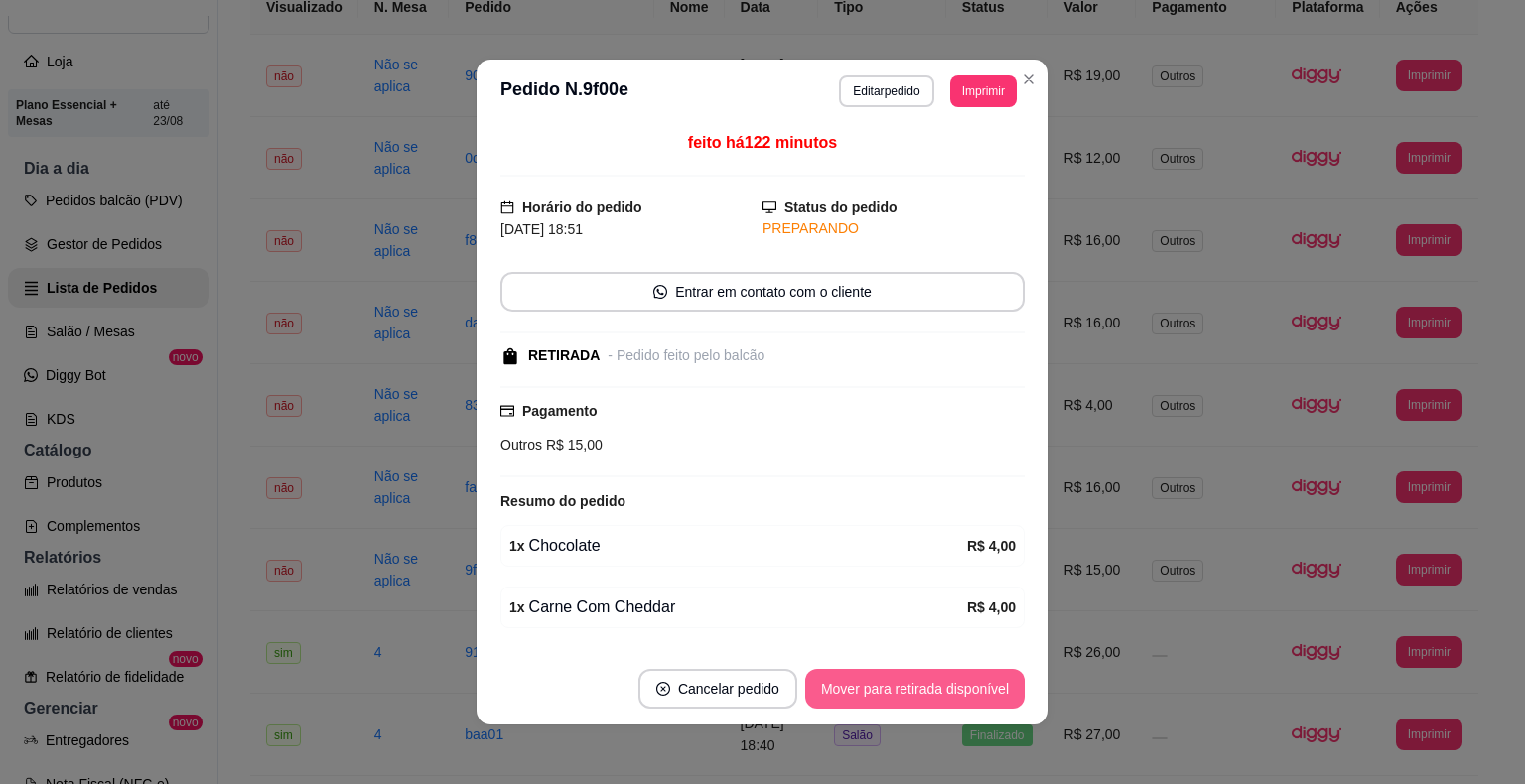 click on "Mover para retirada disponível" at bounding box center [914, 689] 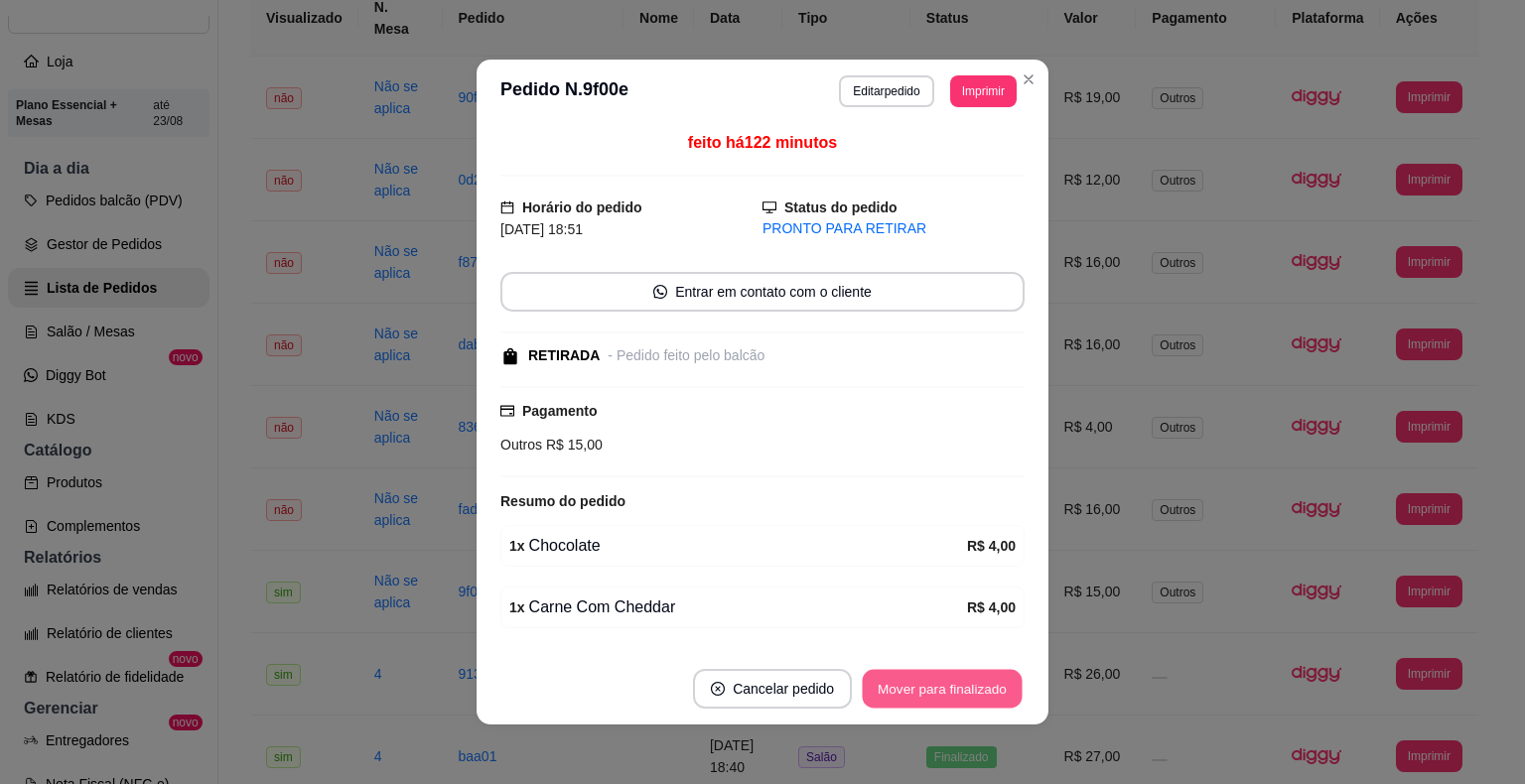 click on "Mover para finalizado" at bounding box center (942, 689) 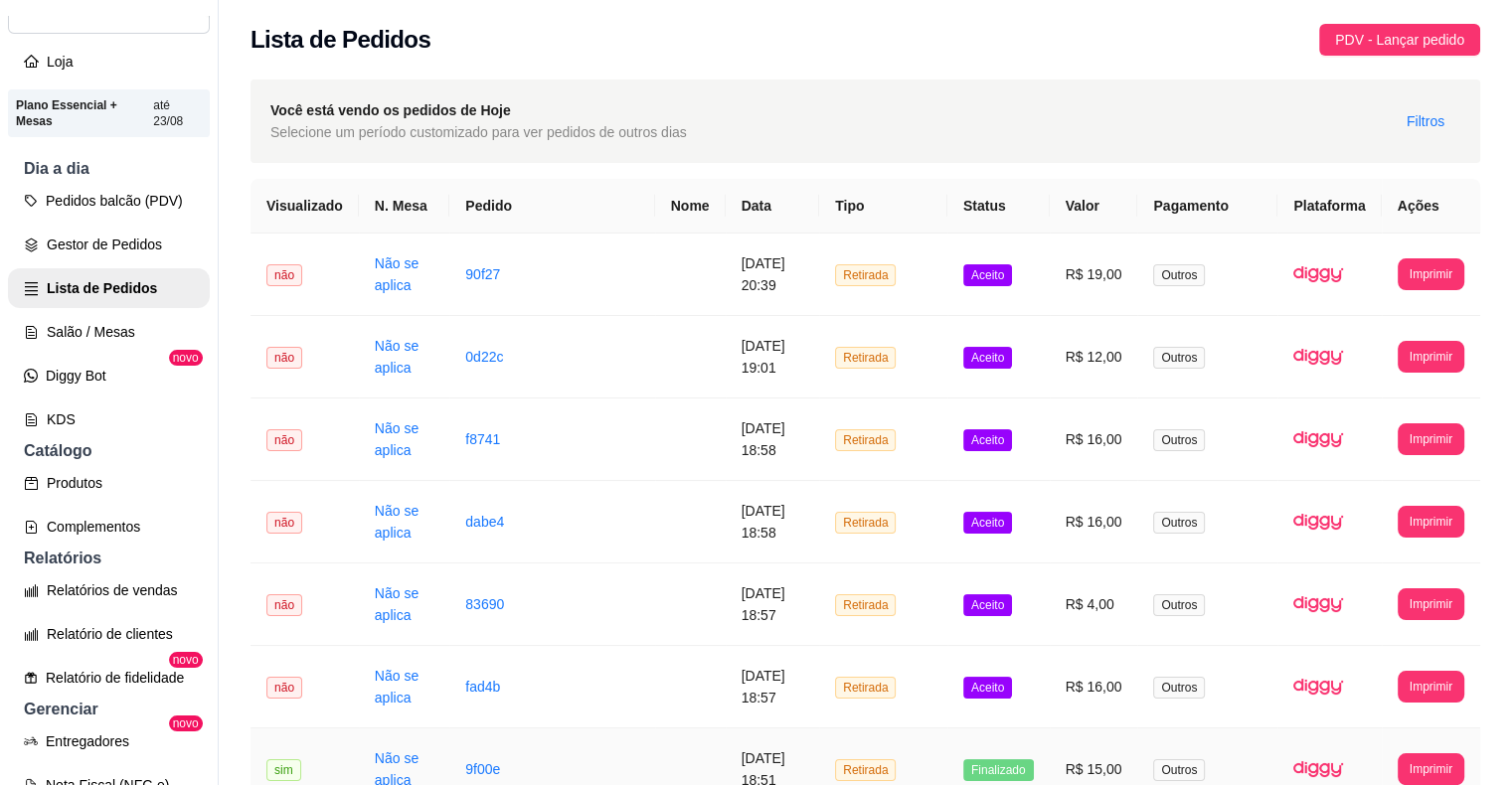 scroll, scrollTop: 99, scrollLeft: 0, axis: vertical 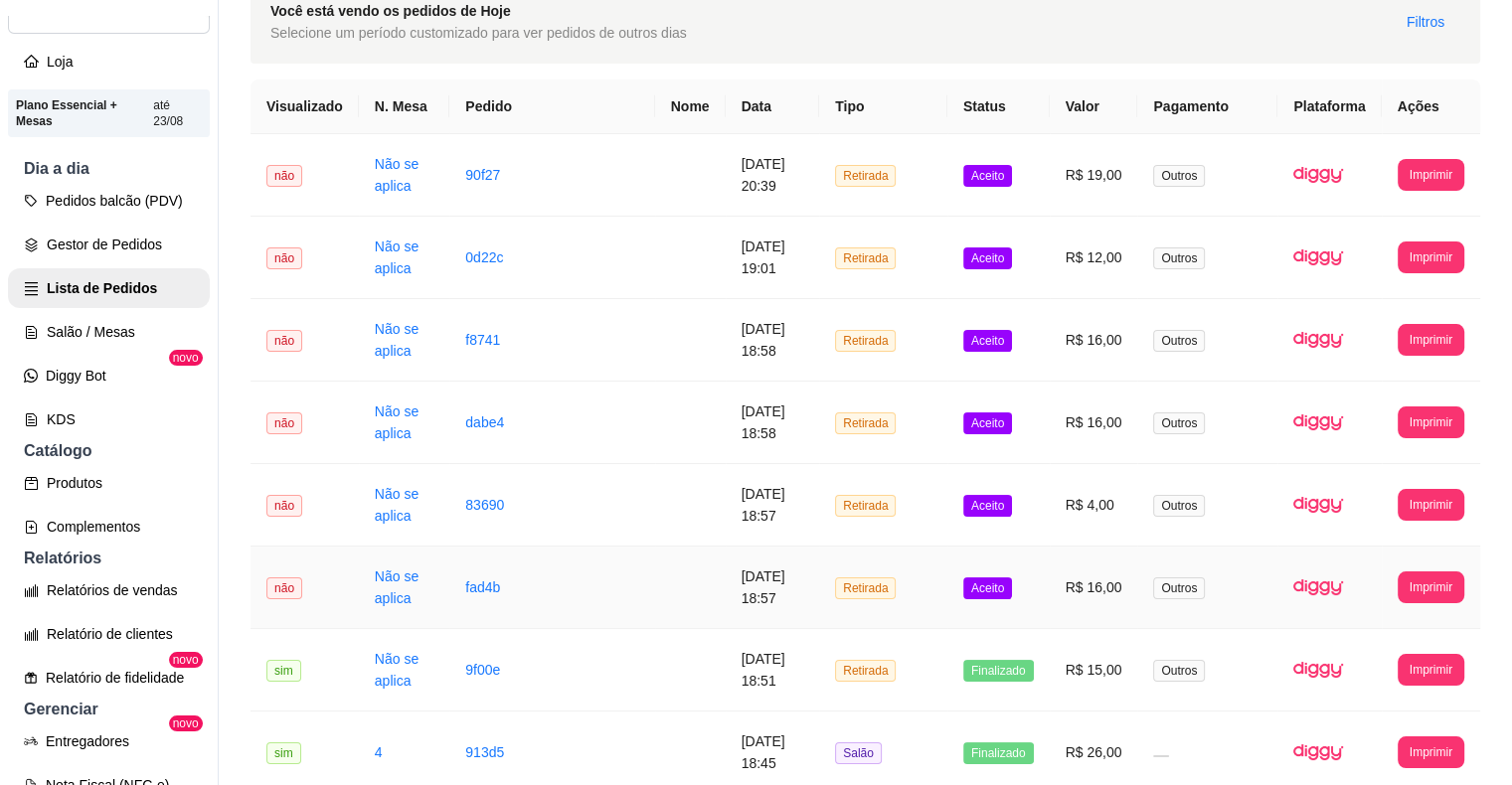 click on "Aceito" at bounding box center [987, 588] 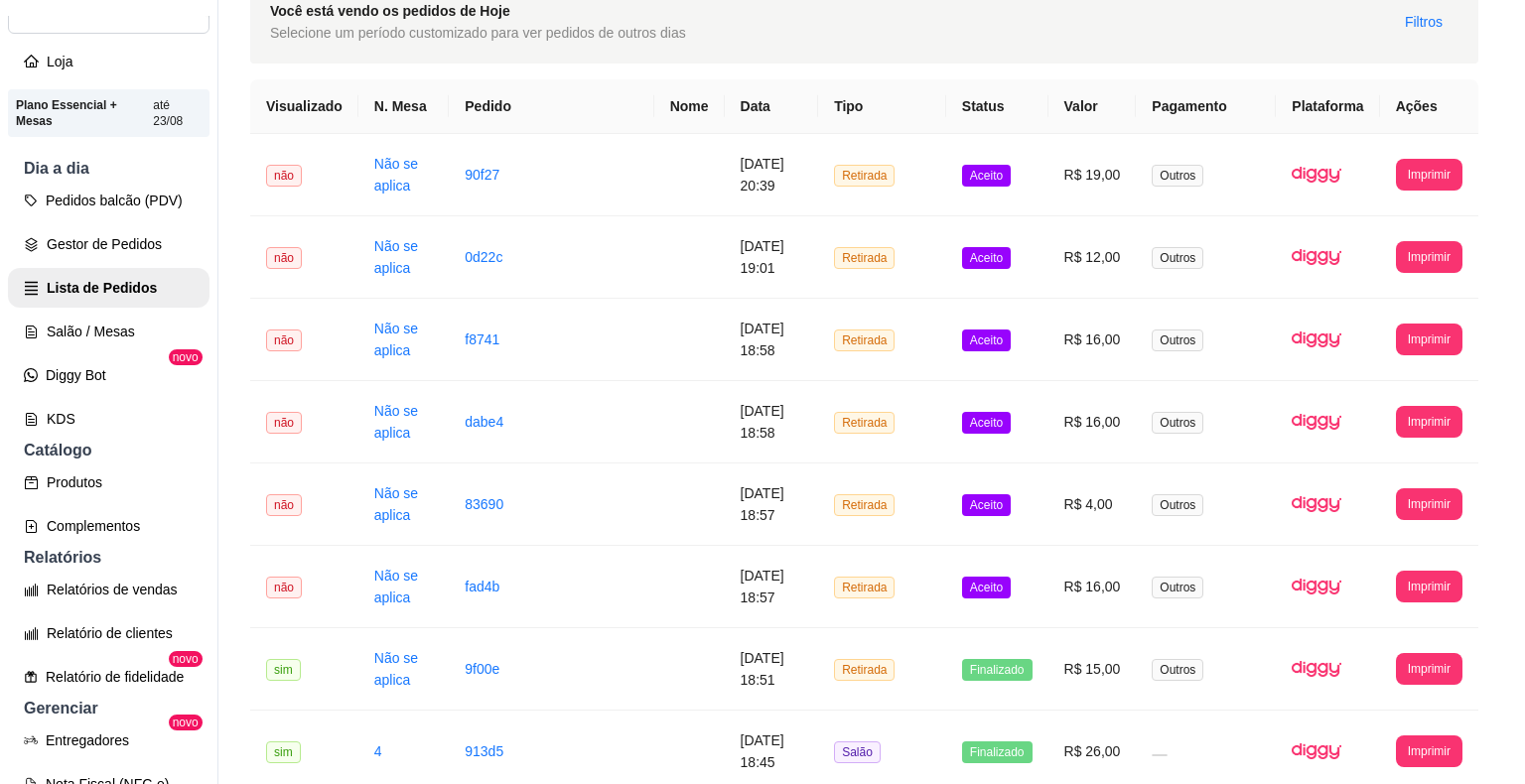 click on "Mover para preparo" at bounding box center [947, 689] 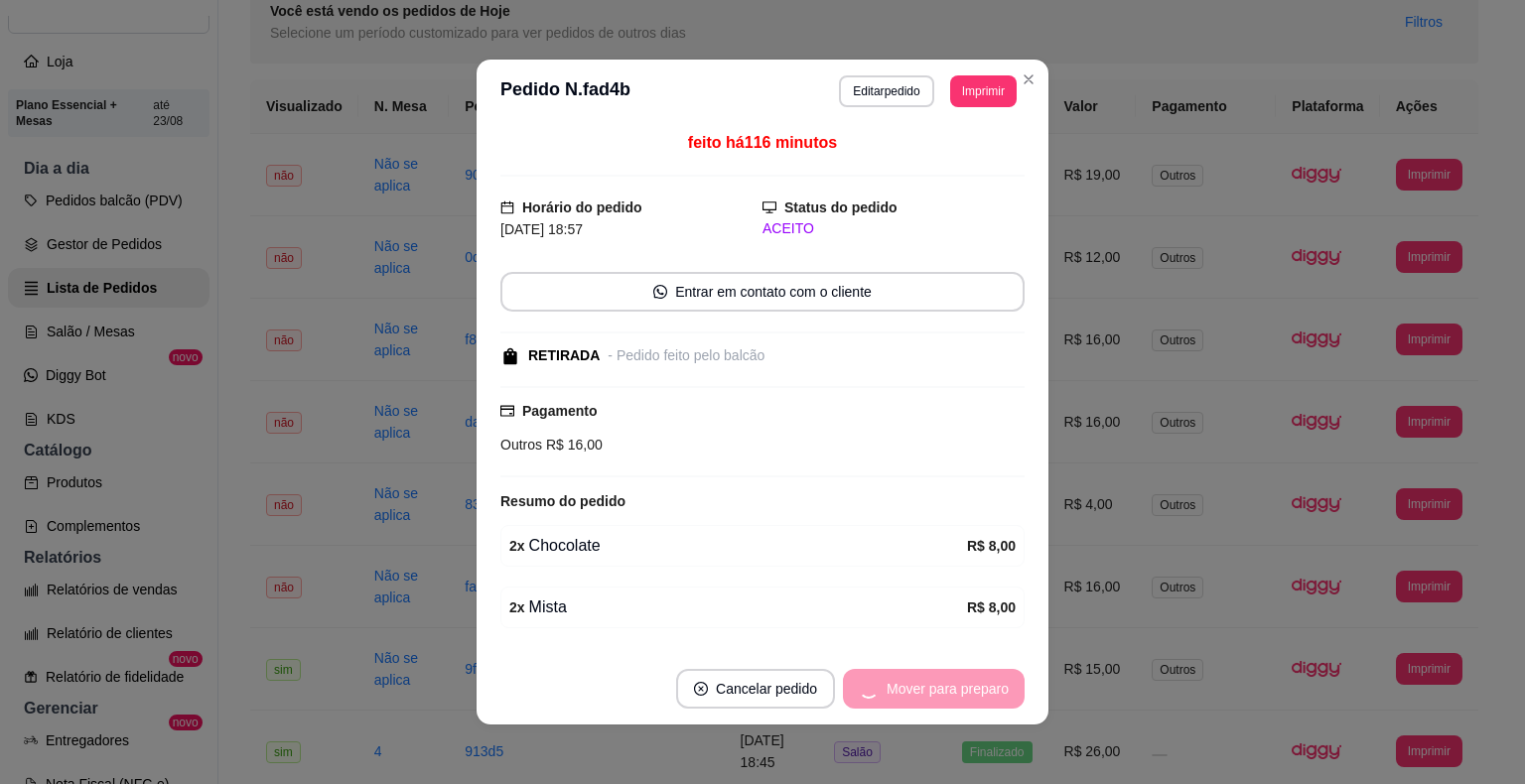 click on "Mover para preparo" at bounding box center [933, 689] 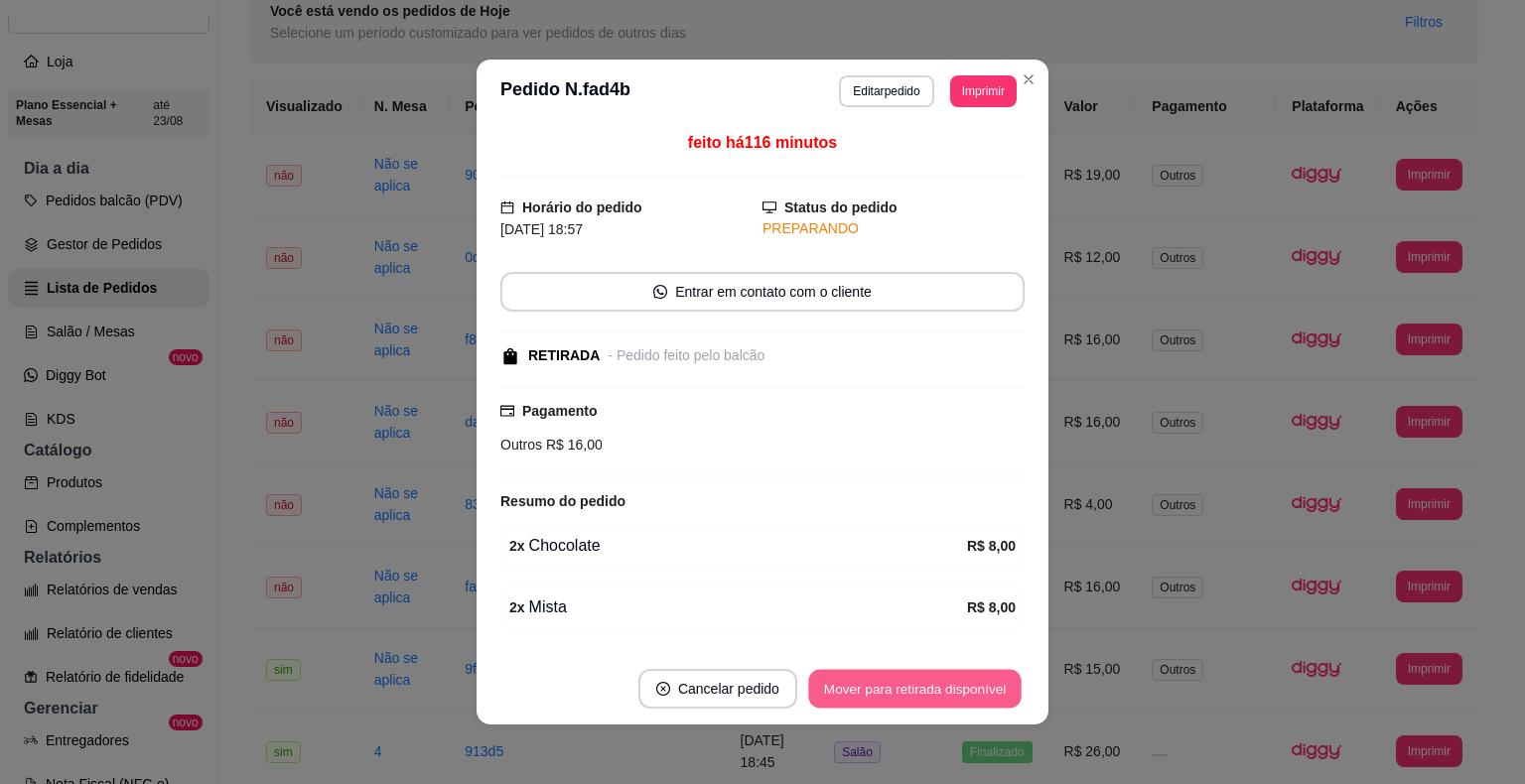 click on "Mover para retirada disponível" at bounding box center [914, 689] 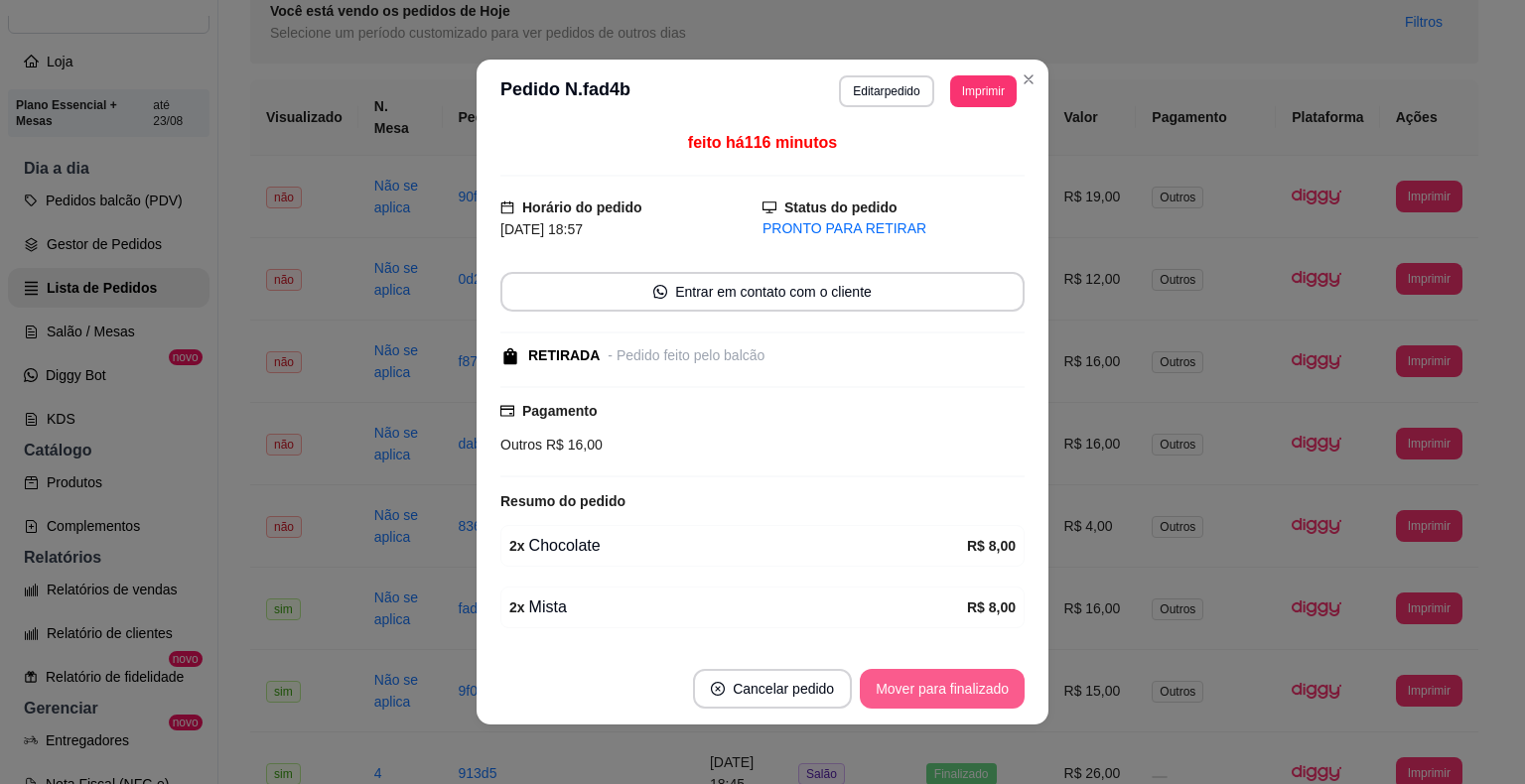 click on "Mover para finalizado" at bounding box center (942, 689) 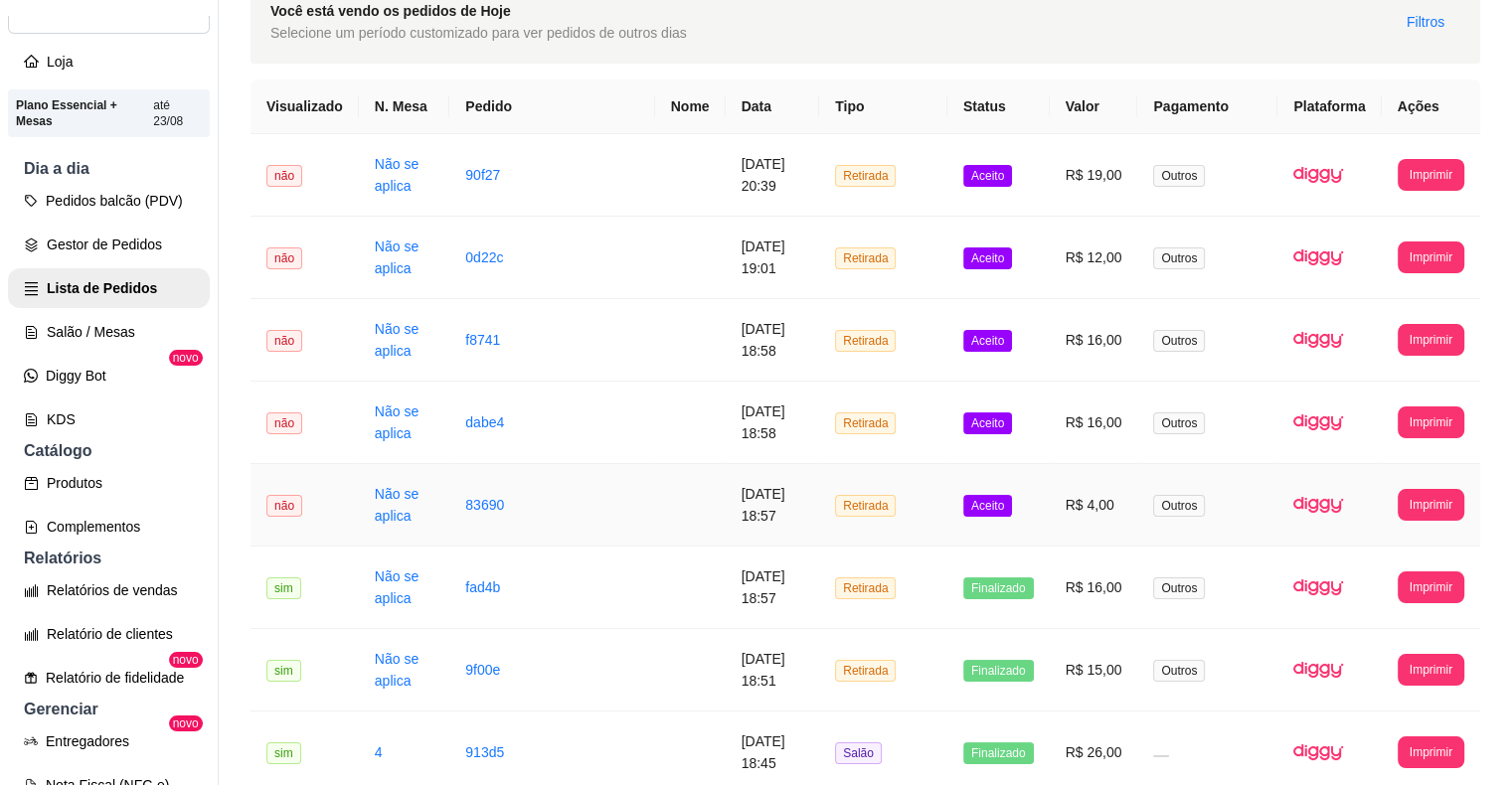 click on "Aceito" at bounding box center (987, 506) 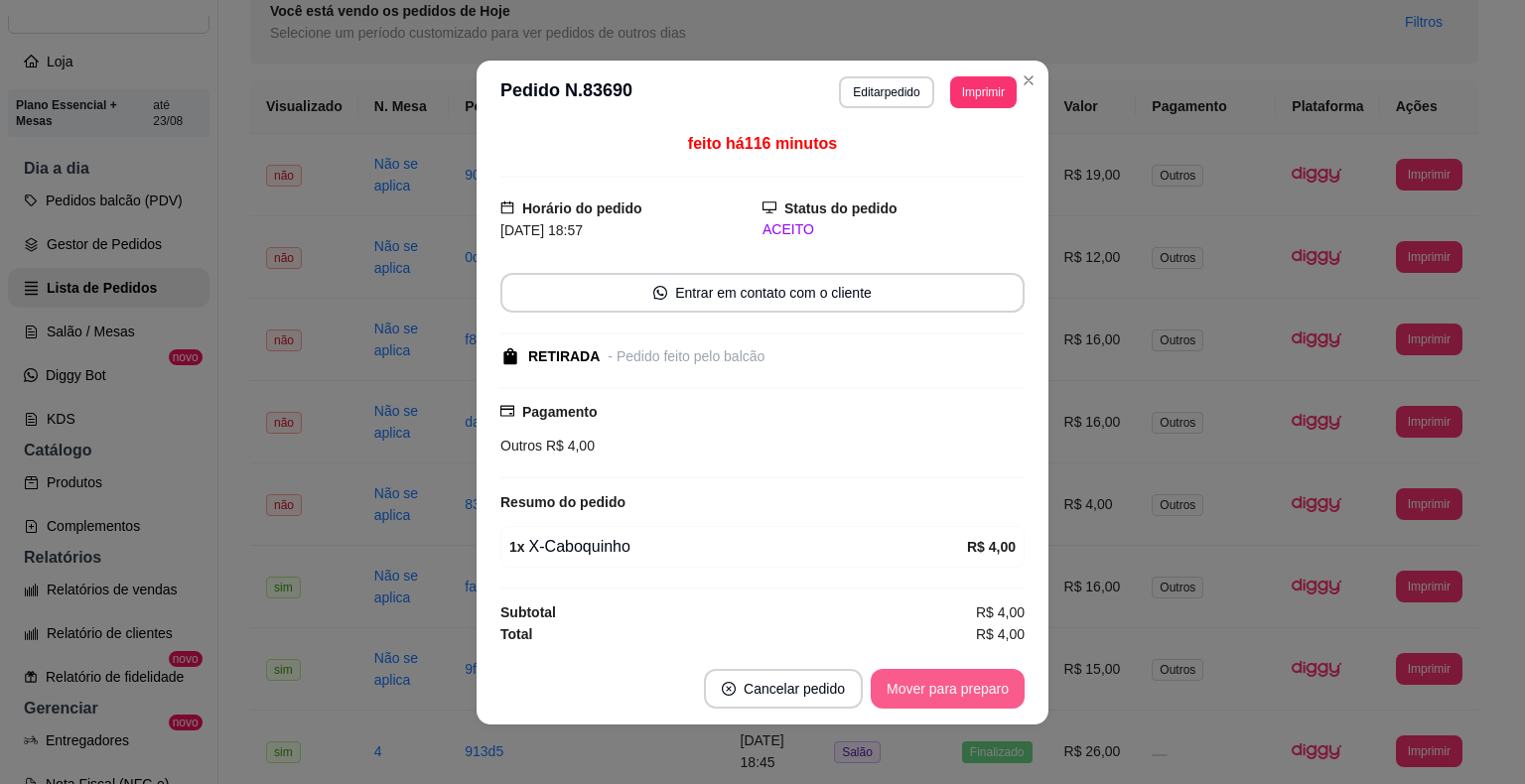 click on "Mover para preparo" at bounding box center [947, 689] 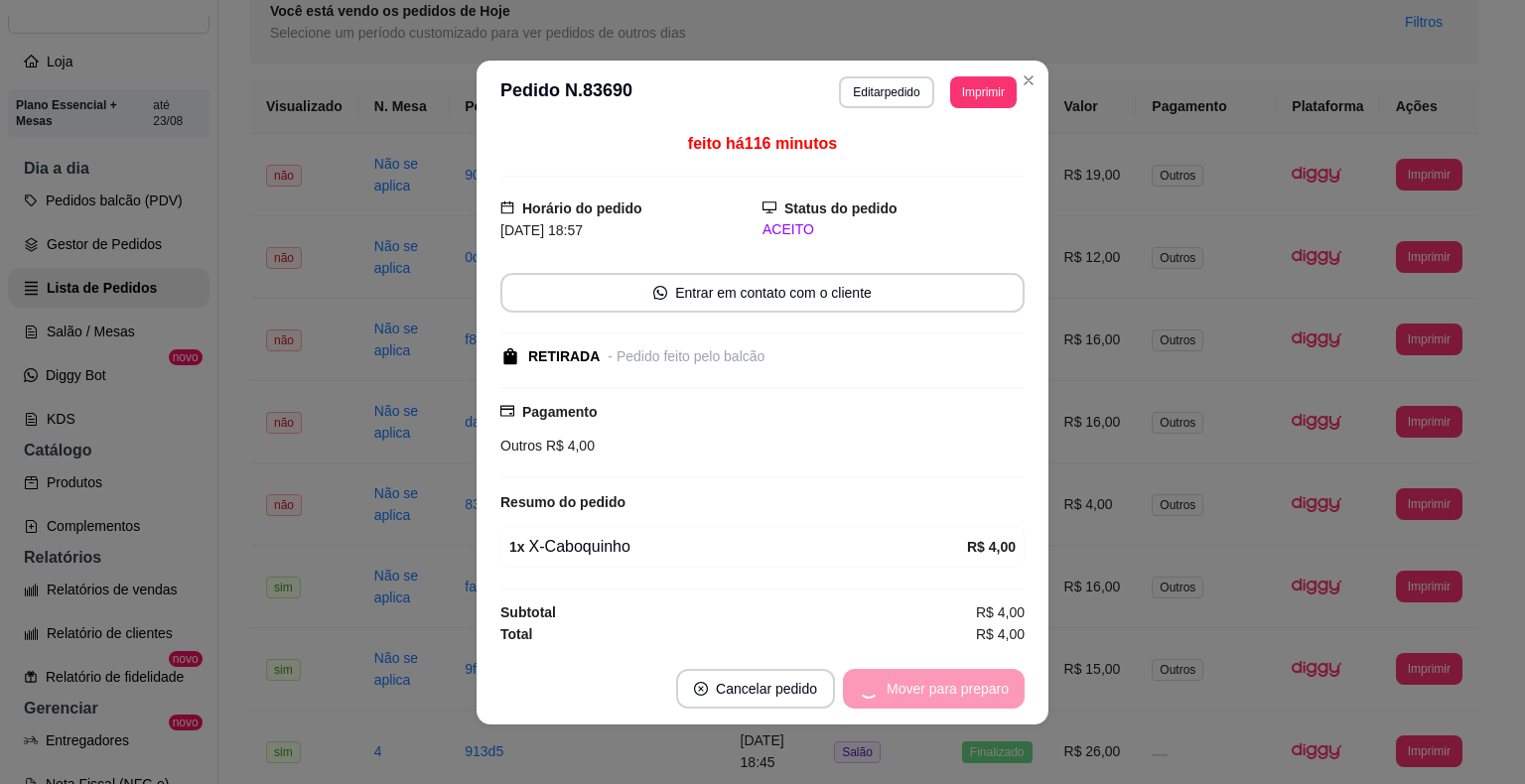 click on "Mover para preparo" at bounding box center [933, 689] 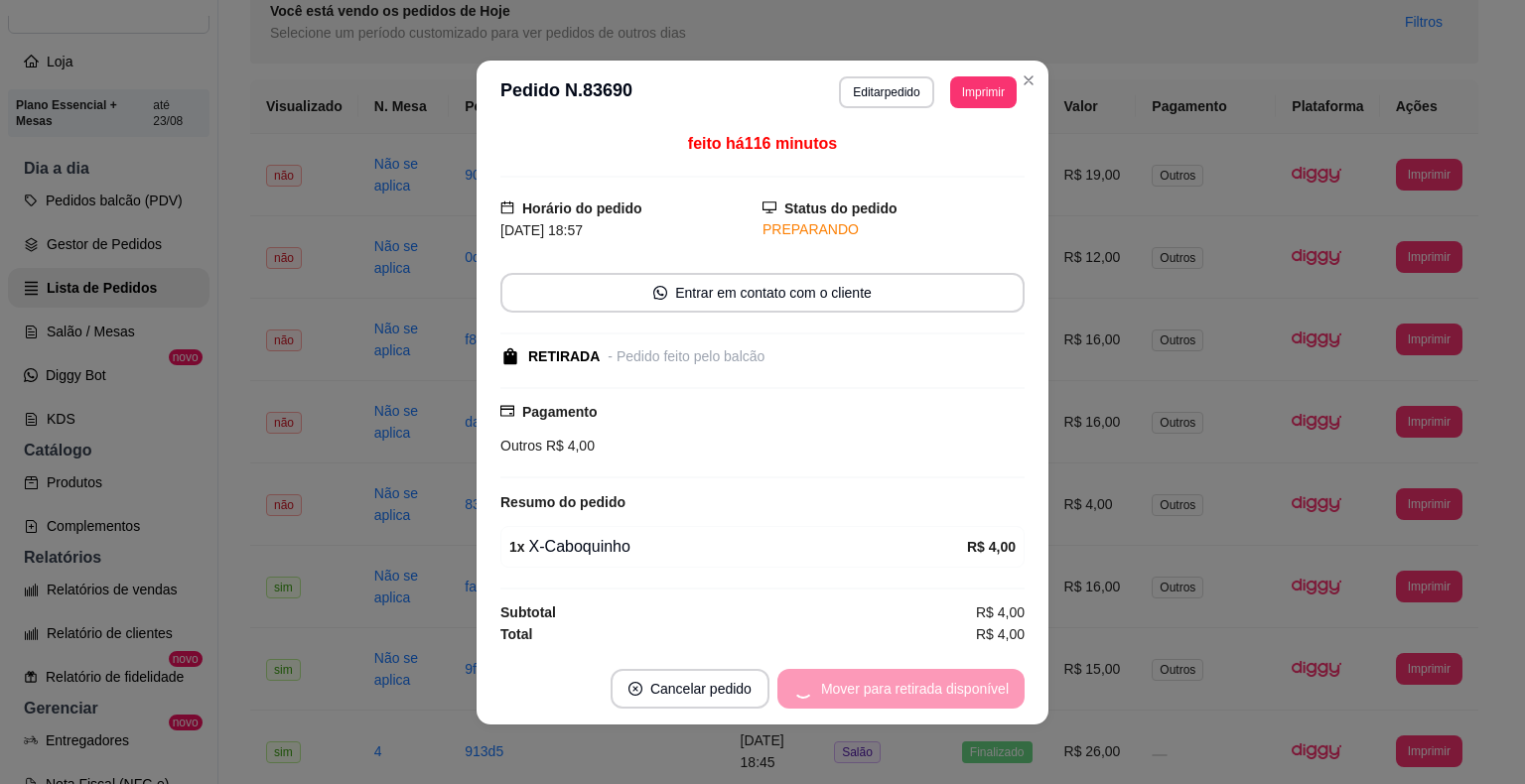 click on "Mover para retirada disponível" at bounding box center (901, 689) 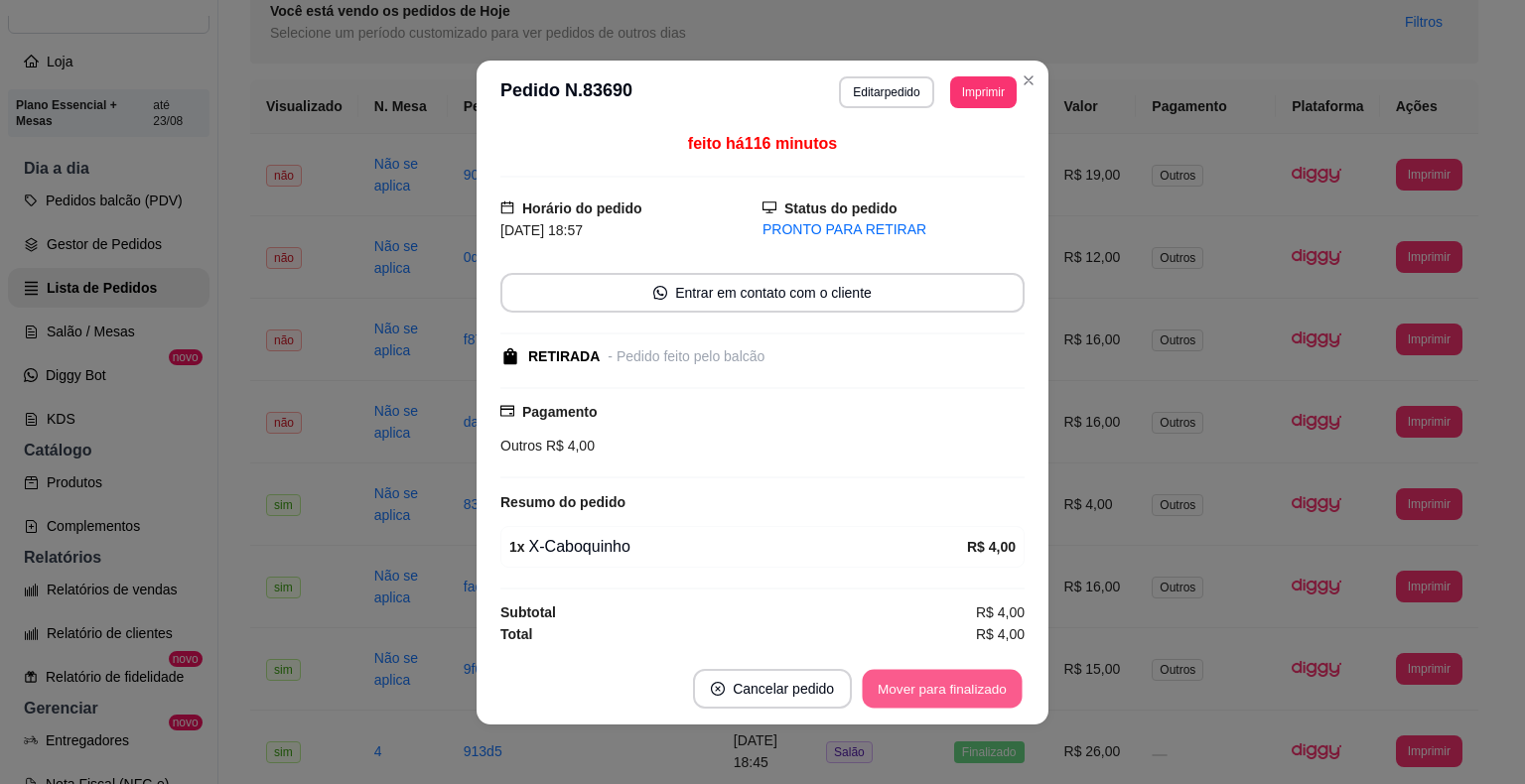 click on "Mover para finalizado" at bounding box center (942, 688) 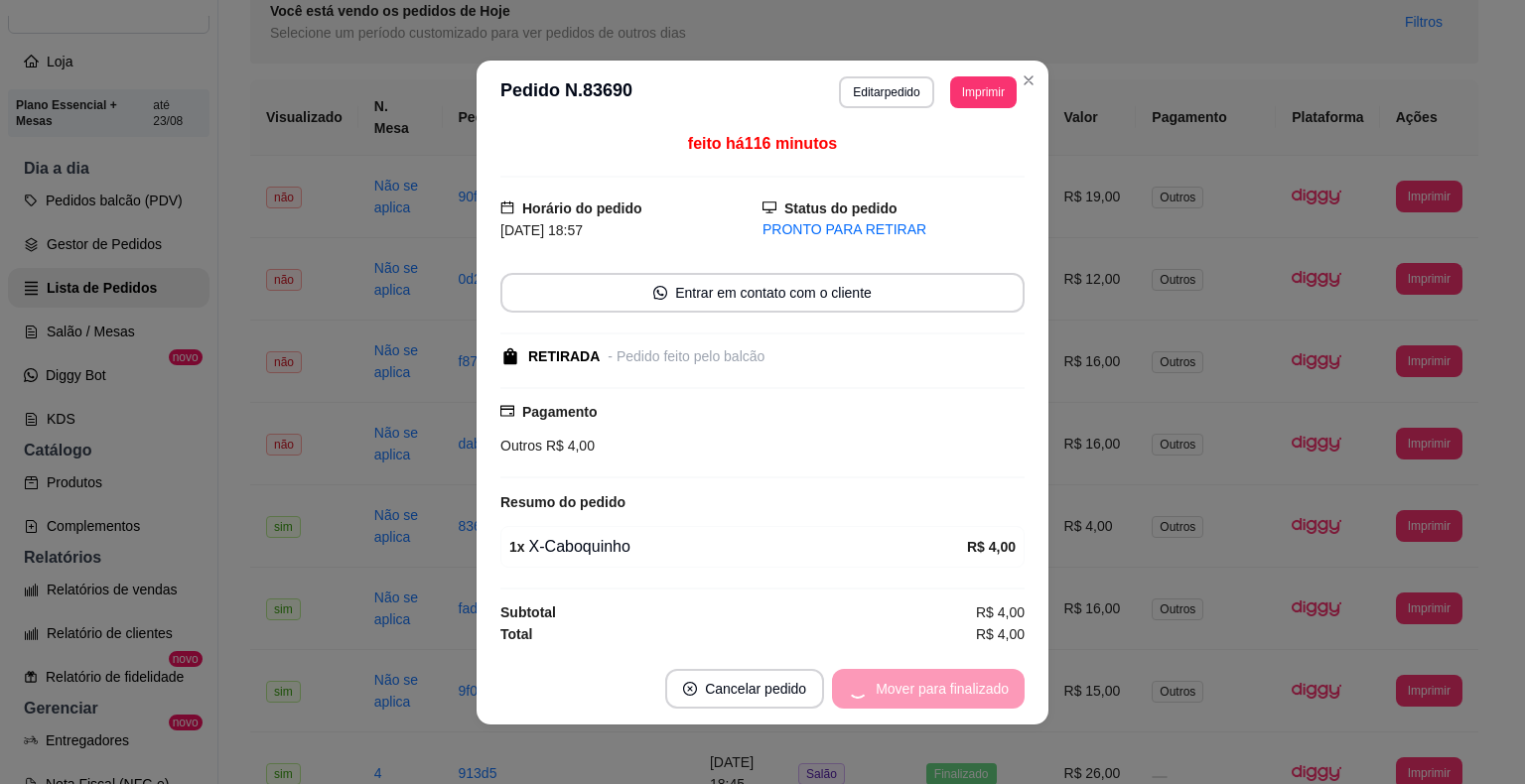 click on "Mover para finalizado" at bounding box center (928, 689) 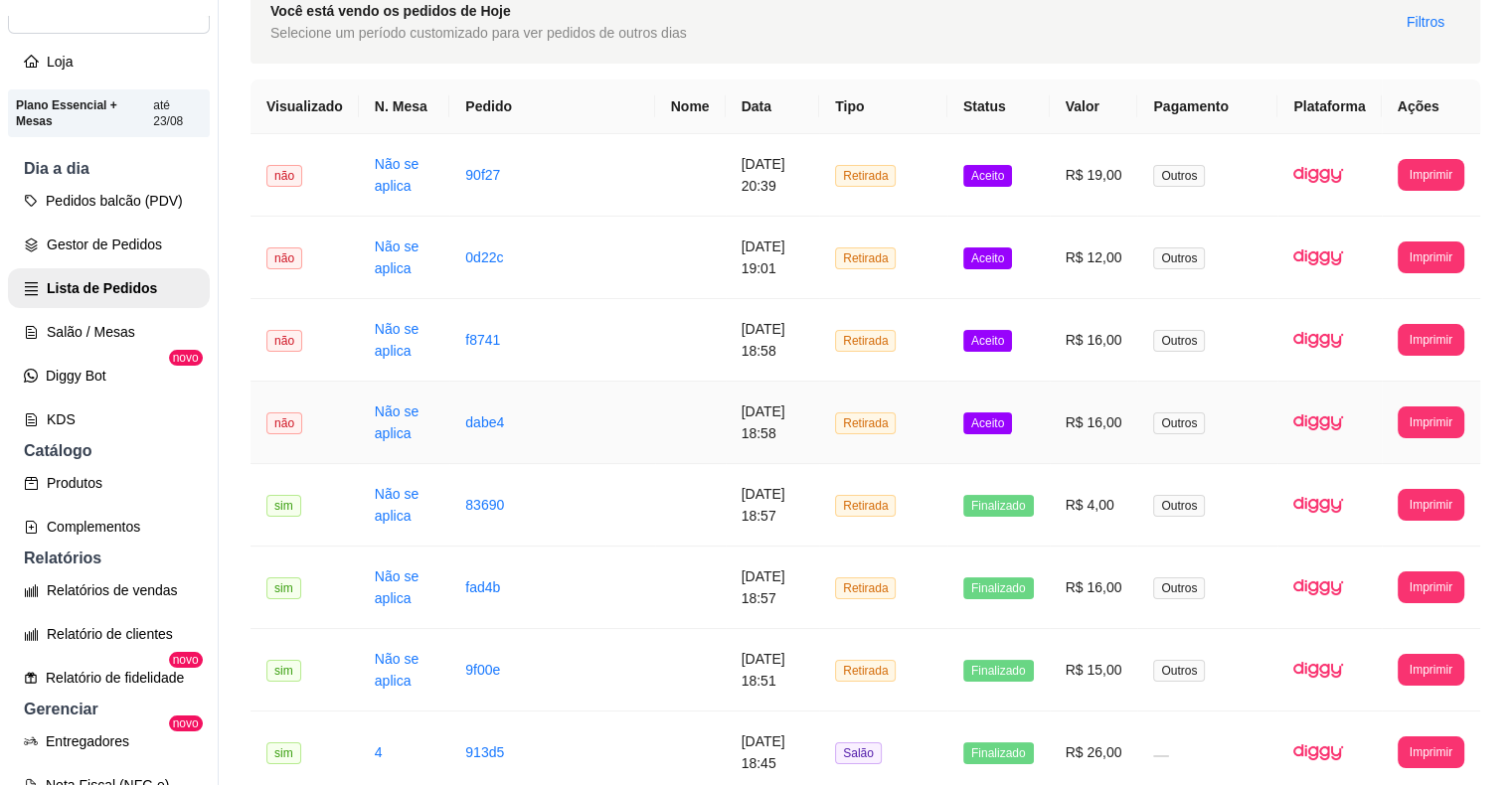 click on "Aceito" at bounding box center (987, 423) 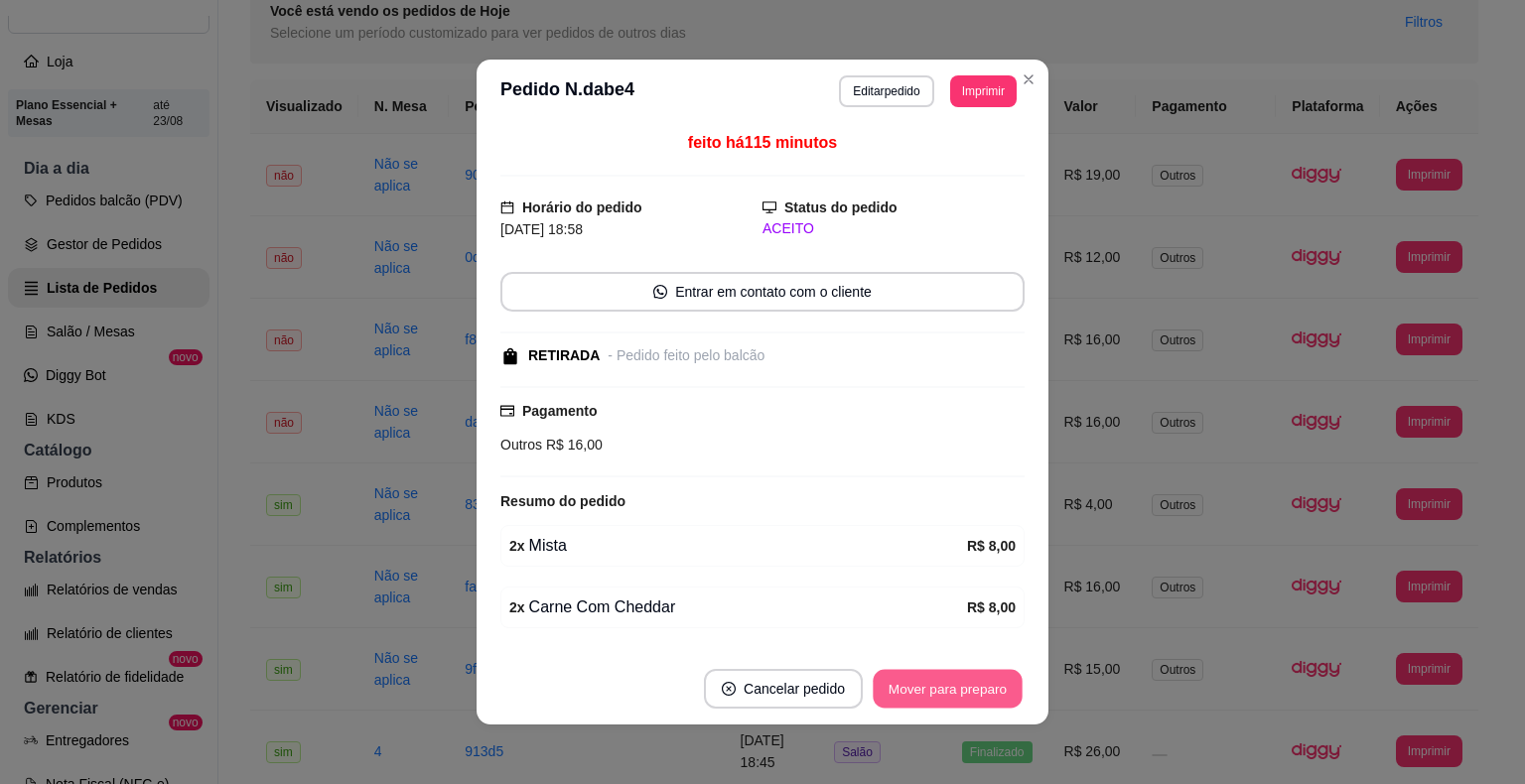 click on "Mover para preparo" at bounding box center (947, 689) 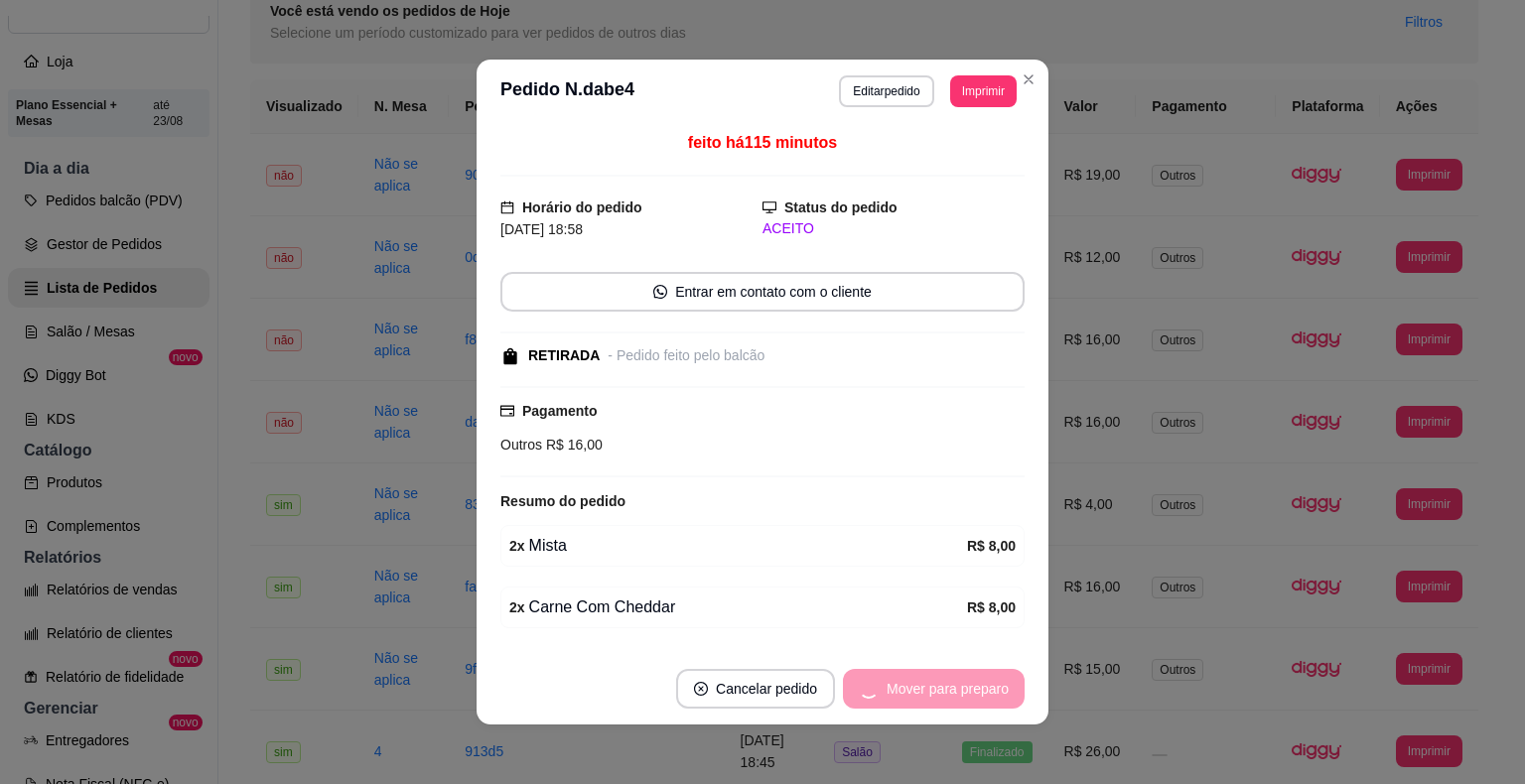 click on "Mover para preparo" at bounding box center (933, 689) 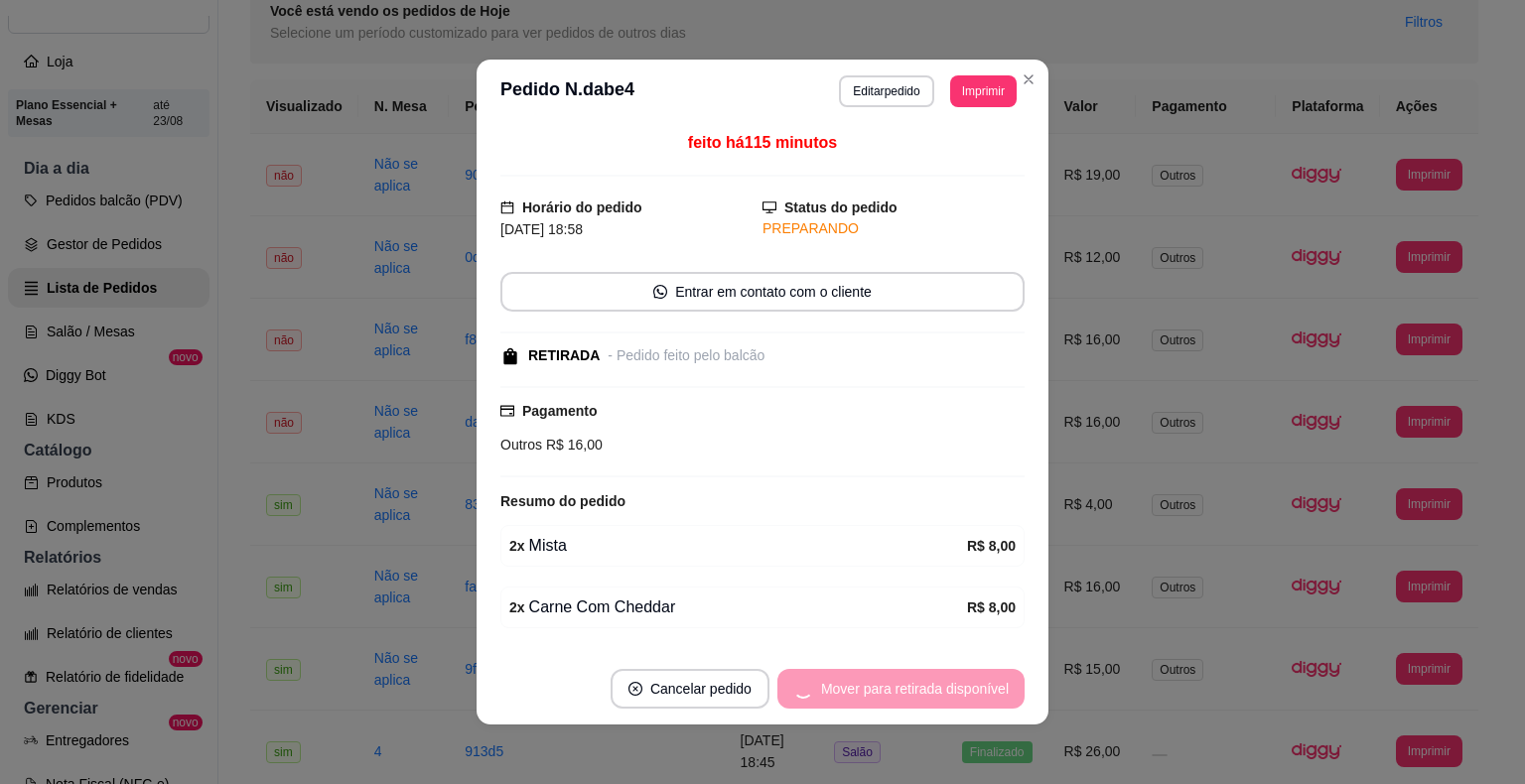 click on "Mover para retirada disponível" at bounding box center (901, 689) 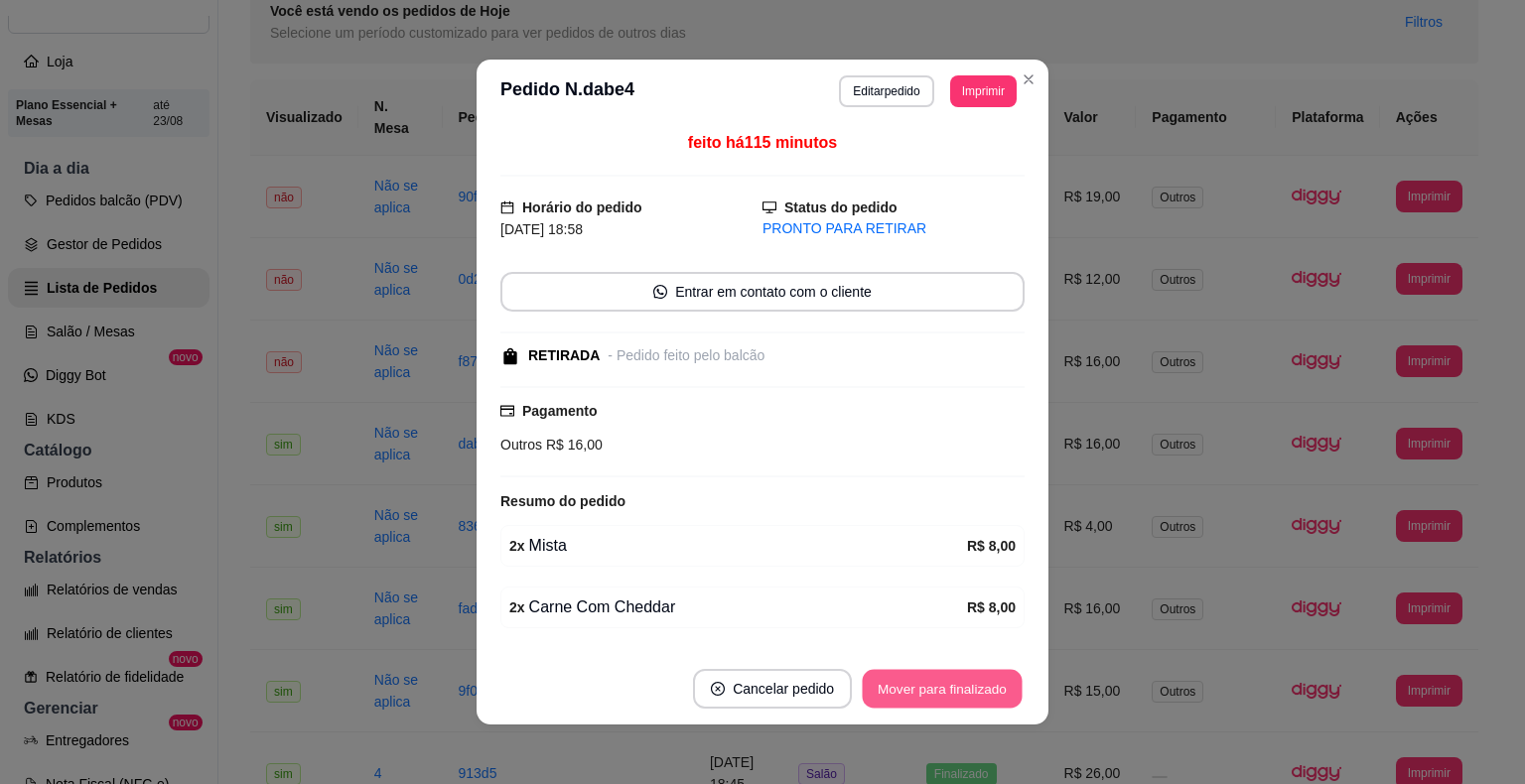 click on "Mover para finalizado" at bounding box center [942, 689] 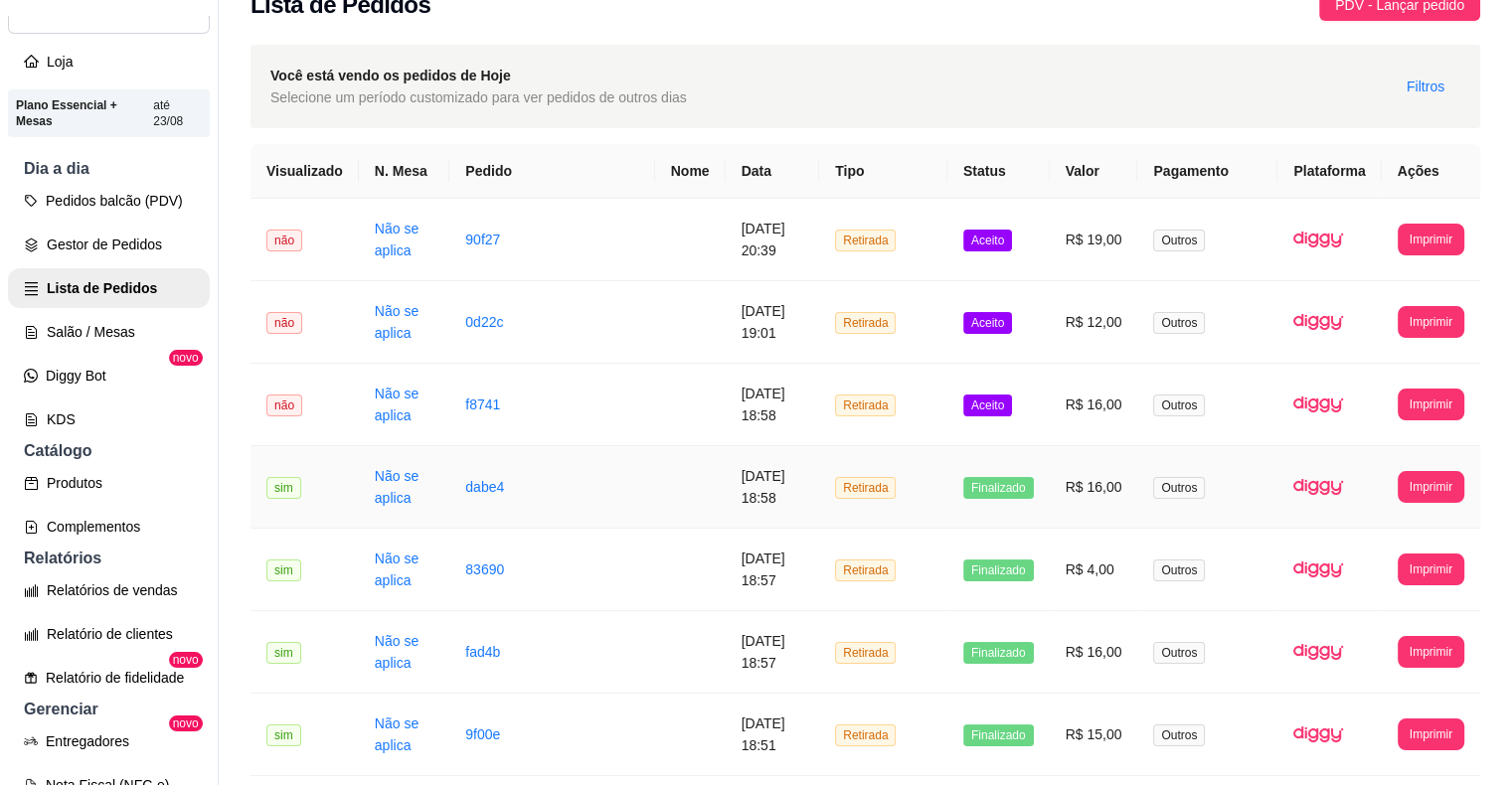 scroll, scrollTop: 0, scrollLeft: 0, axis: both 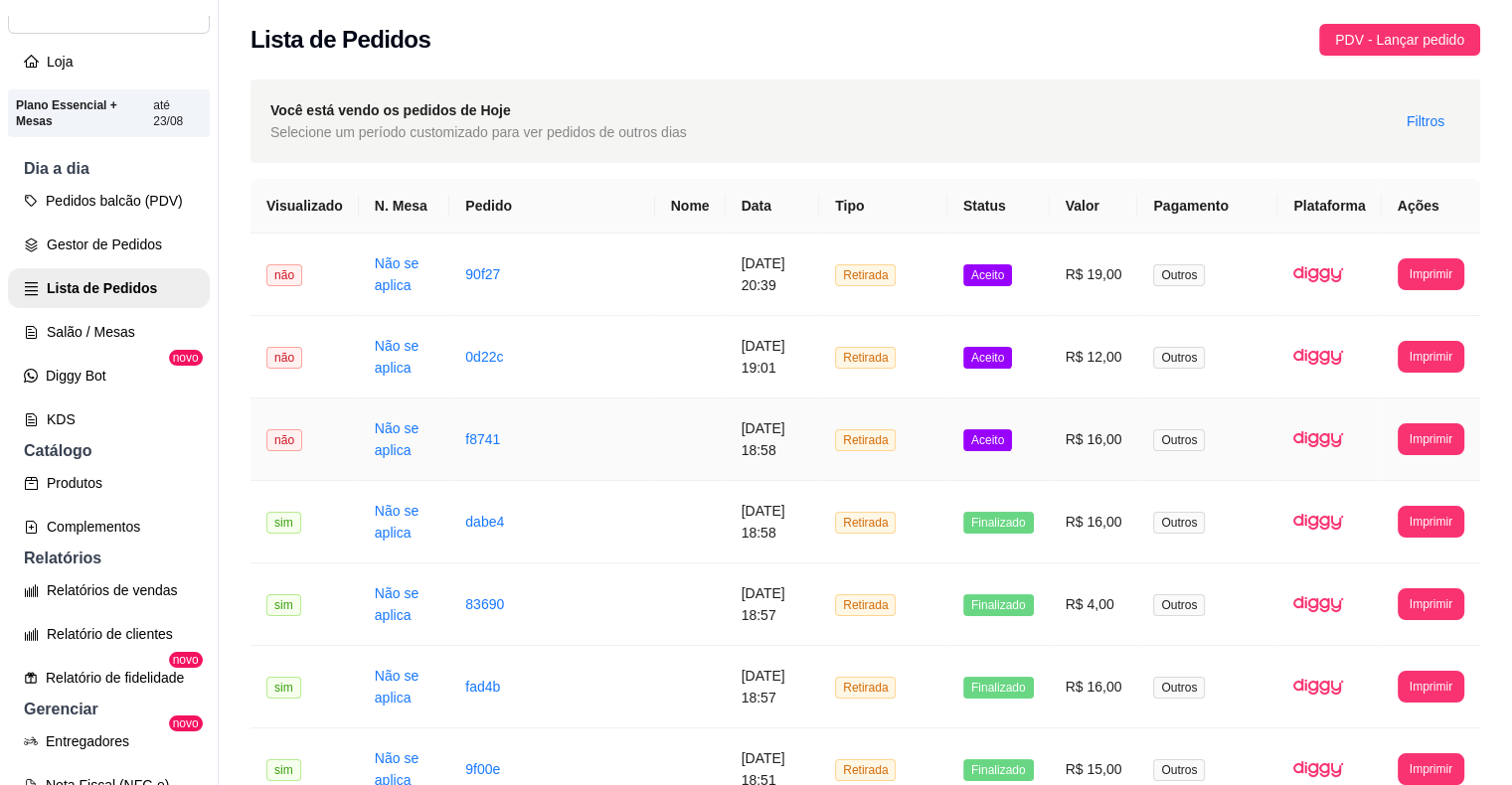 click on "Aceito" at bounding box center [998, 439] 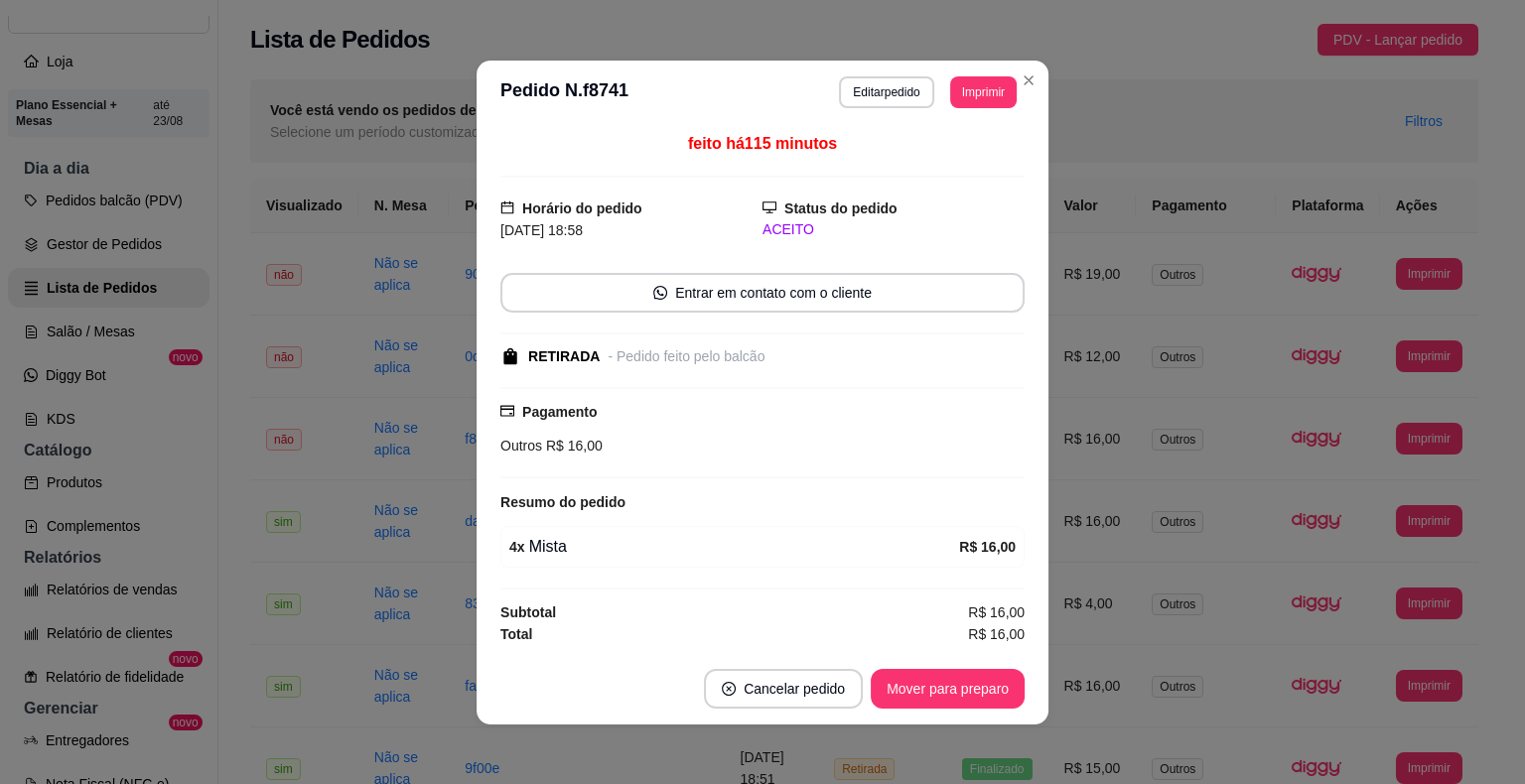 click on "Outros   R$ 16,00" at bounding box center [762, 446] 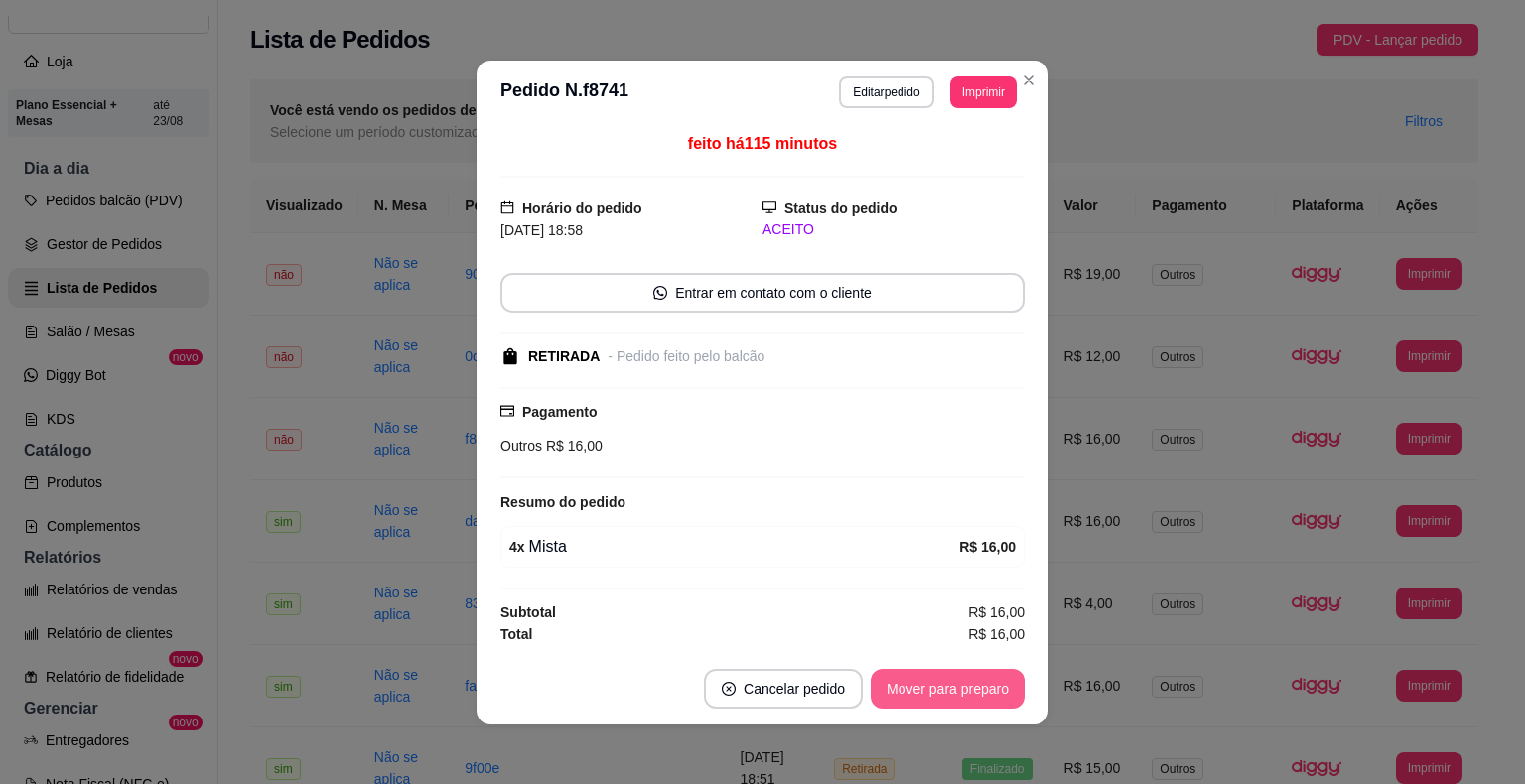 click on "Mover para preparo" at bounding box center (947, 689) 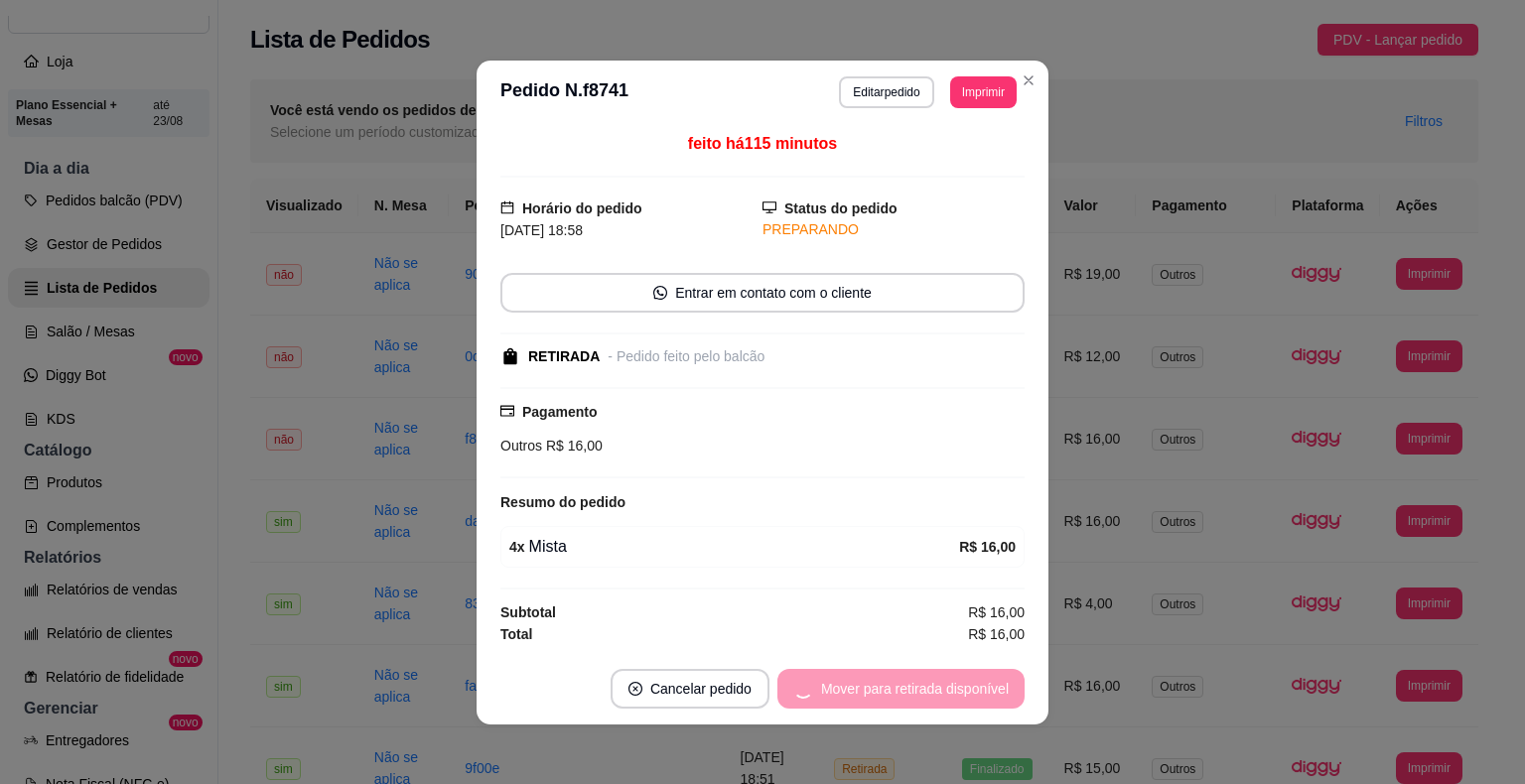 click on "Mover para retirada disponível" at bounding box center (901, 689) 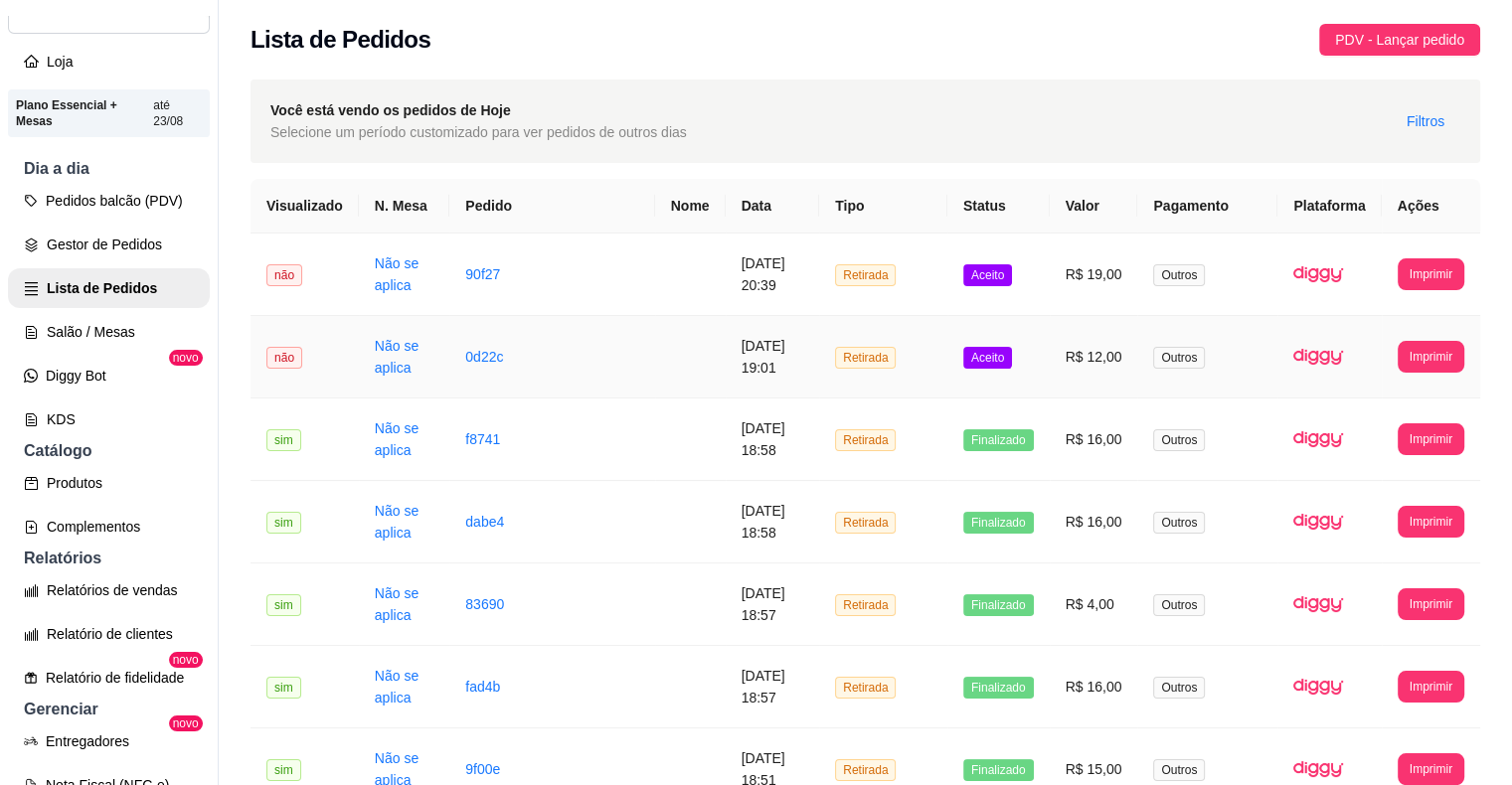 click on "Aceito" at bounding box center (987, 358) 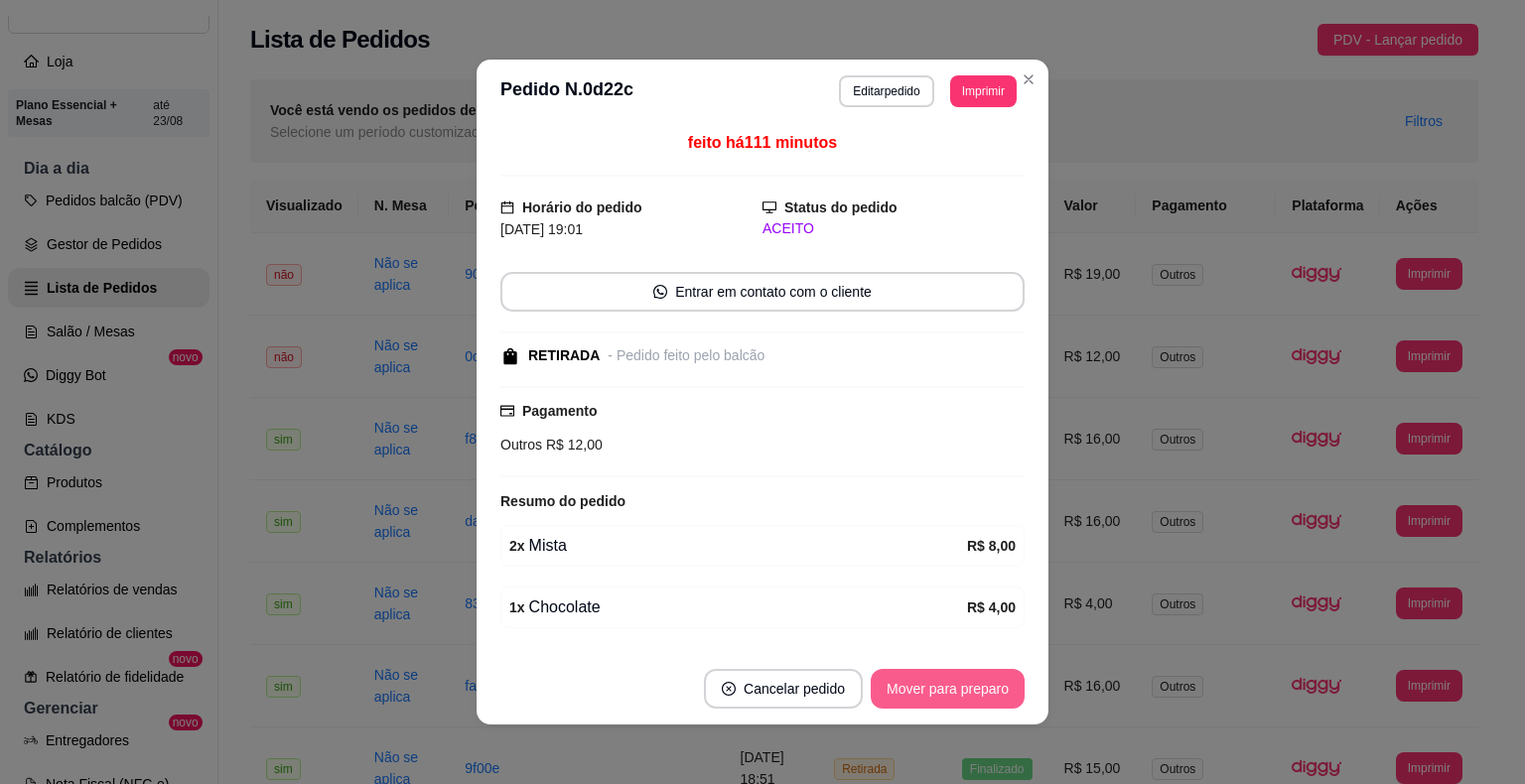 click on "Mover para preparo" at bounding box center (947, 689) 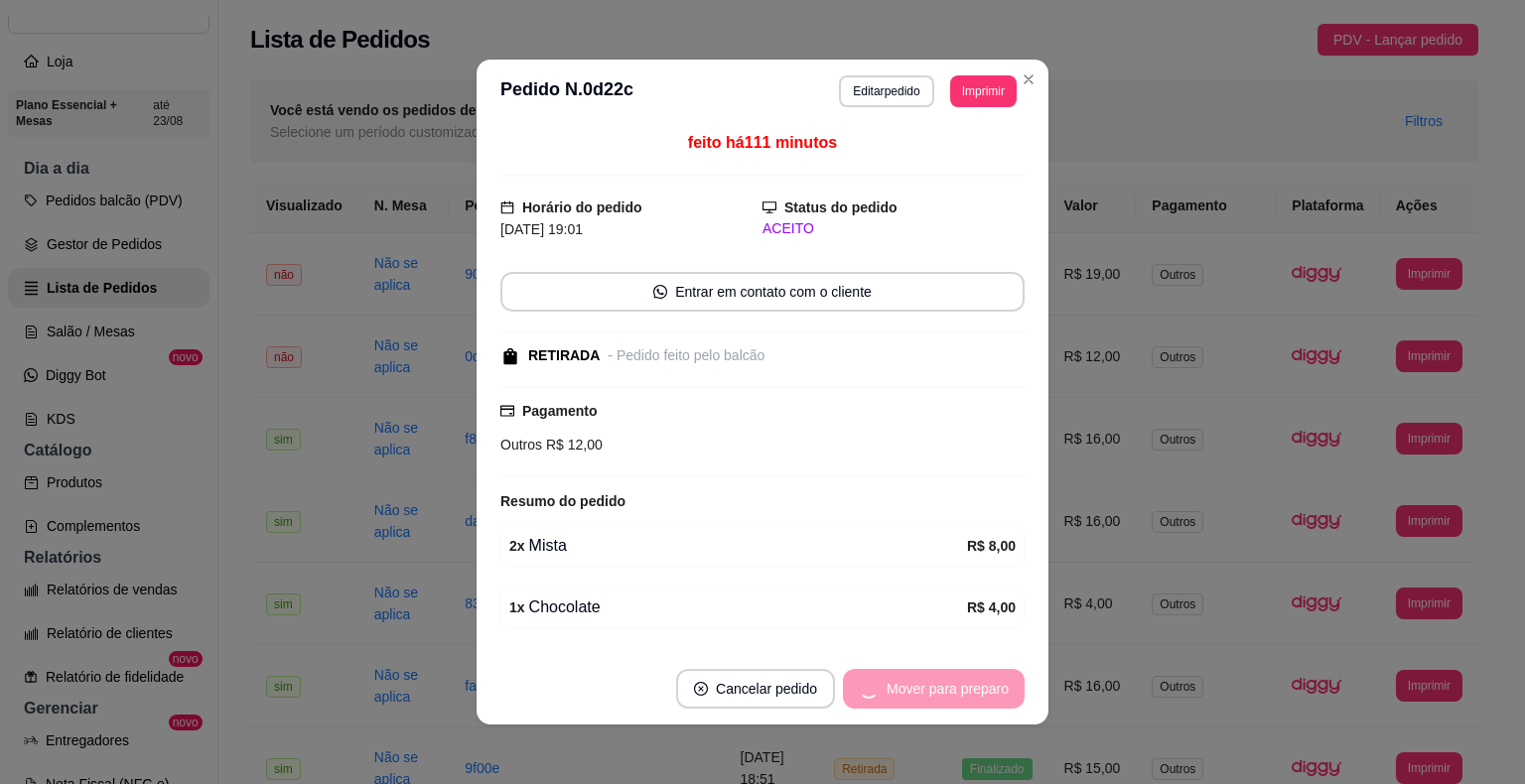 click on "Mover para preparo" at bounding box center (933, 689) 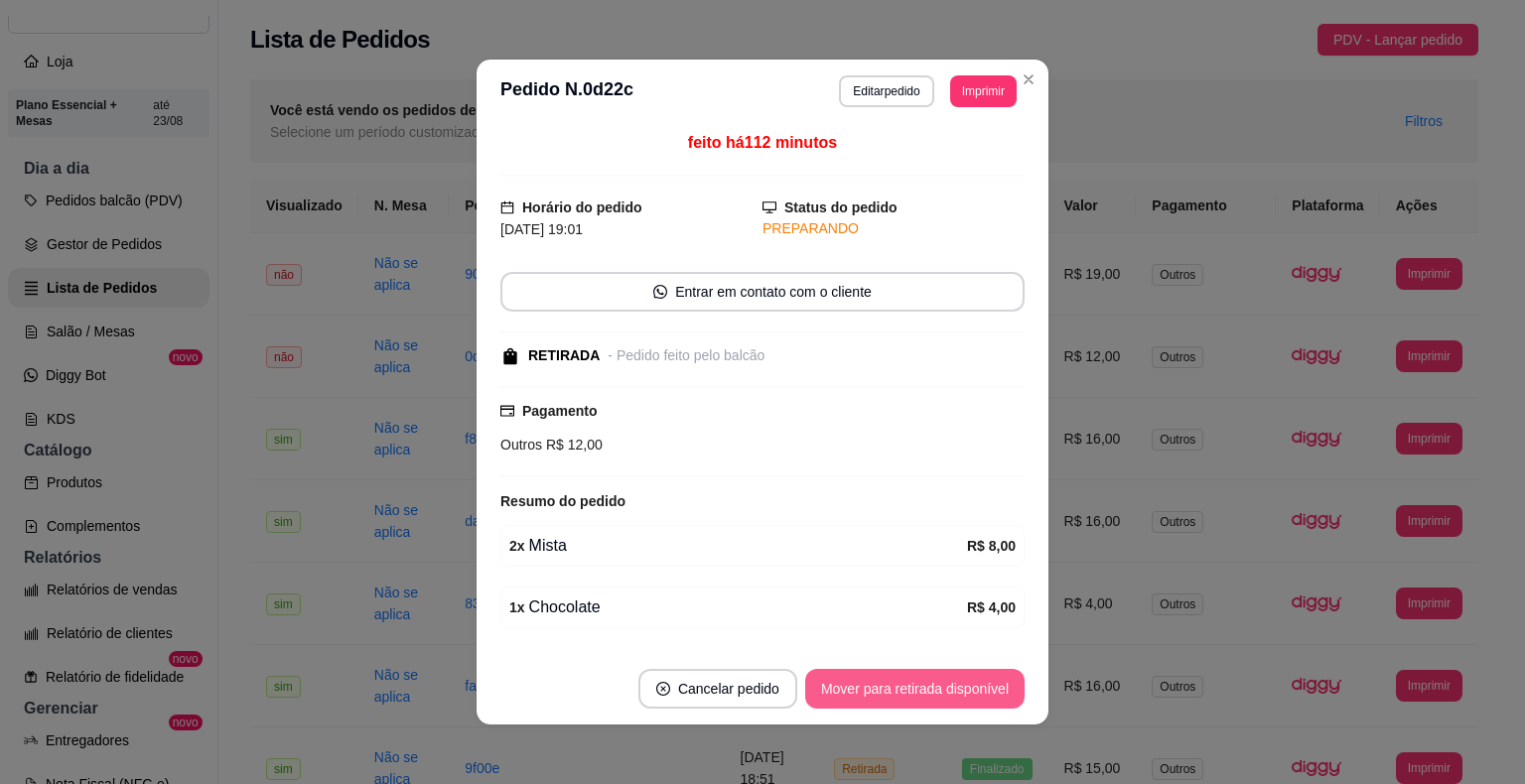click on "Mover para retirada disponível" at bounding box center [914, 689] 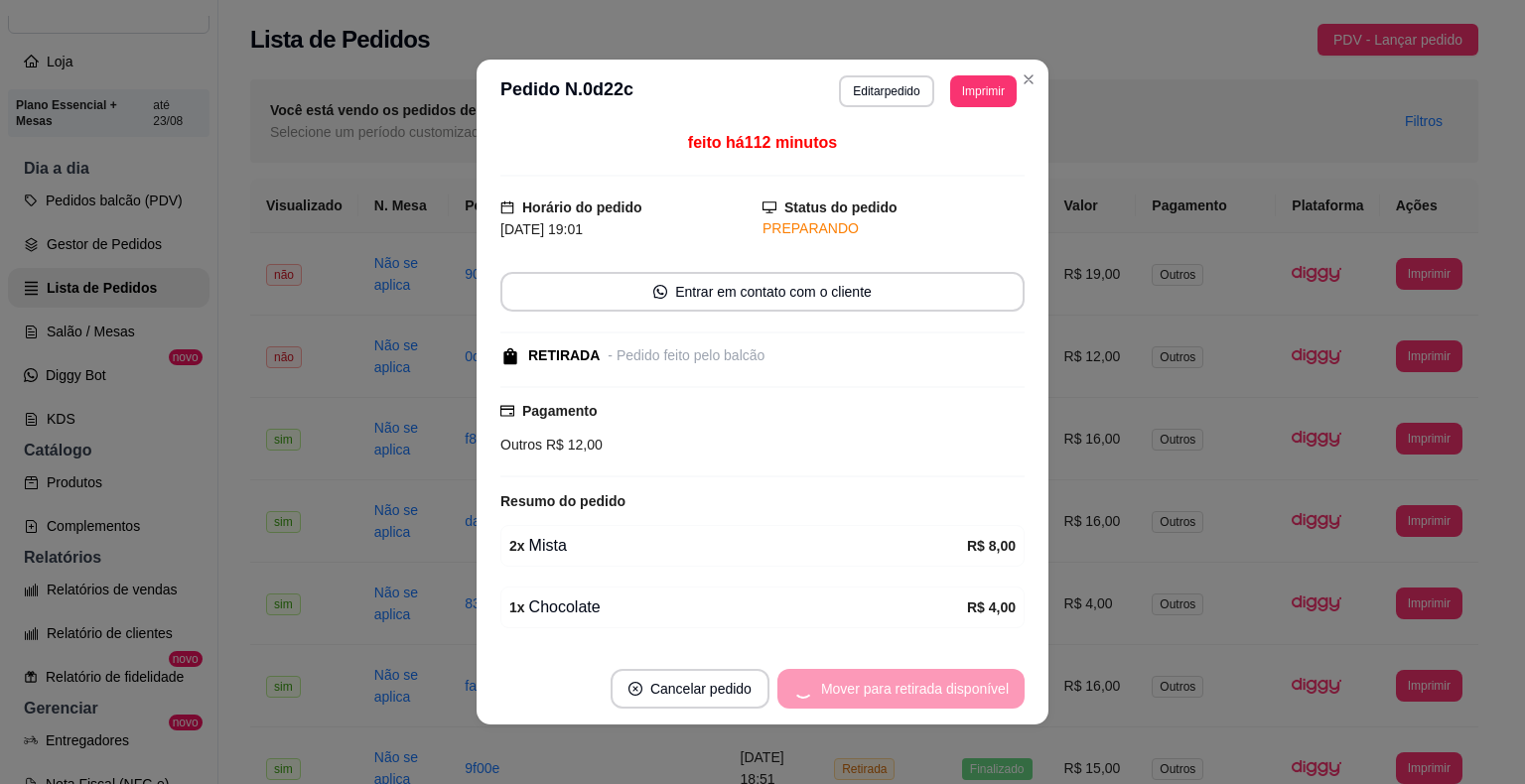 click on "Mover para retirada disponível" at bounding box center [901, 689] 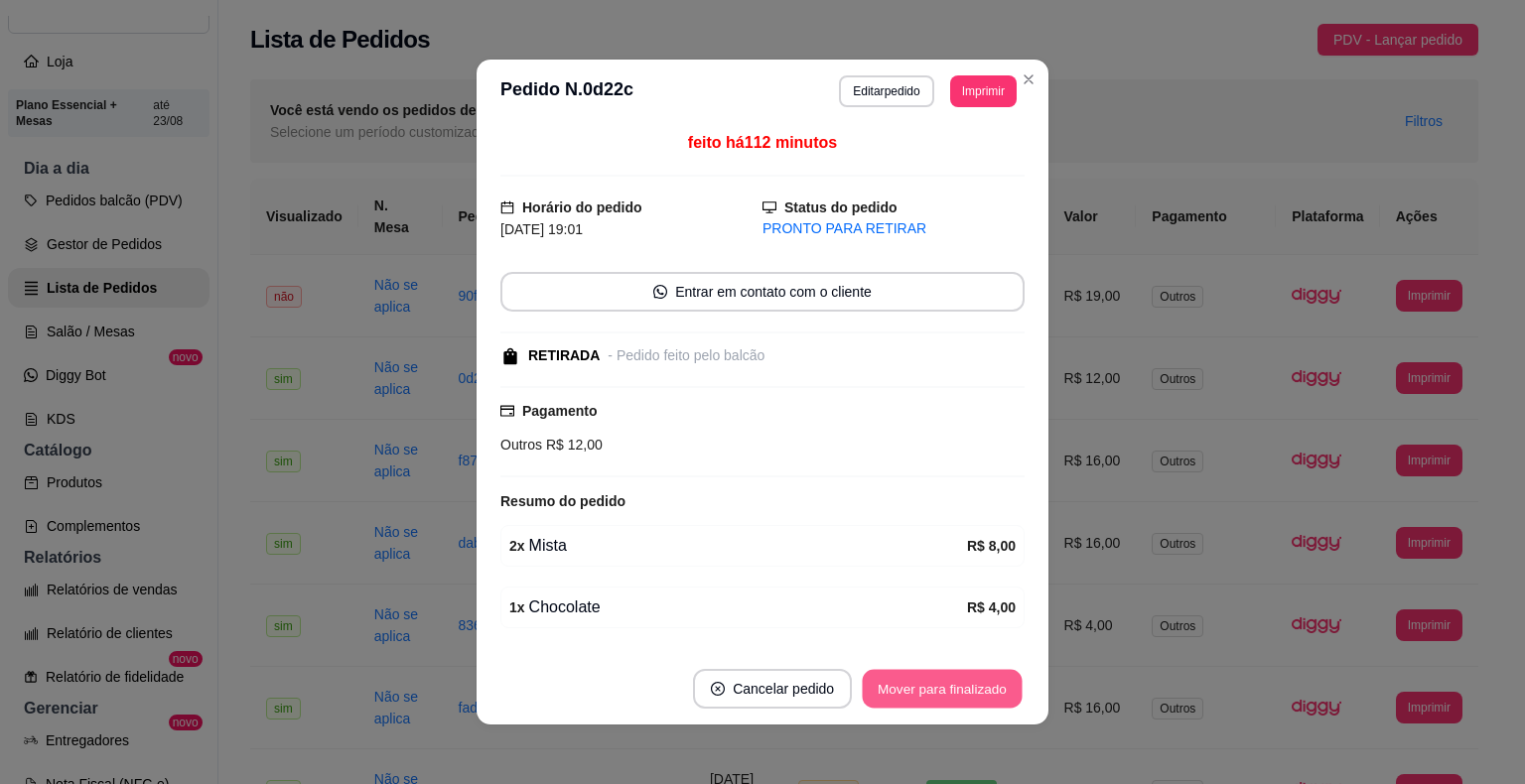 click on "Mover para finalizado" at bounding box center [942, 689] 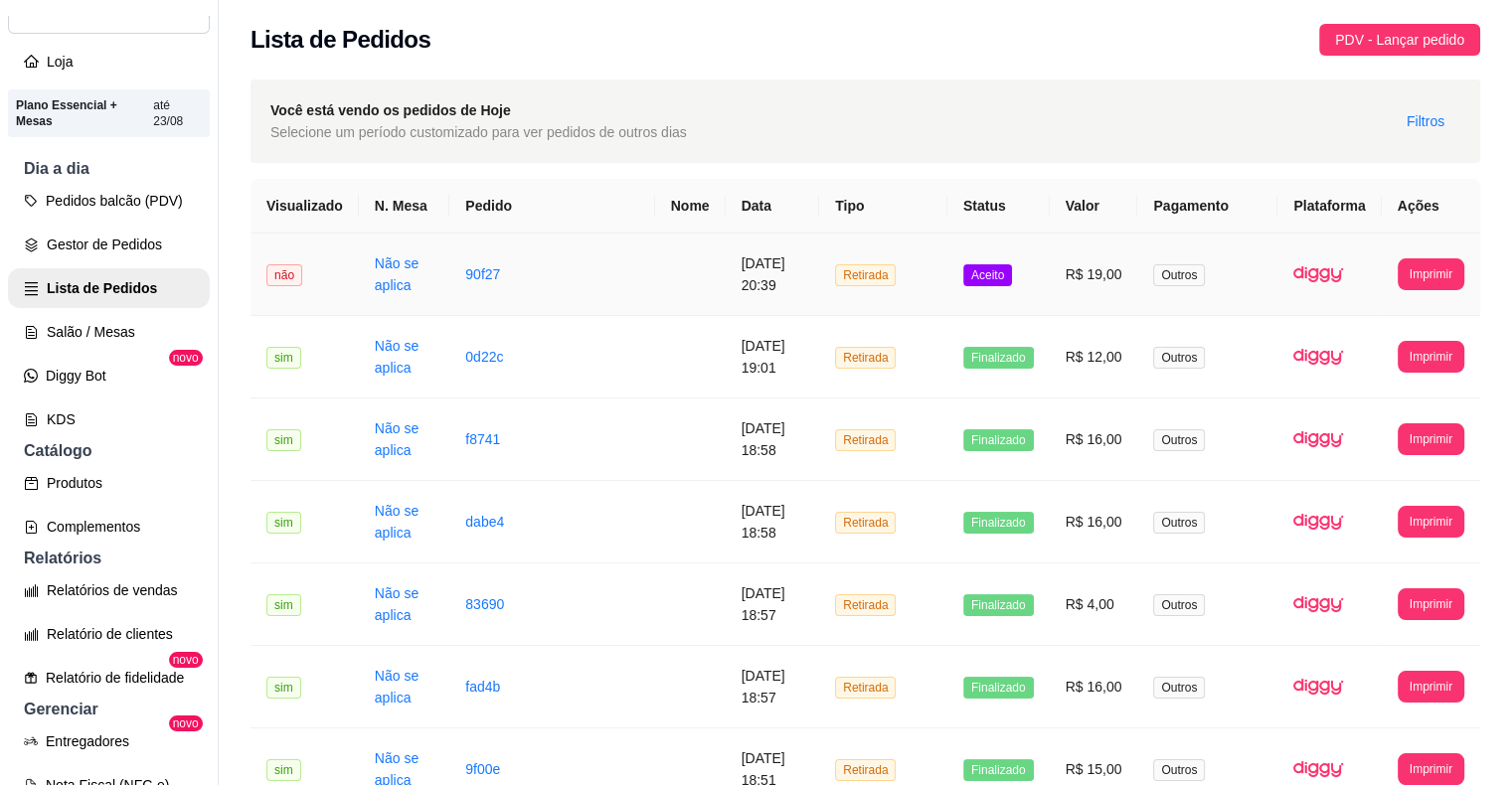 click on "Aceito" at bounding box center (987, 275) 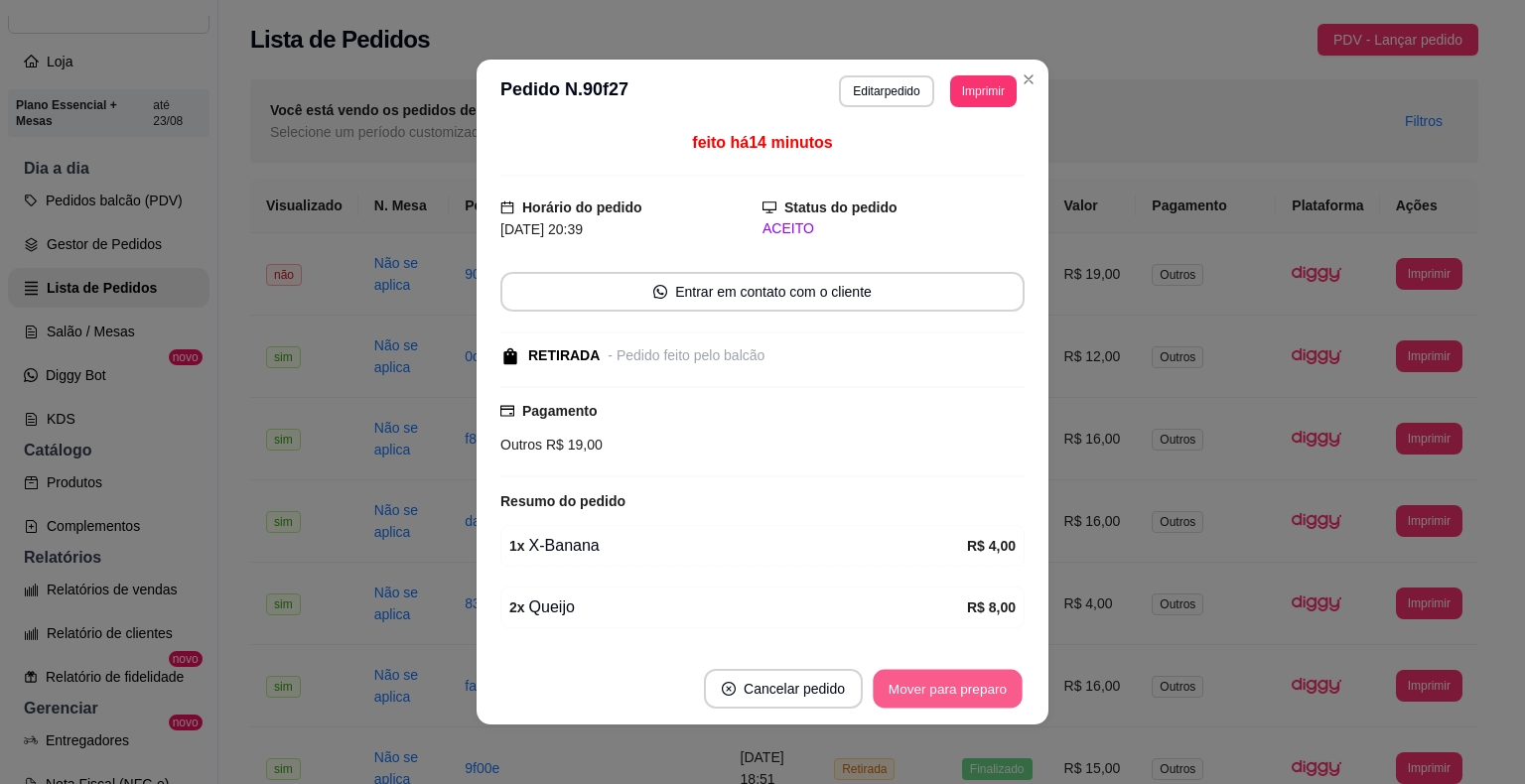 click on "Mover para preparo" at bounding box center [947, 689] 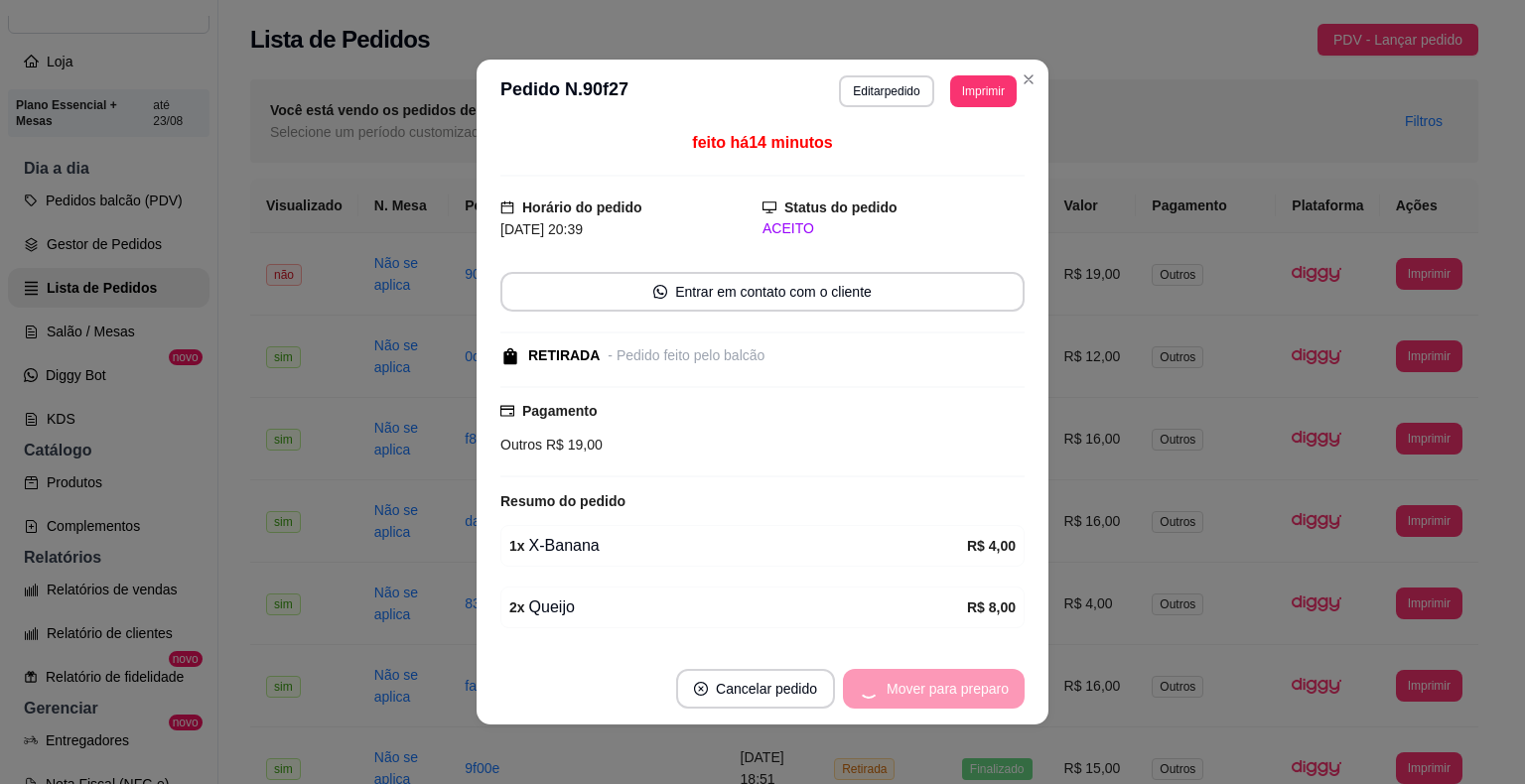 click on "Mover para preparo" at bounding box center [933, 689] 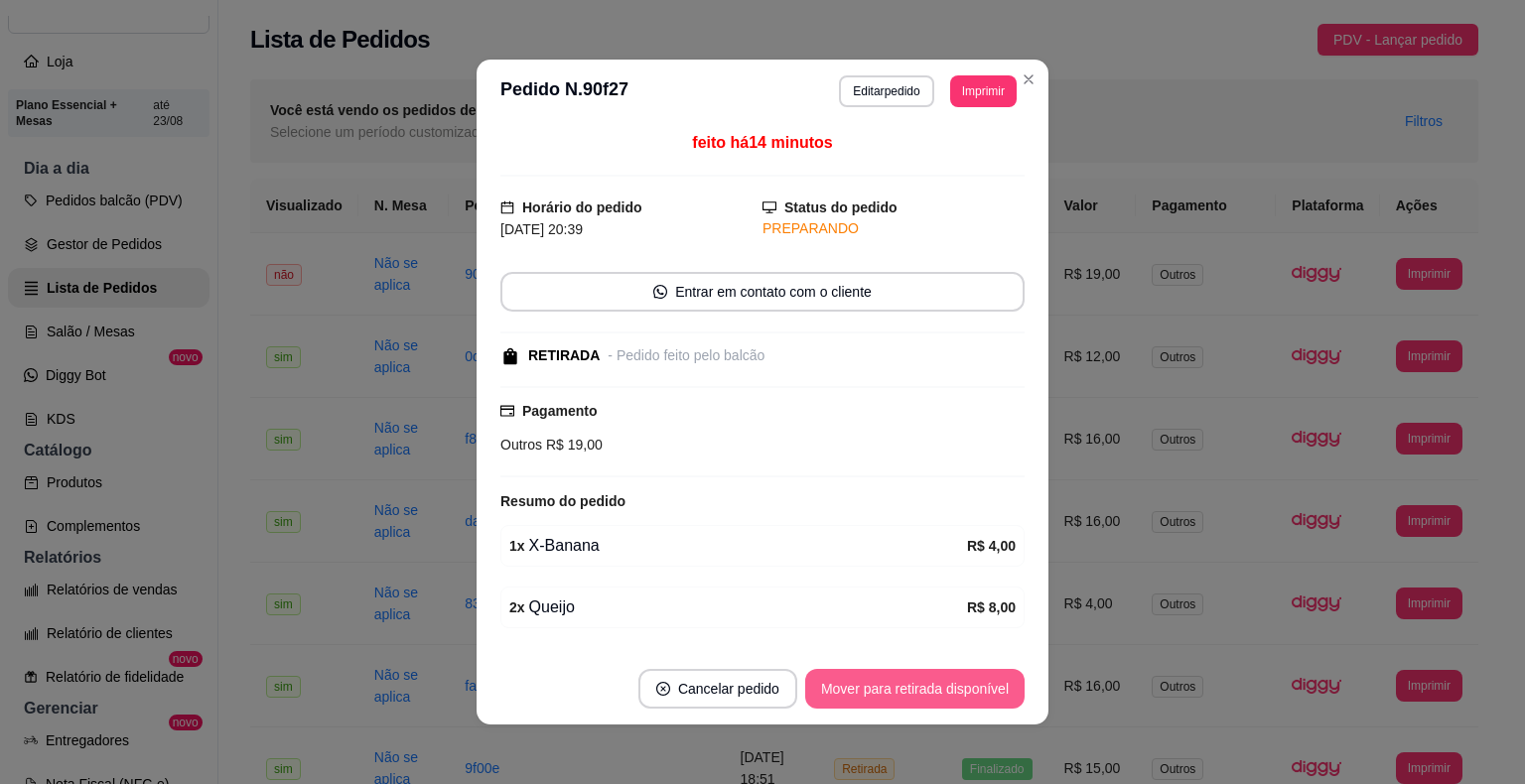 click on "Mover para retirada disponível" at bounding box center (914, 689) 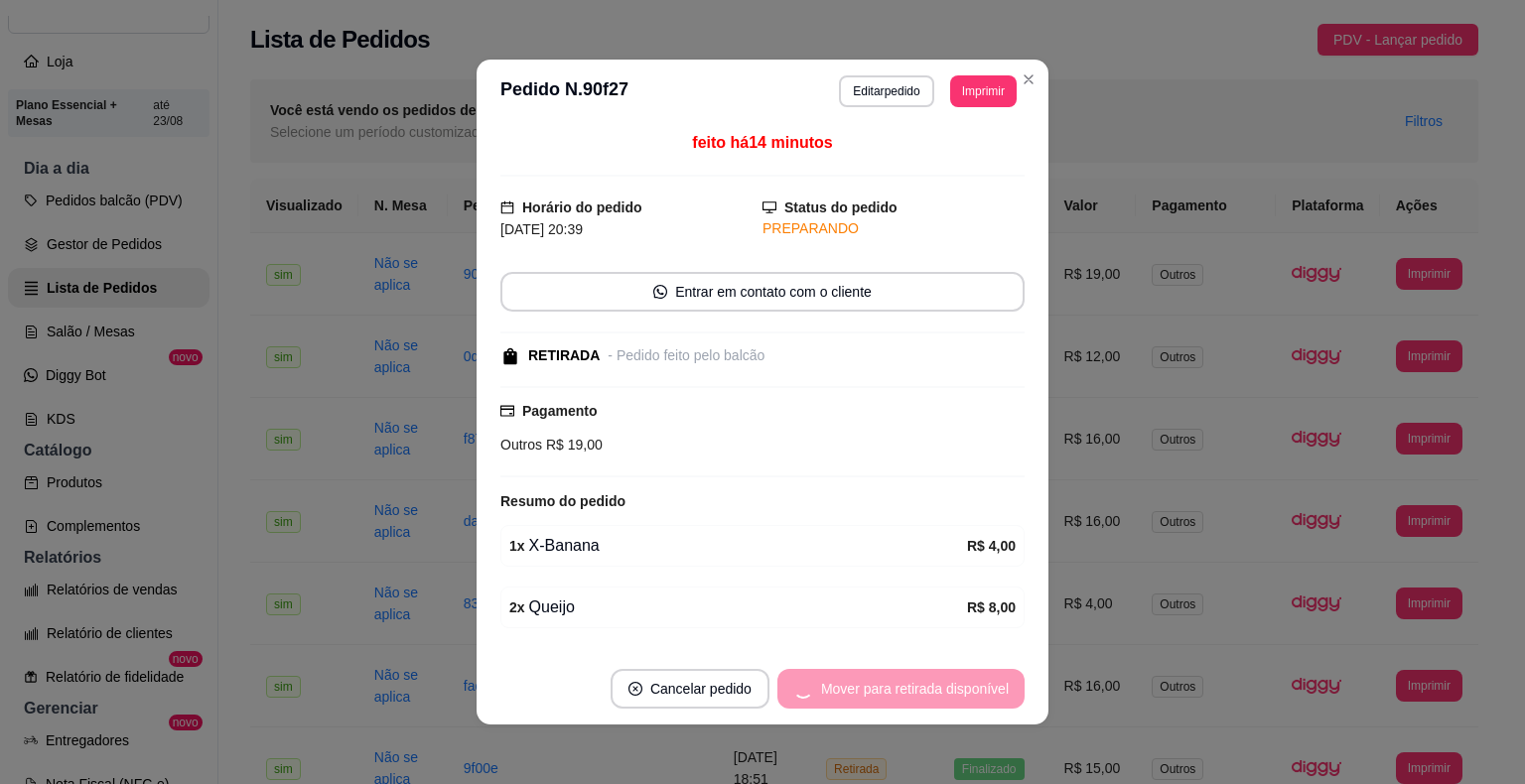click on "Mover para retirada disponível" at bounding box center [901, 689] 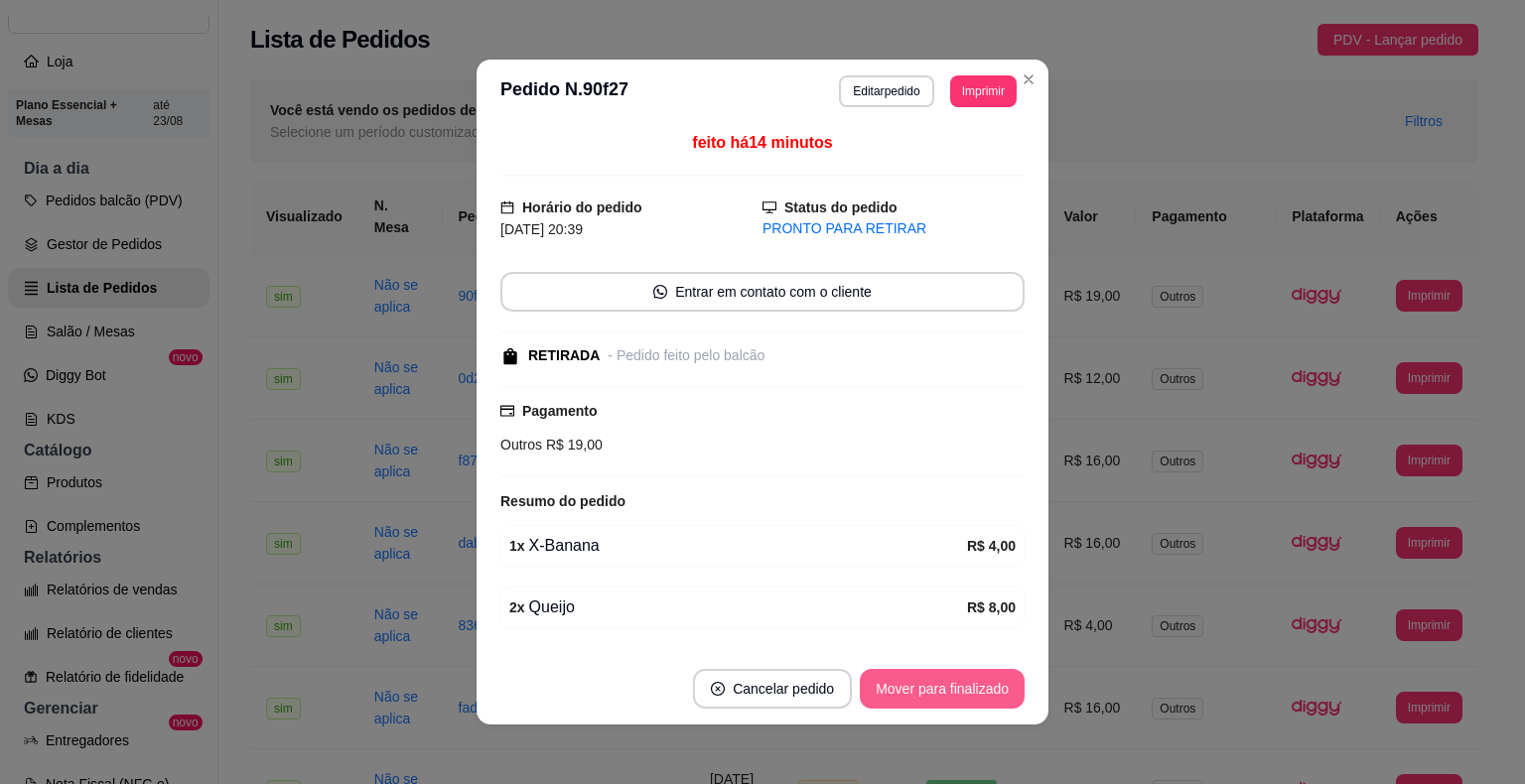 click on "Mover para finalizado" at bounding box center [942, 689] 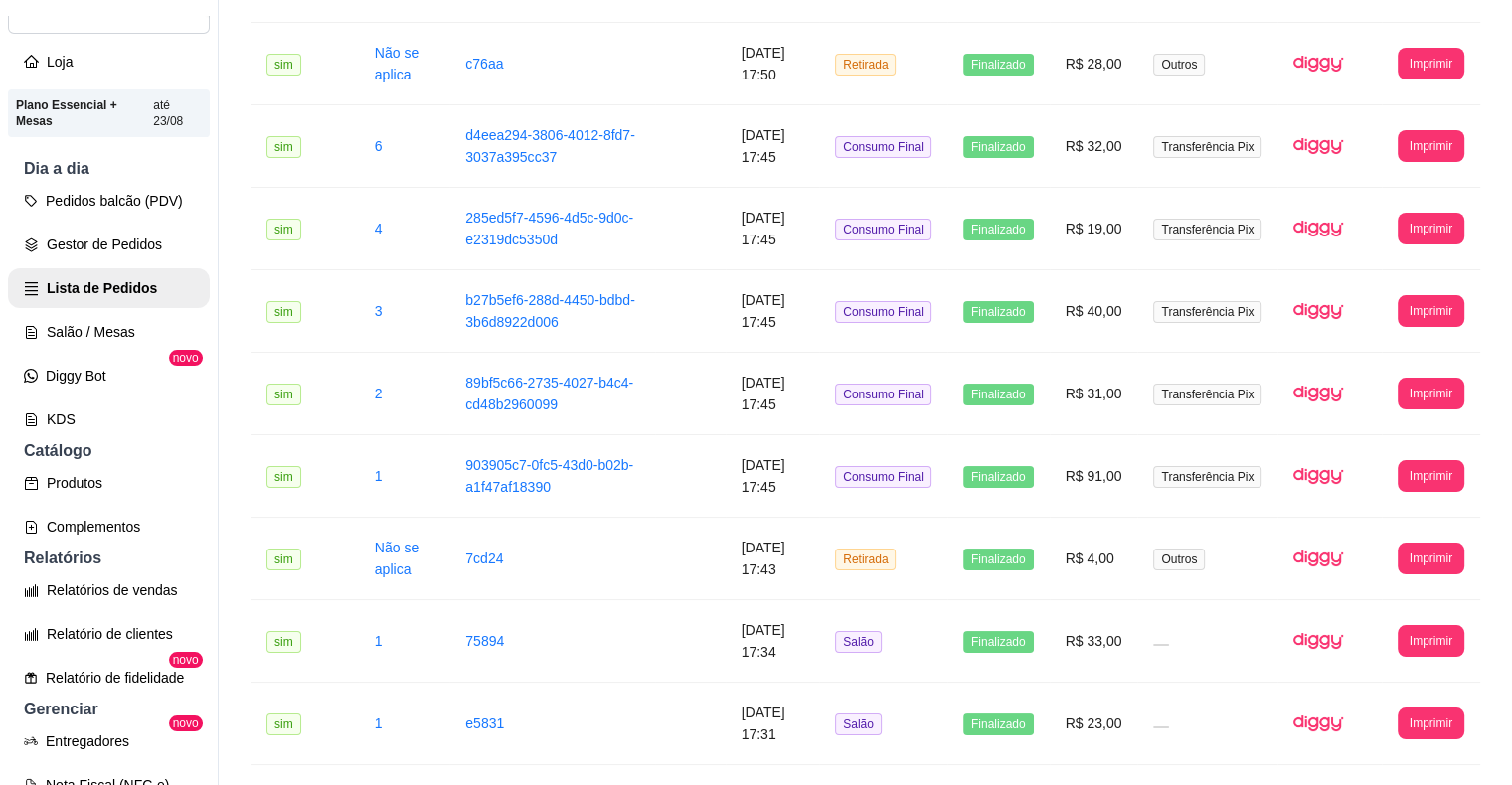 scroll, scrollTop: 2075, scrollLeft: 0, axis: vertical 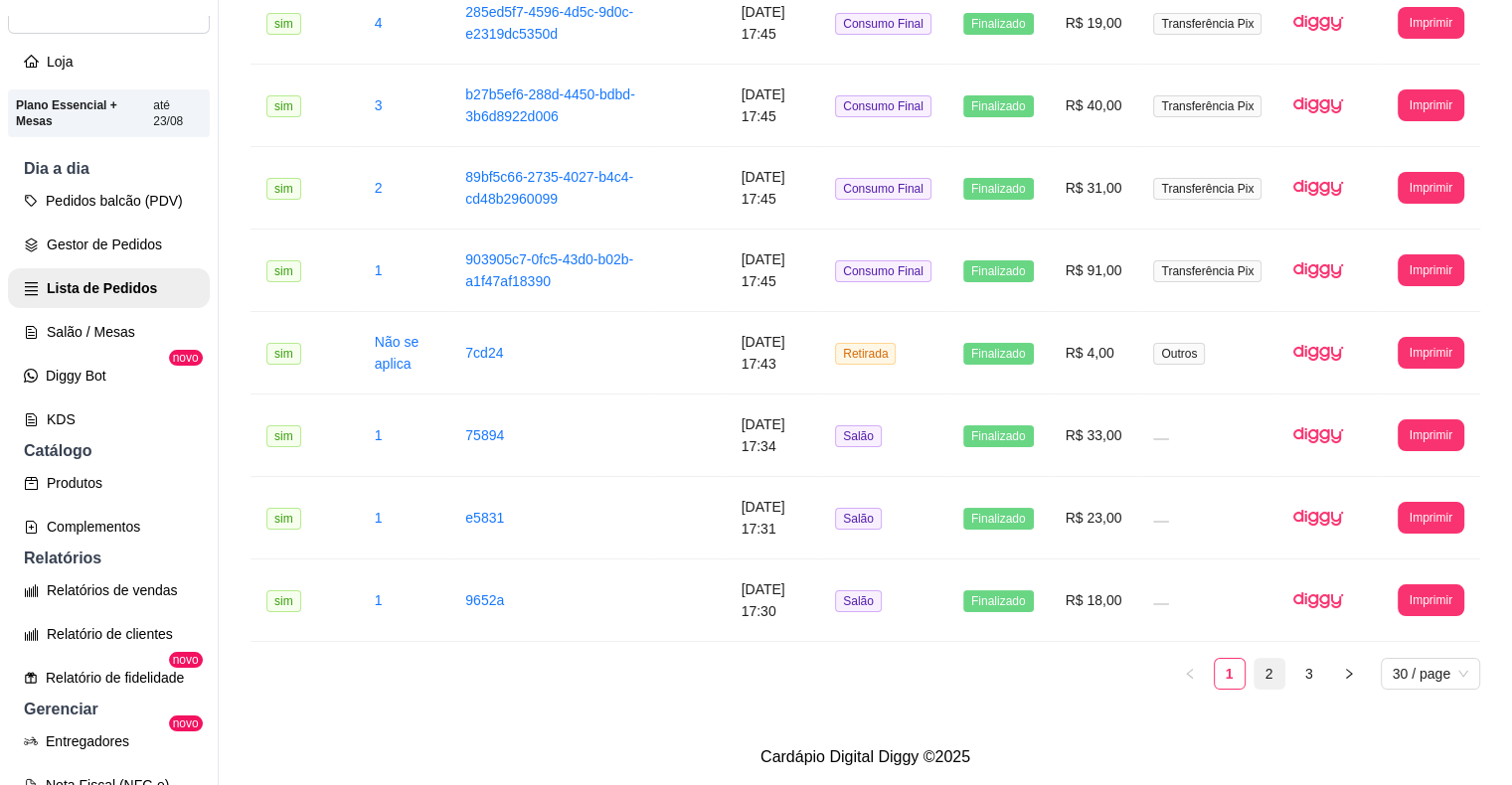 click on "2" at bounding box center [1269, 674] 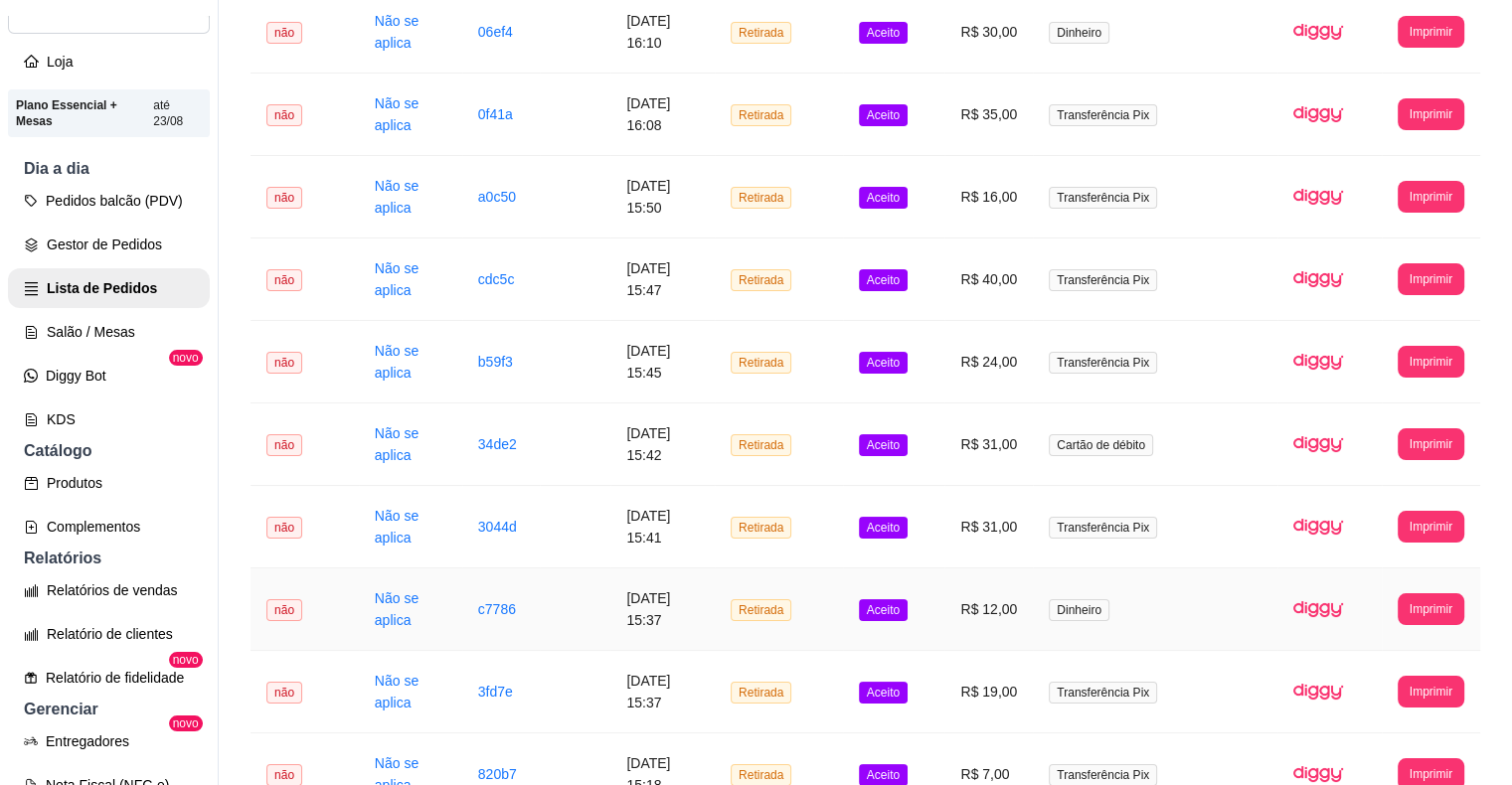 scroll, scrollTop: 2075, scrollLeft: 0, axis: vertical 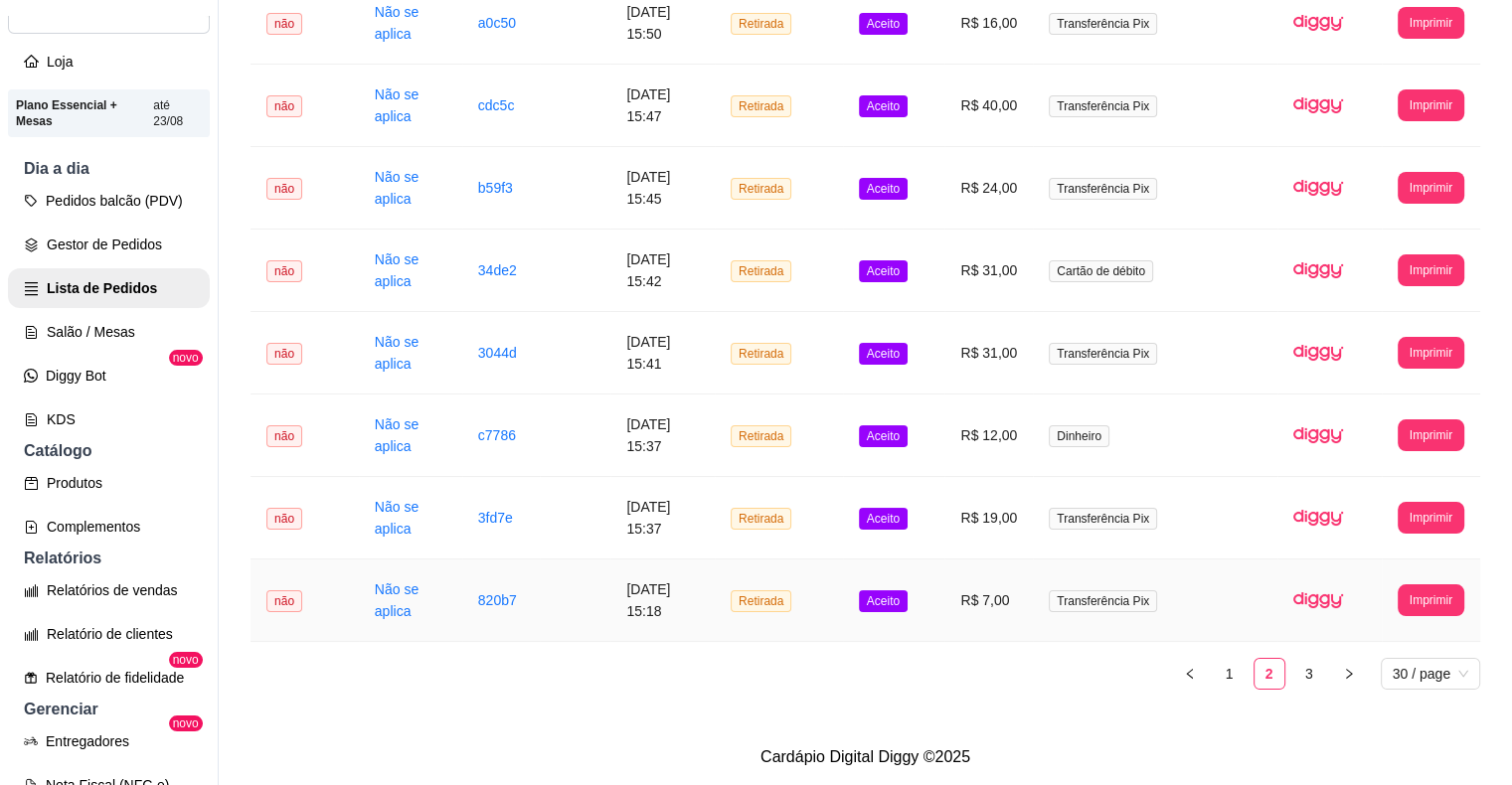 click on "Aceito" at bounding box center (883, 601) 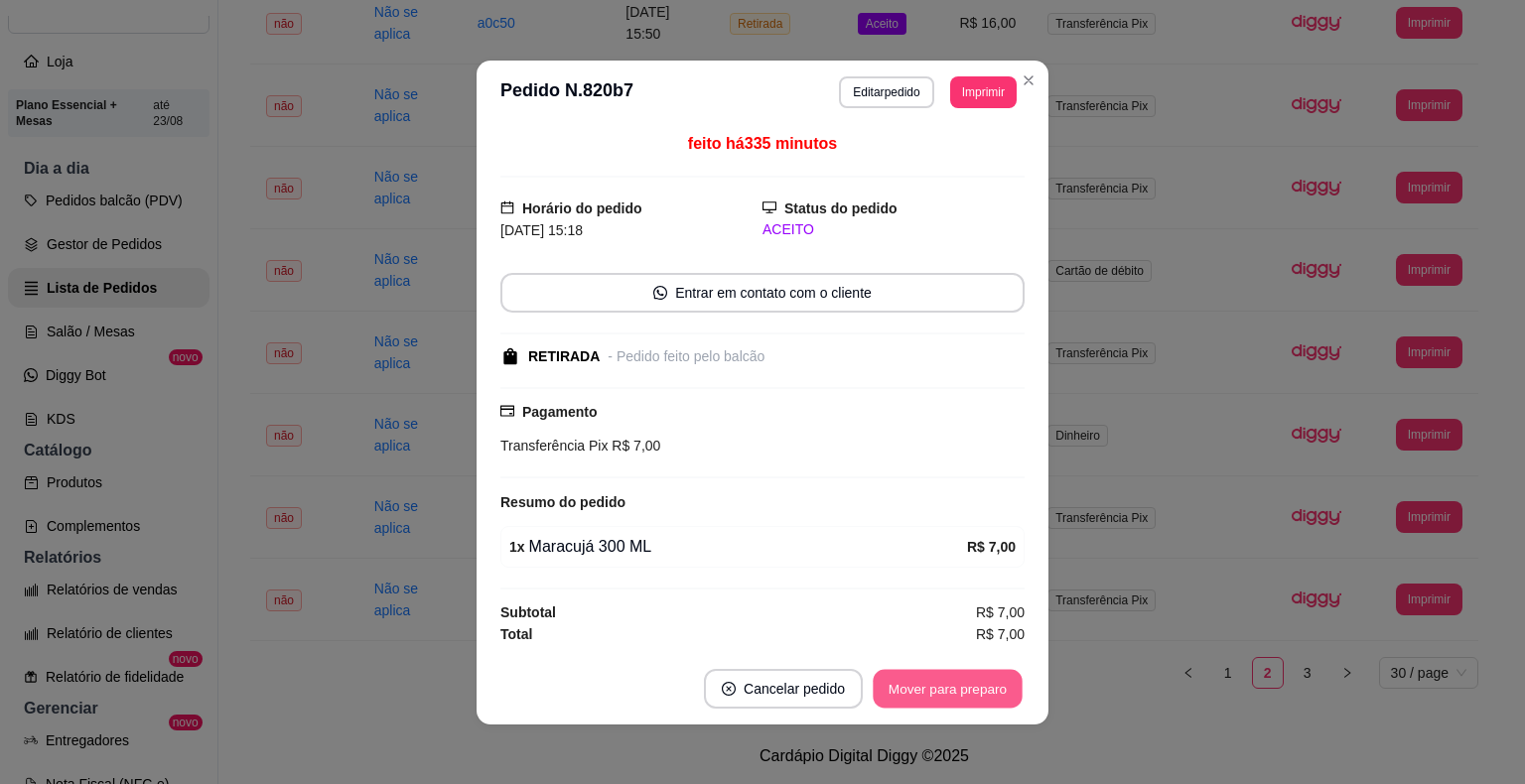 click on "Mover para preparo" at bounding box center (947, 688) 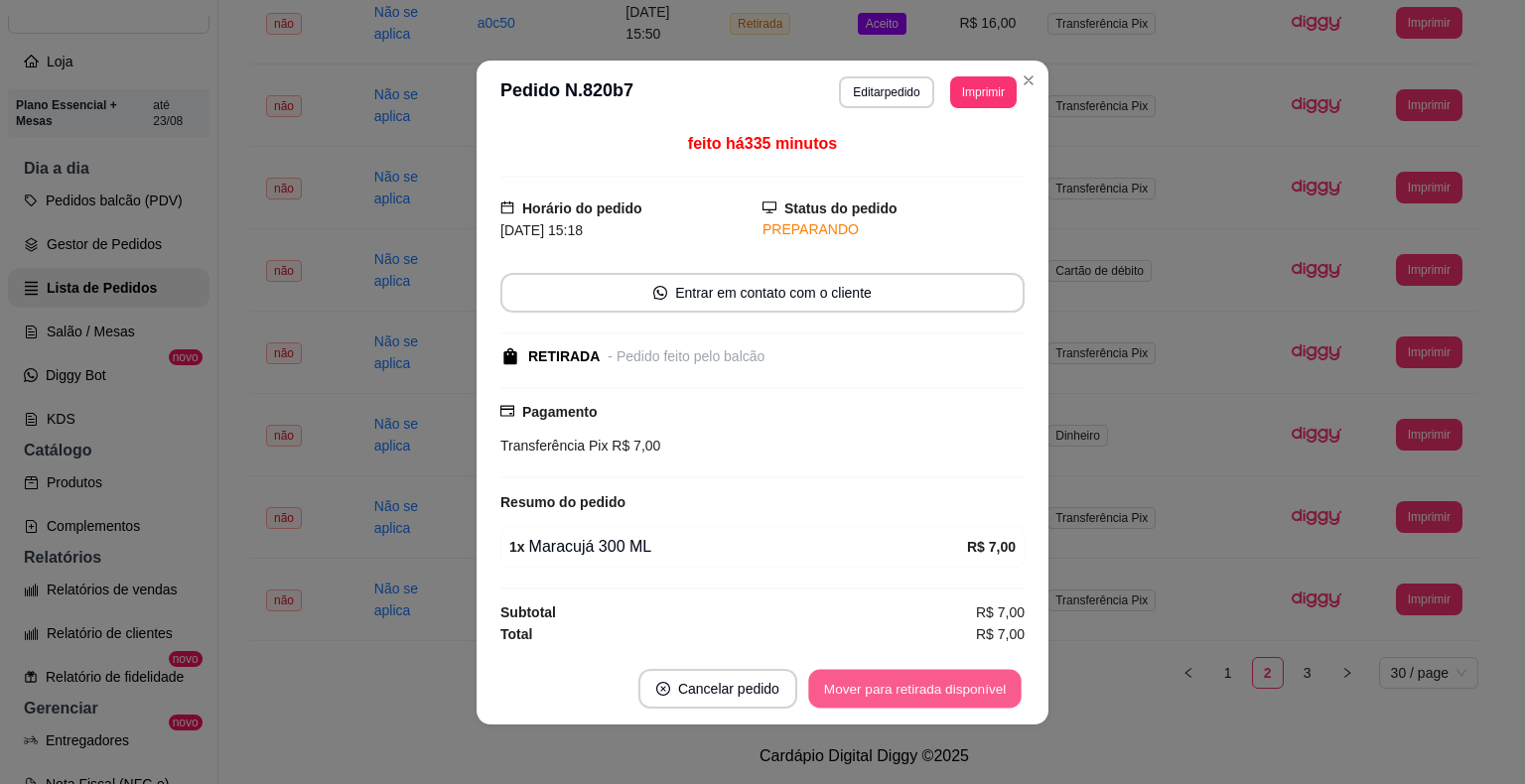 click on "Mover para retirada disponível" at bounding box center (914, 688) 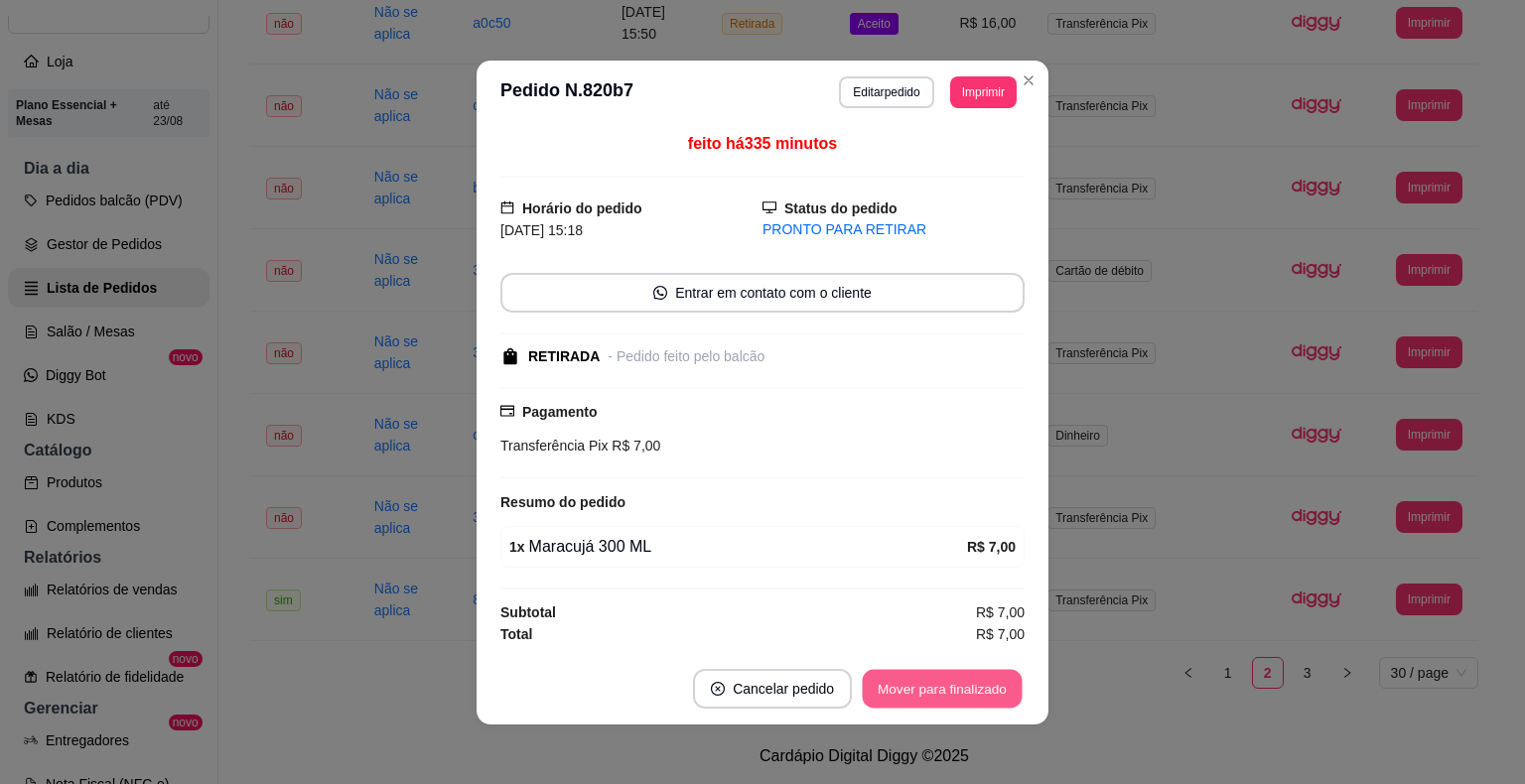 click on "Mover para finalizado" at bounding box center (942, 688) 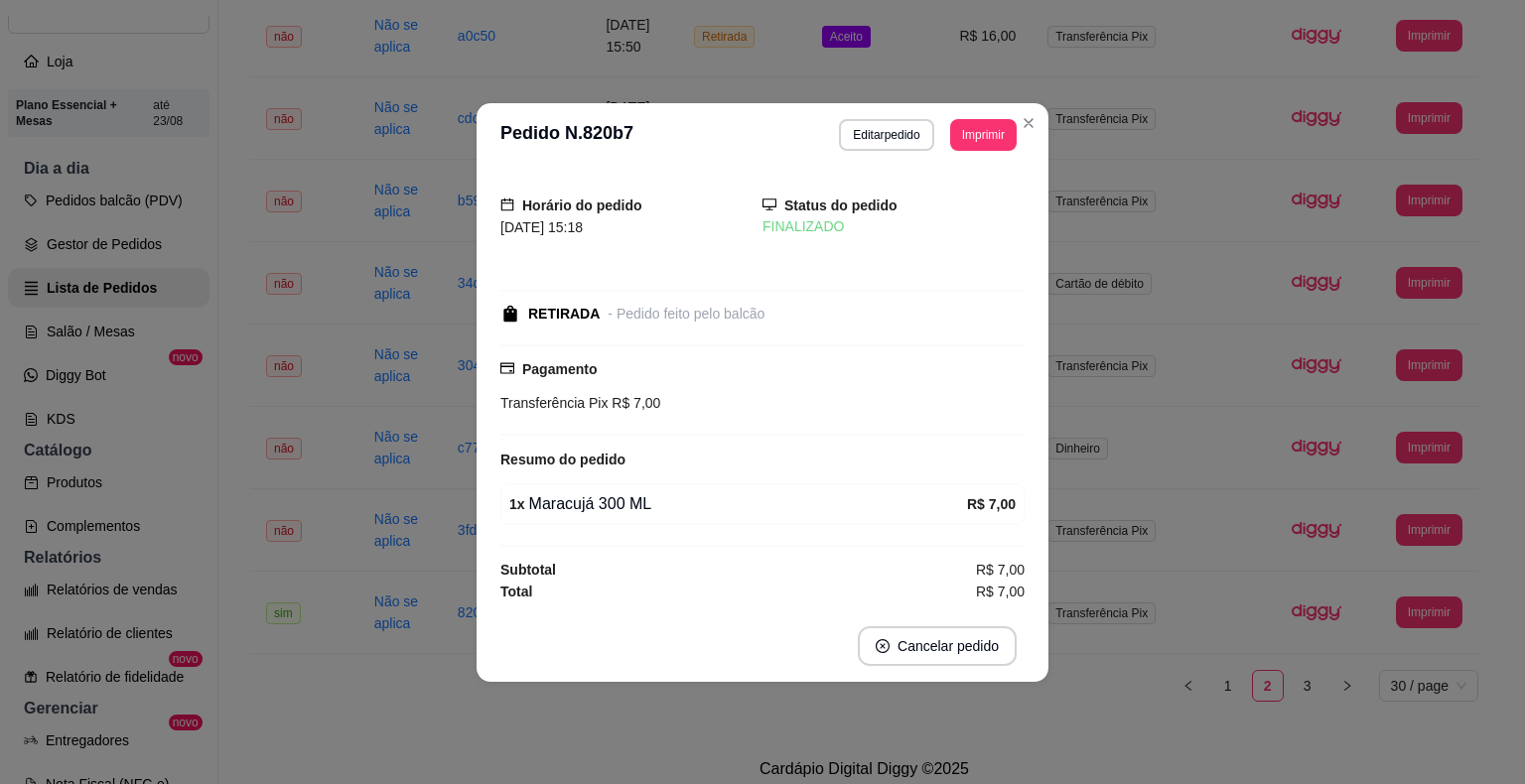 click on "Cancelar pedido" at bounding box center (762, 646) 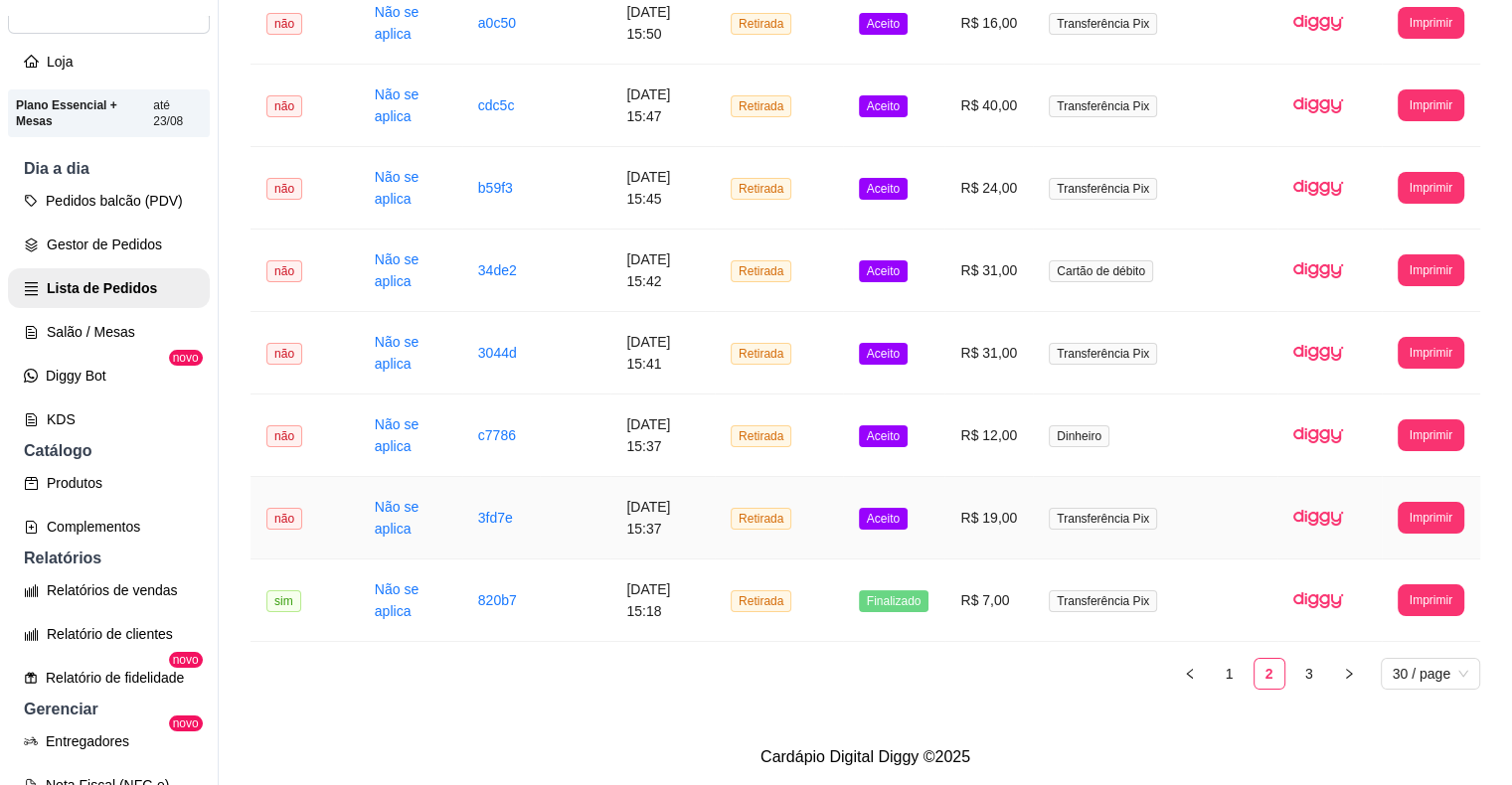 click on "Aceito" at bounding box center [883, 519] 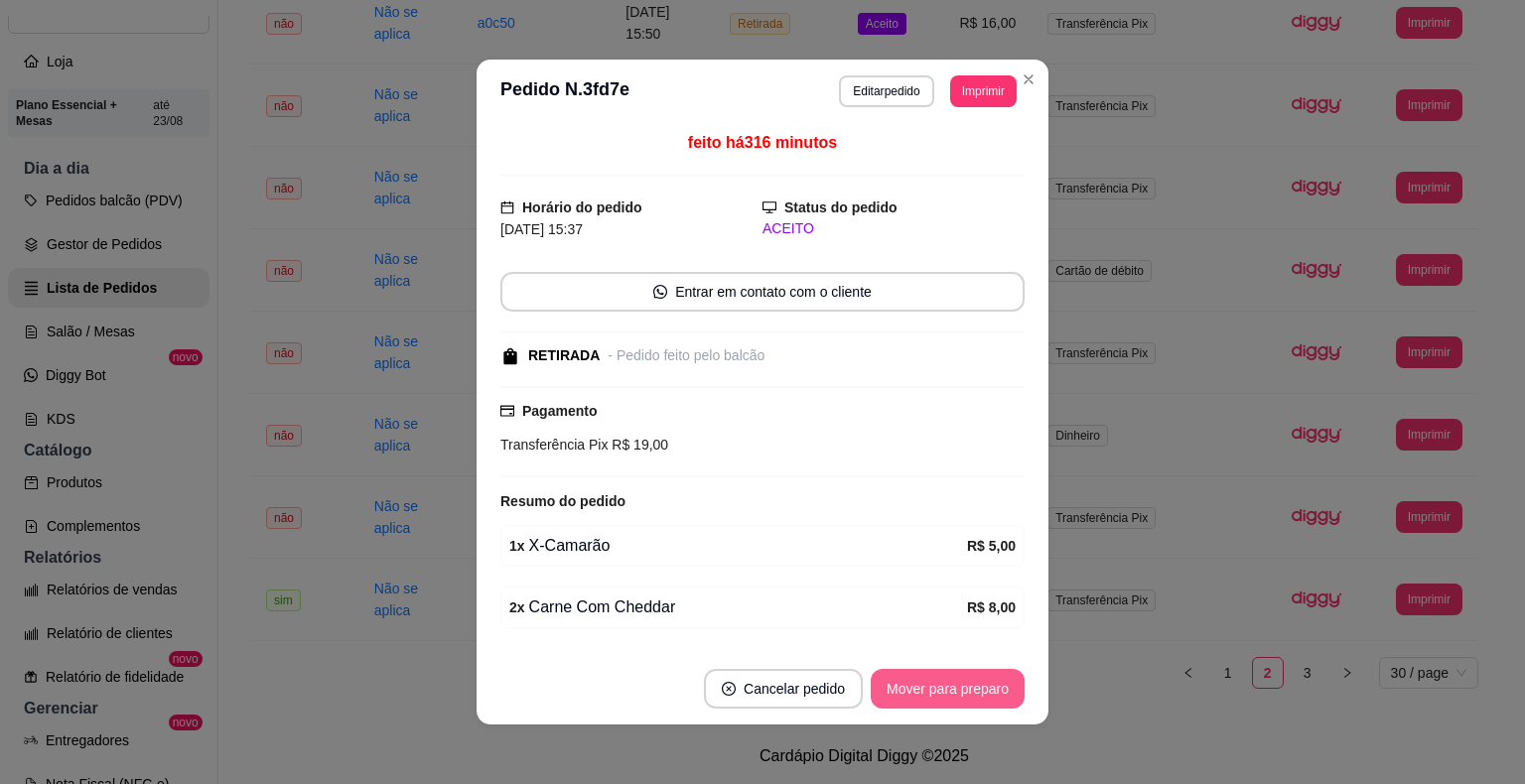 click on "Mover para preparo" at bounding box center [947, 689] 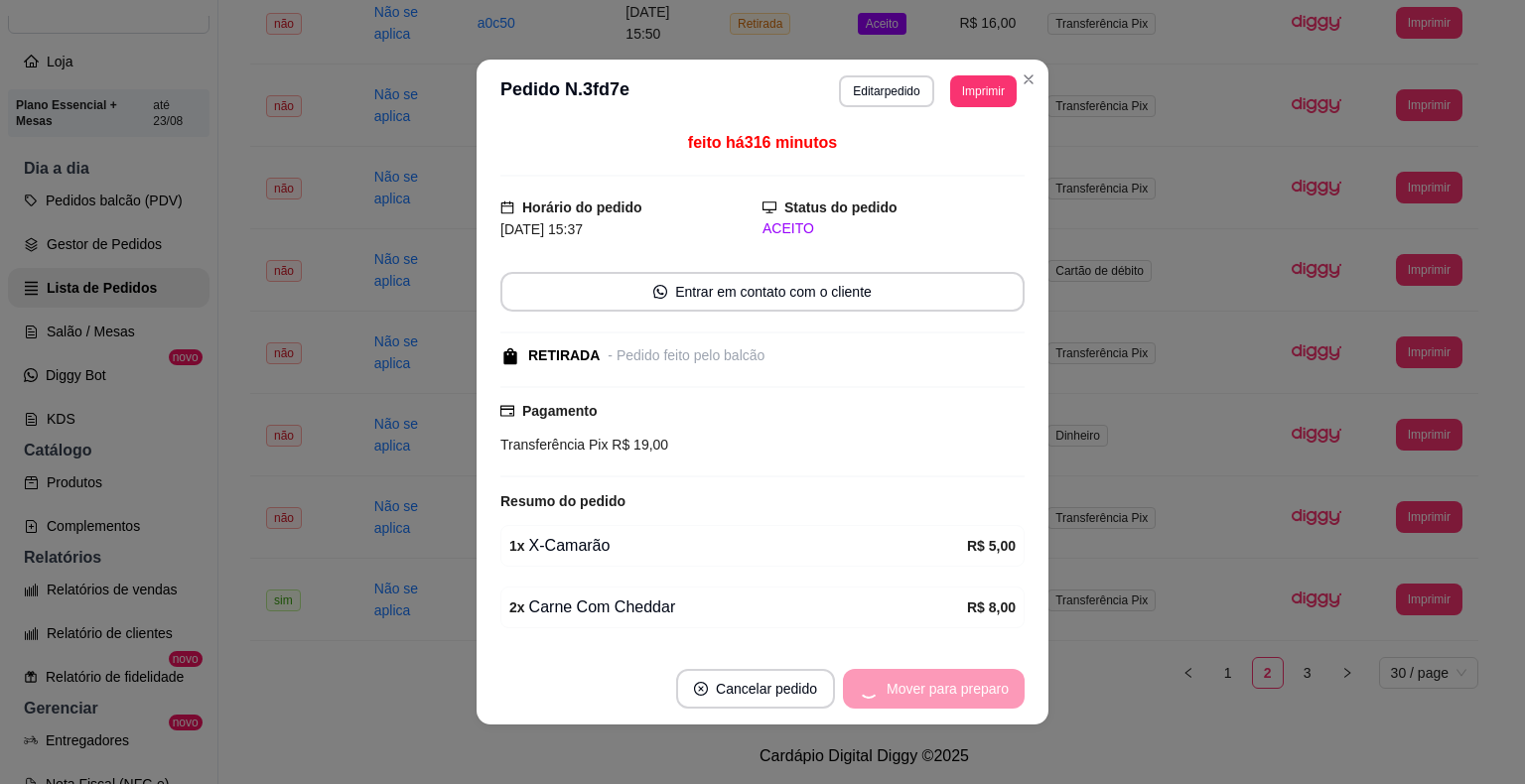 click on "Mover para preparo" at bounding box center (933, 689) 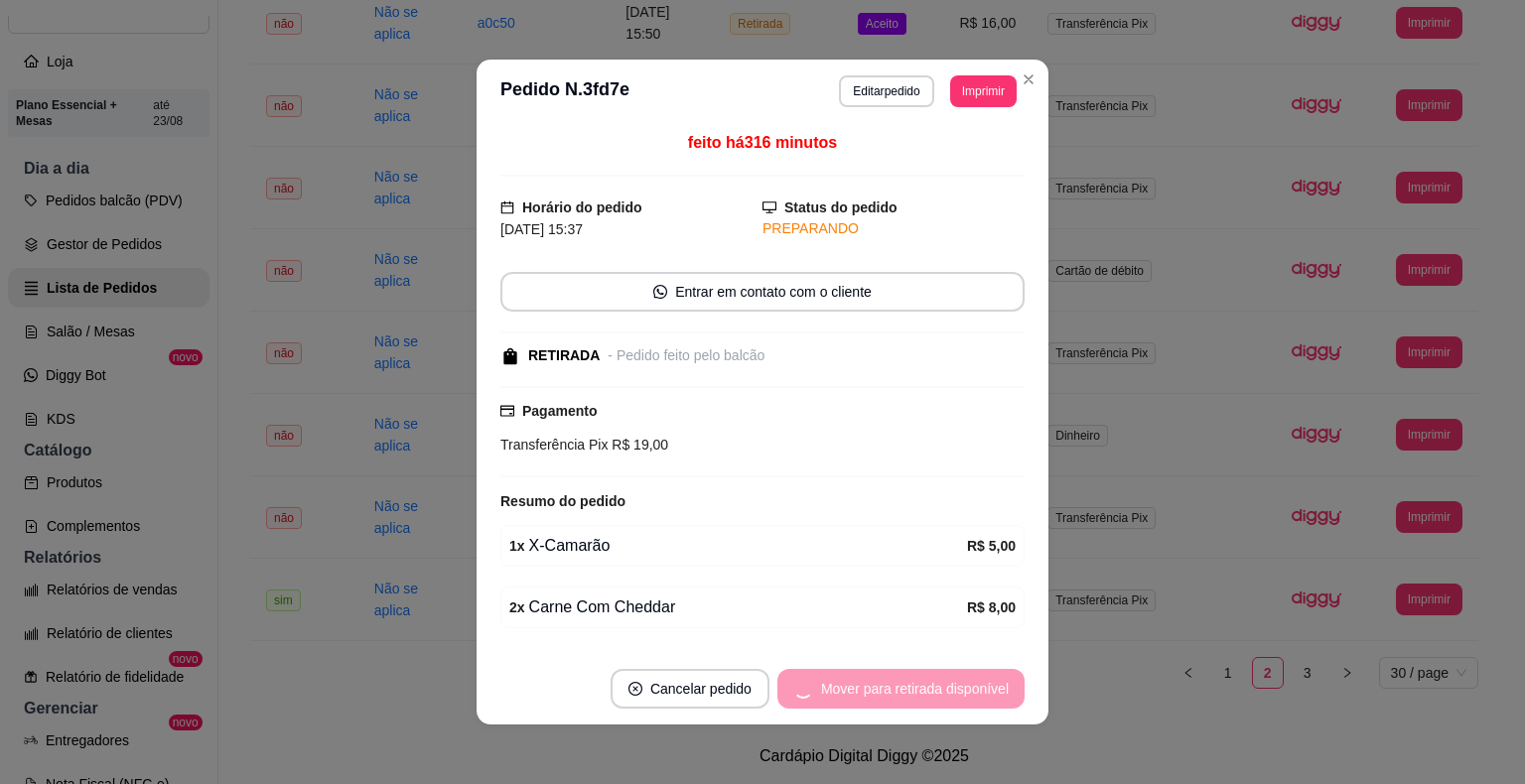 click on "Mover para retirada disponível" at bounding box center (901, 689) 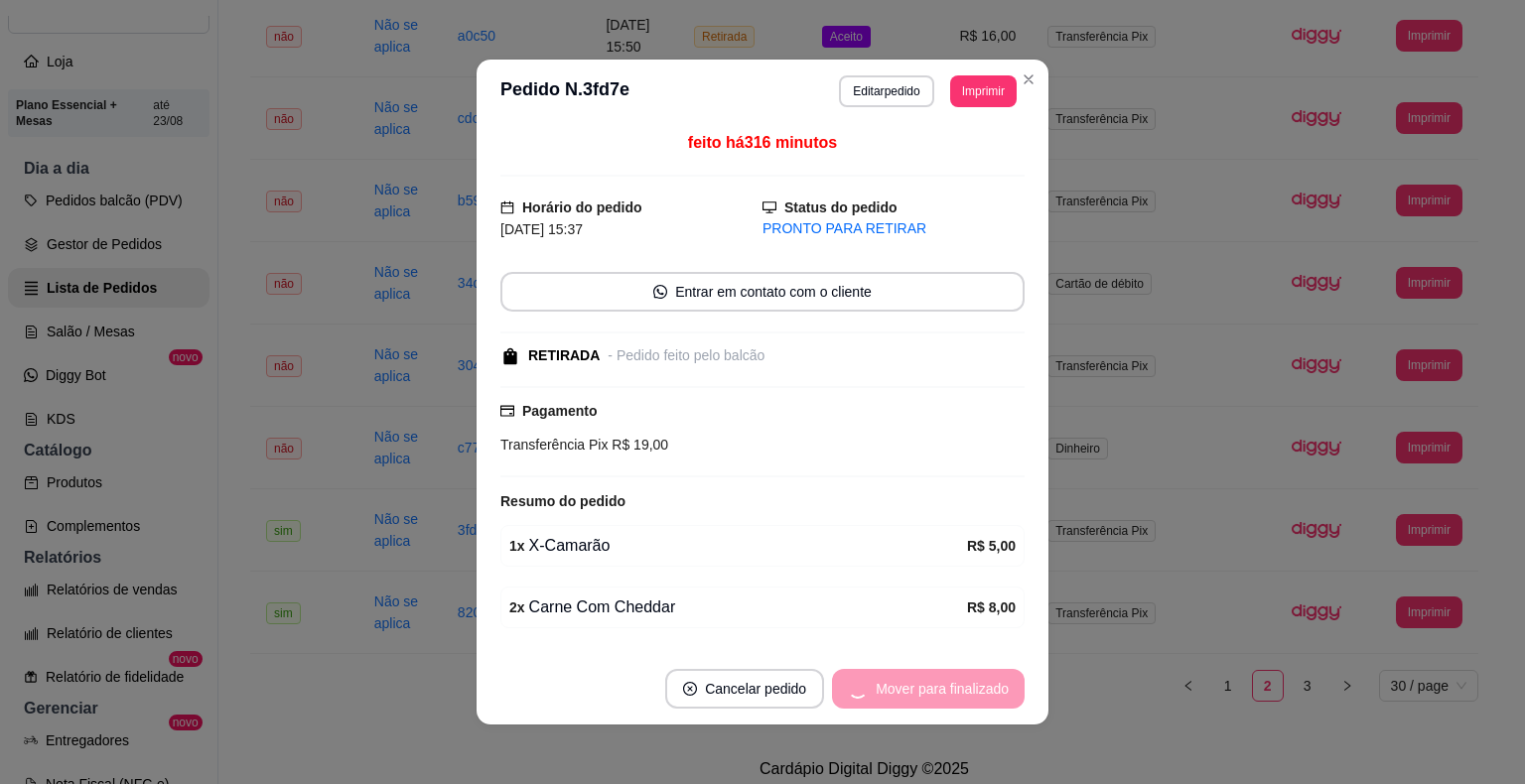click on "Mover para finalizado" at bounding box center (928, 689) 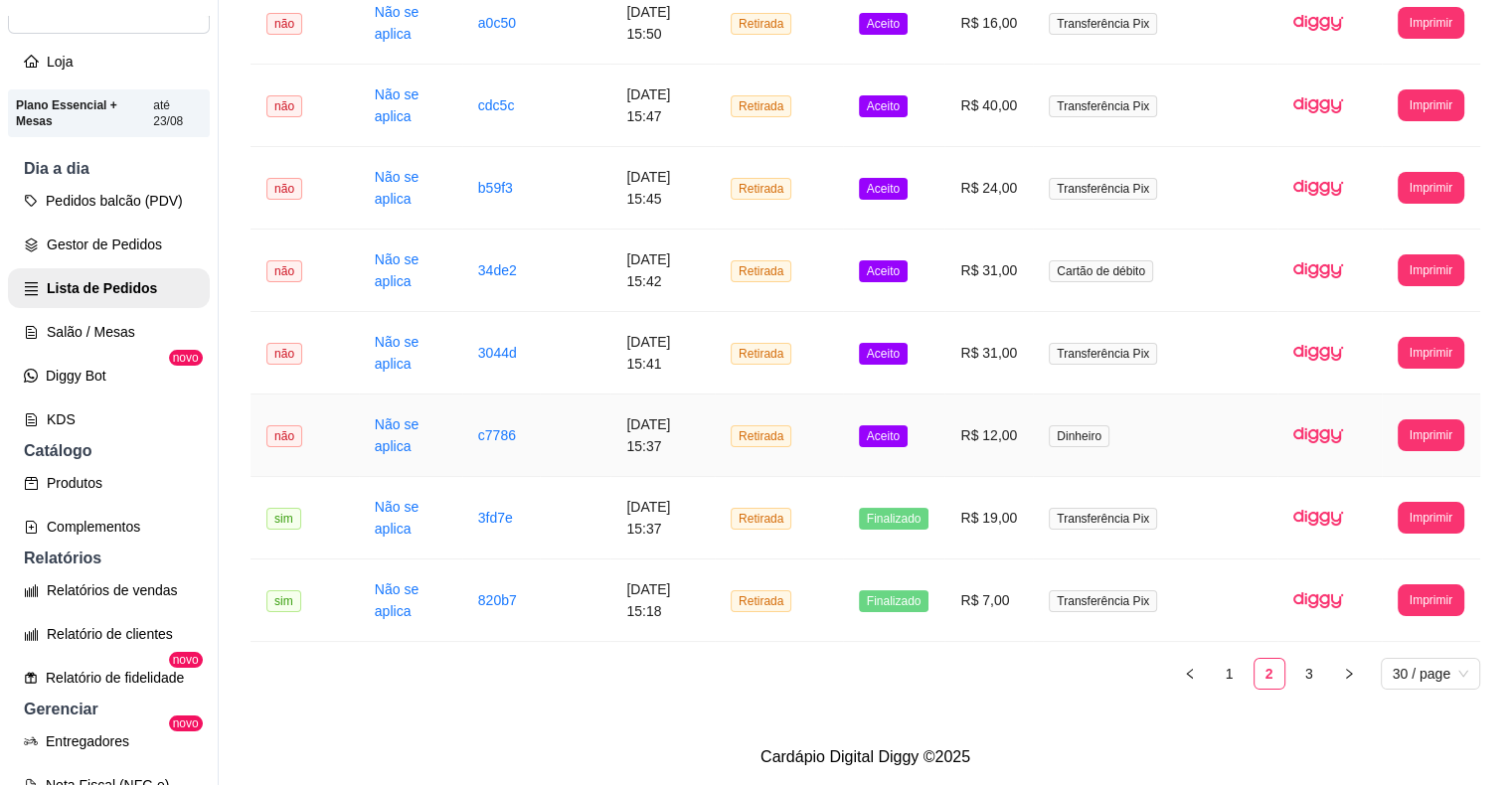 click on "Aceito" at bounding box center [883, 436] 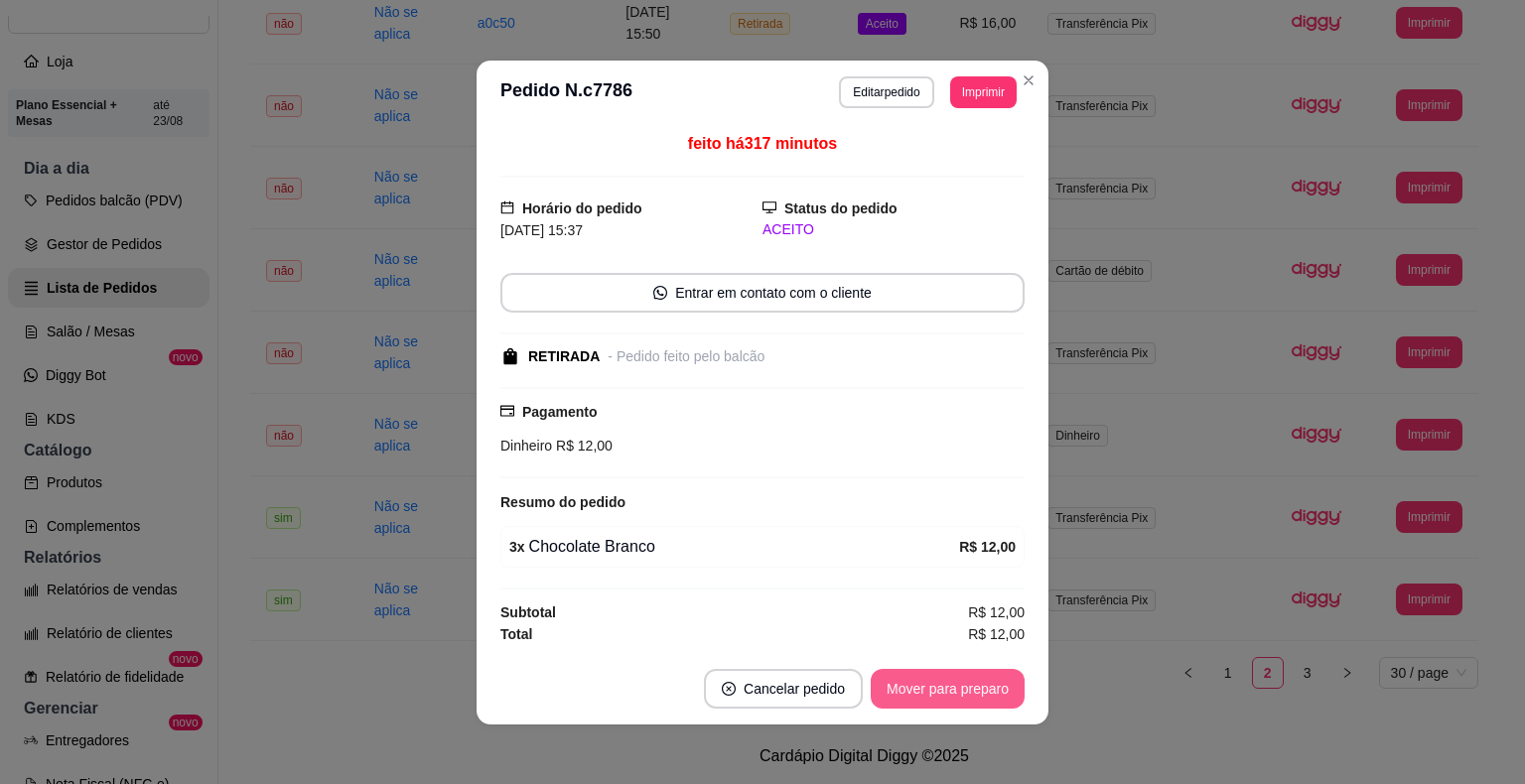 click on "Mover para preparo" at bounding box center (947, 689) 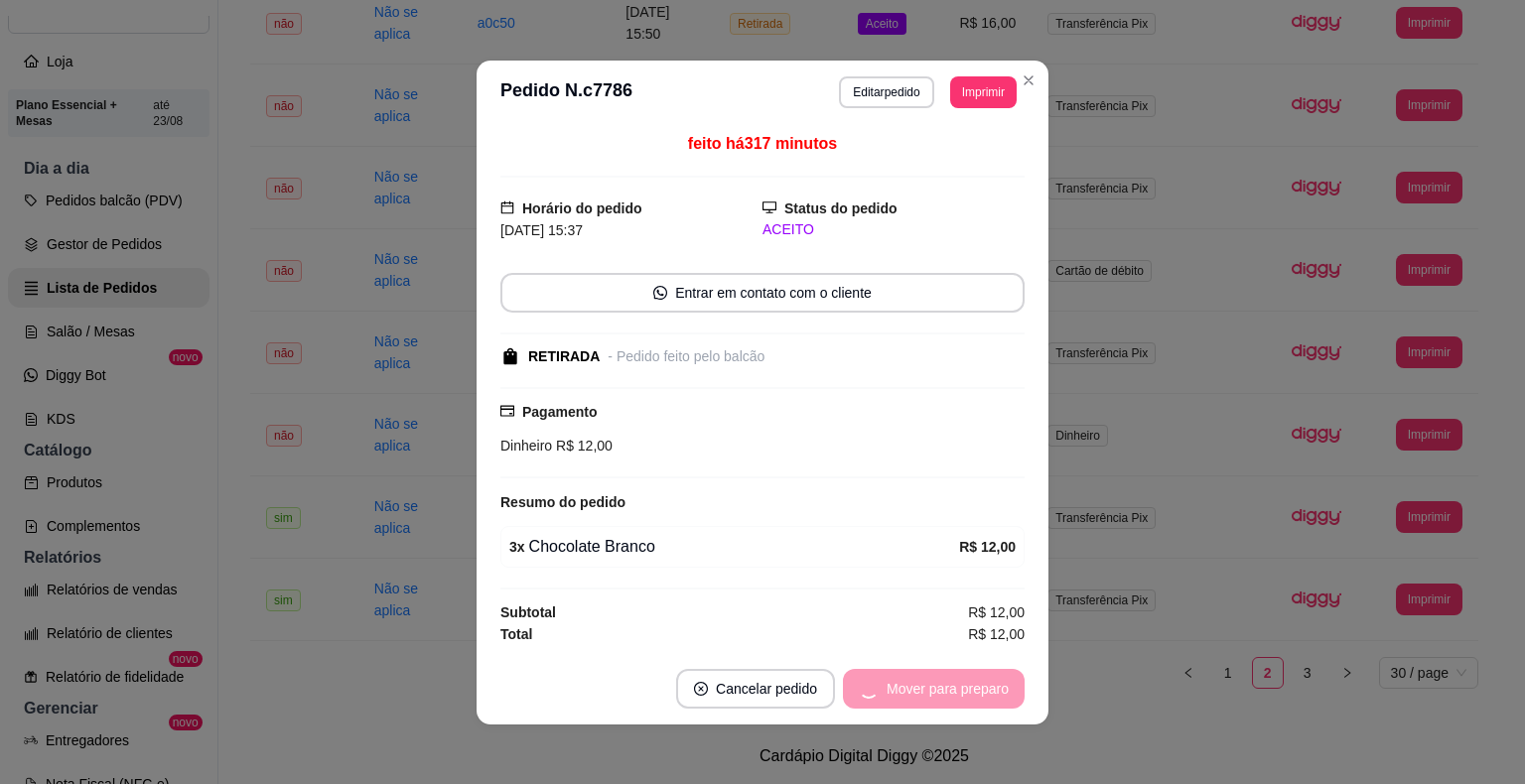 click on "Mover para preparo" at bounding box center [933, 689] 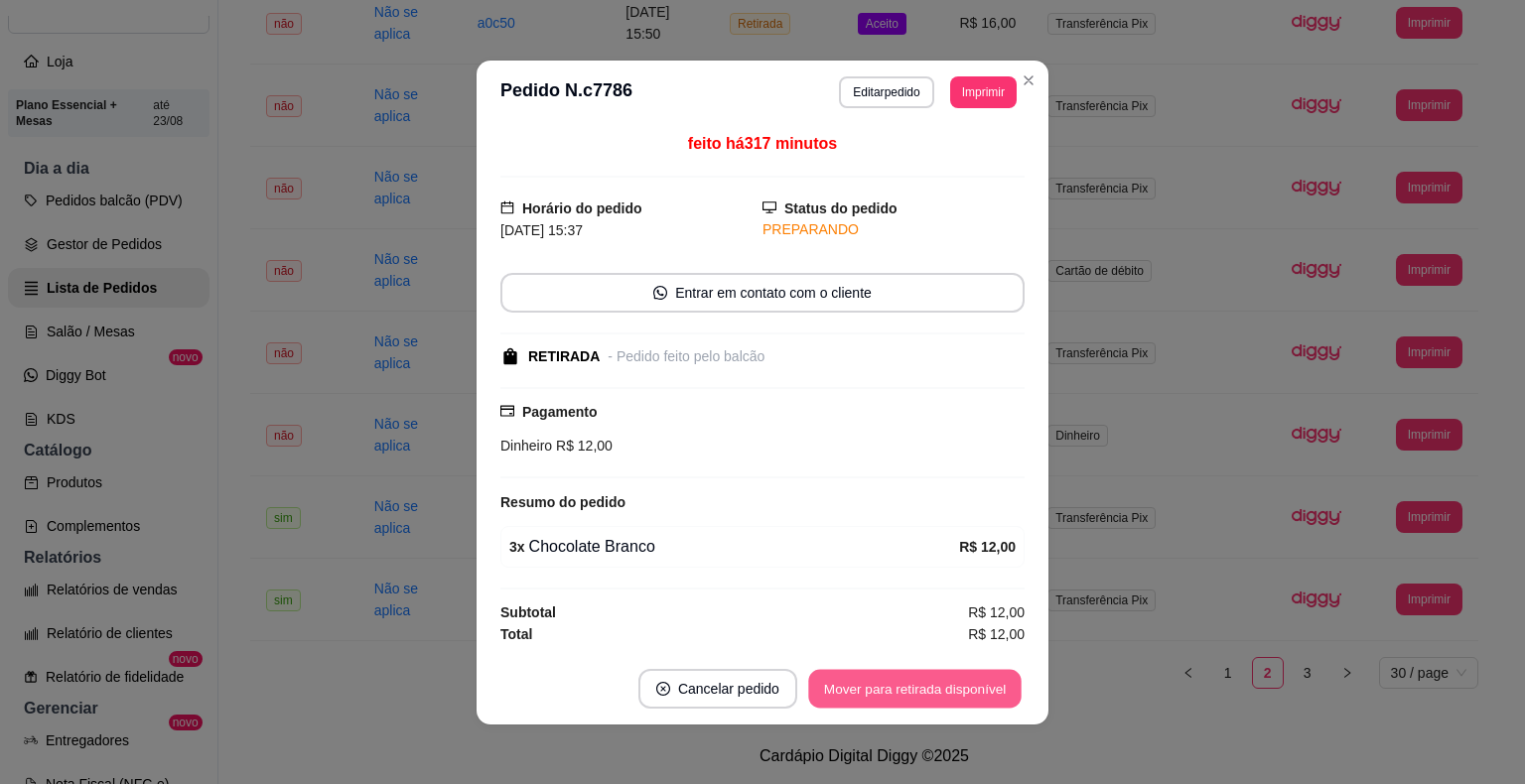 click on "Mover para retirada disponível" at bounding box center [914, 688] 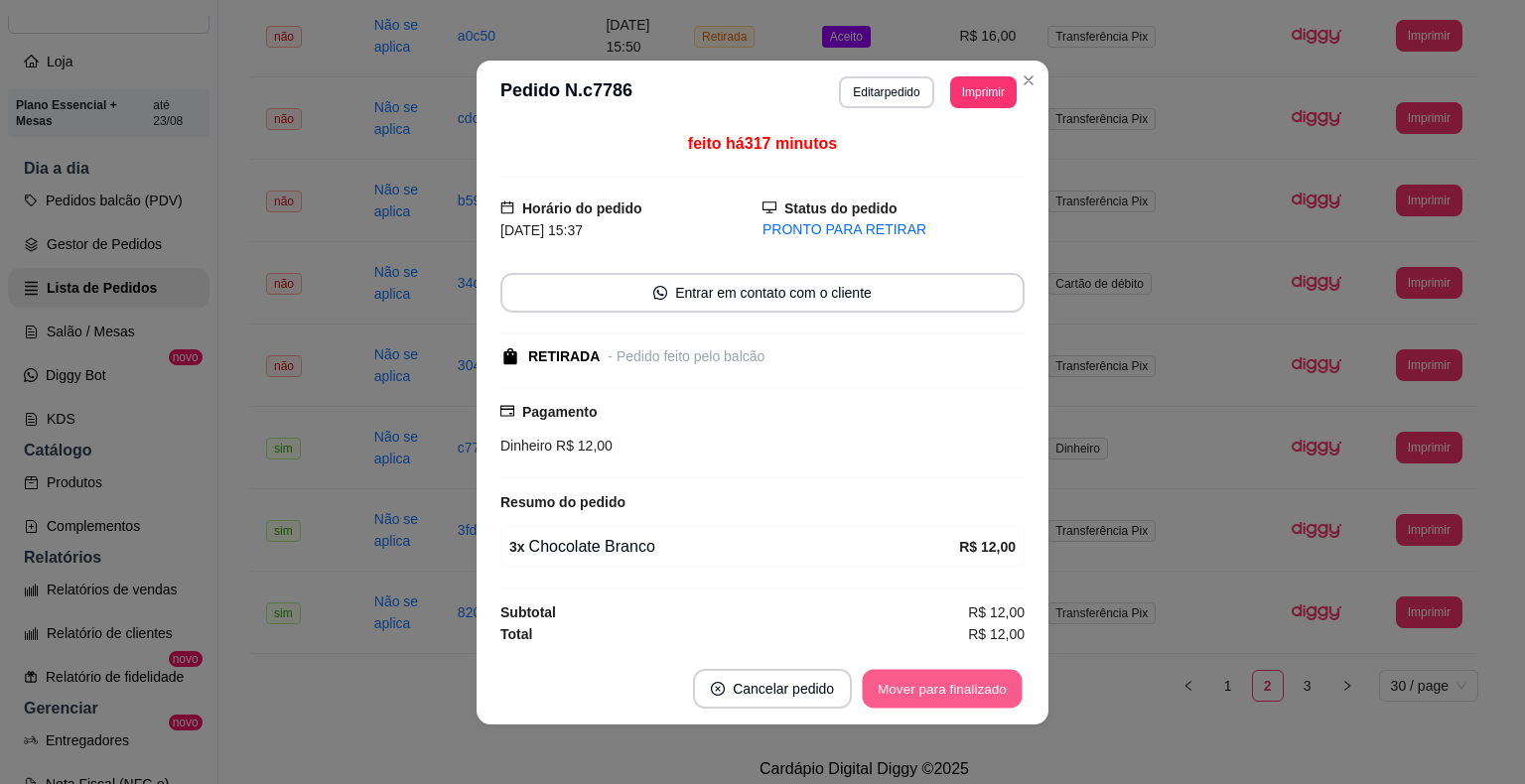 click on "Mover para finalizado" at bounding box center [942, 688] 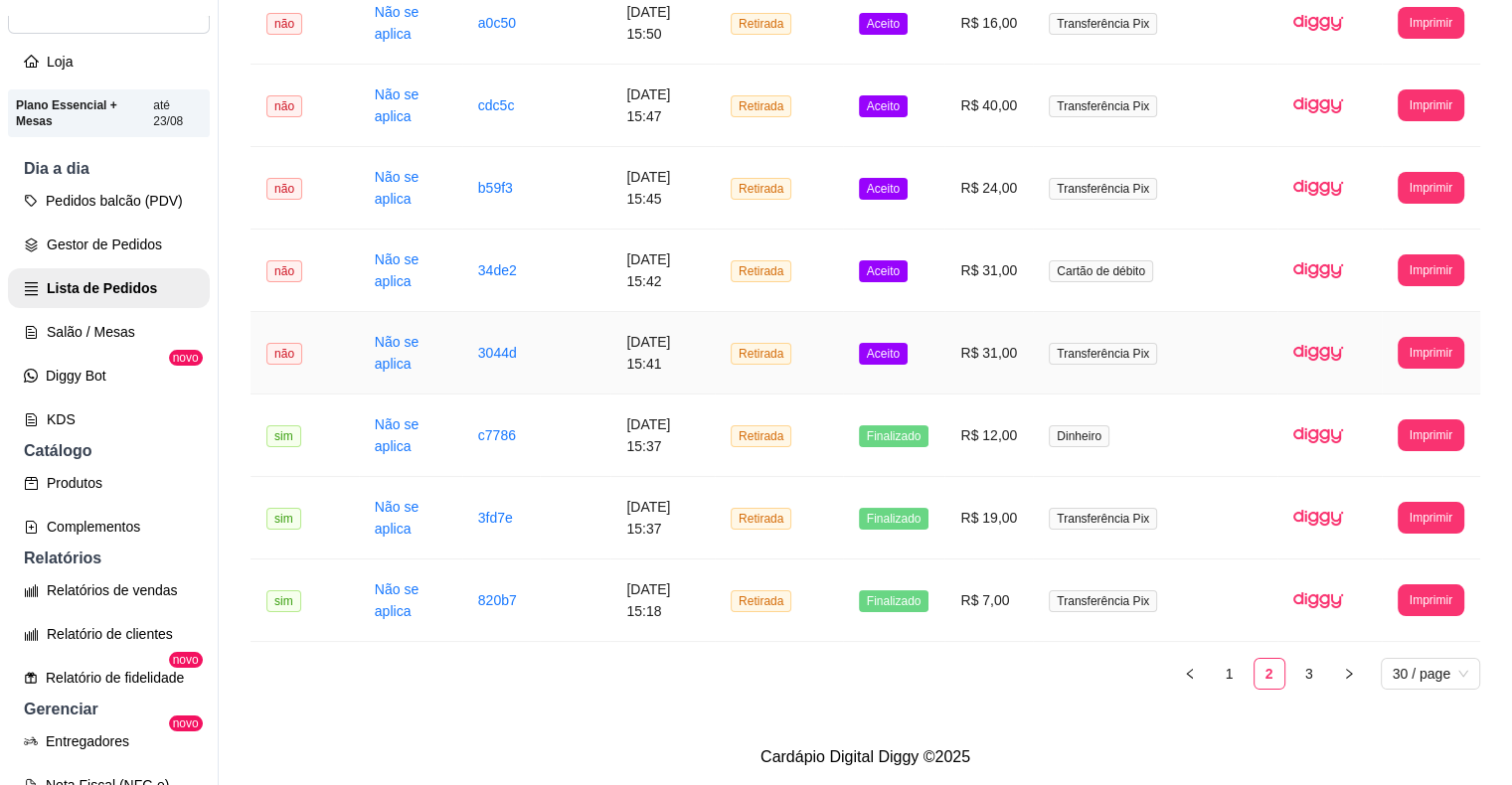 click on "Aceito" at bounding box center [894, 353] 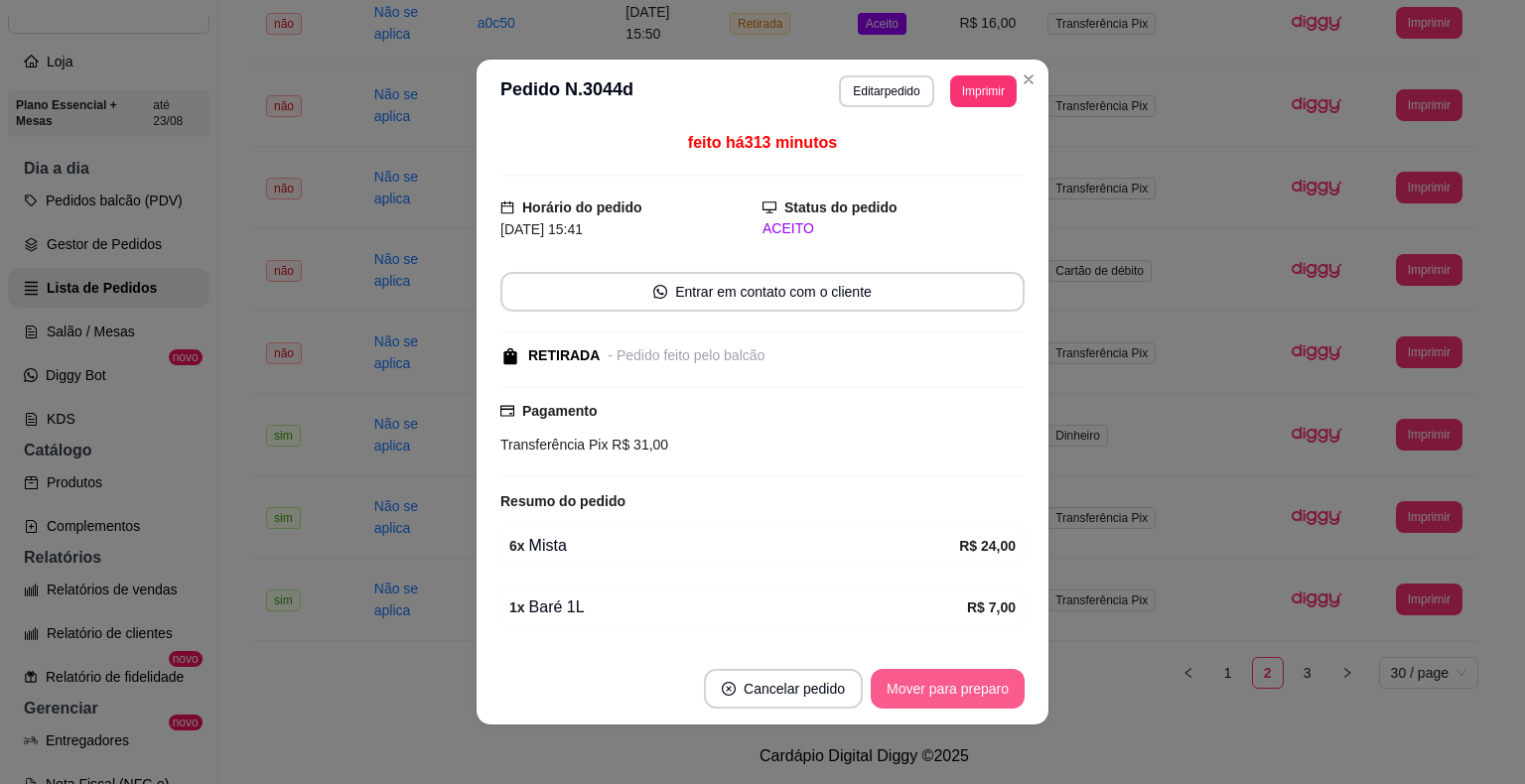 click on "Mover para preparo" at bounding box center [947, 689] 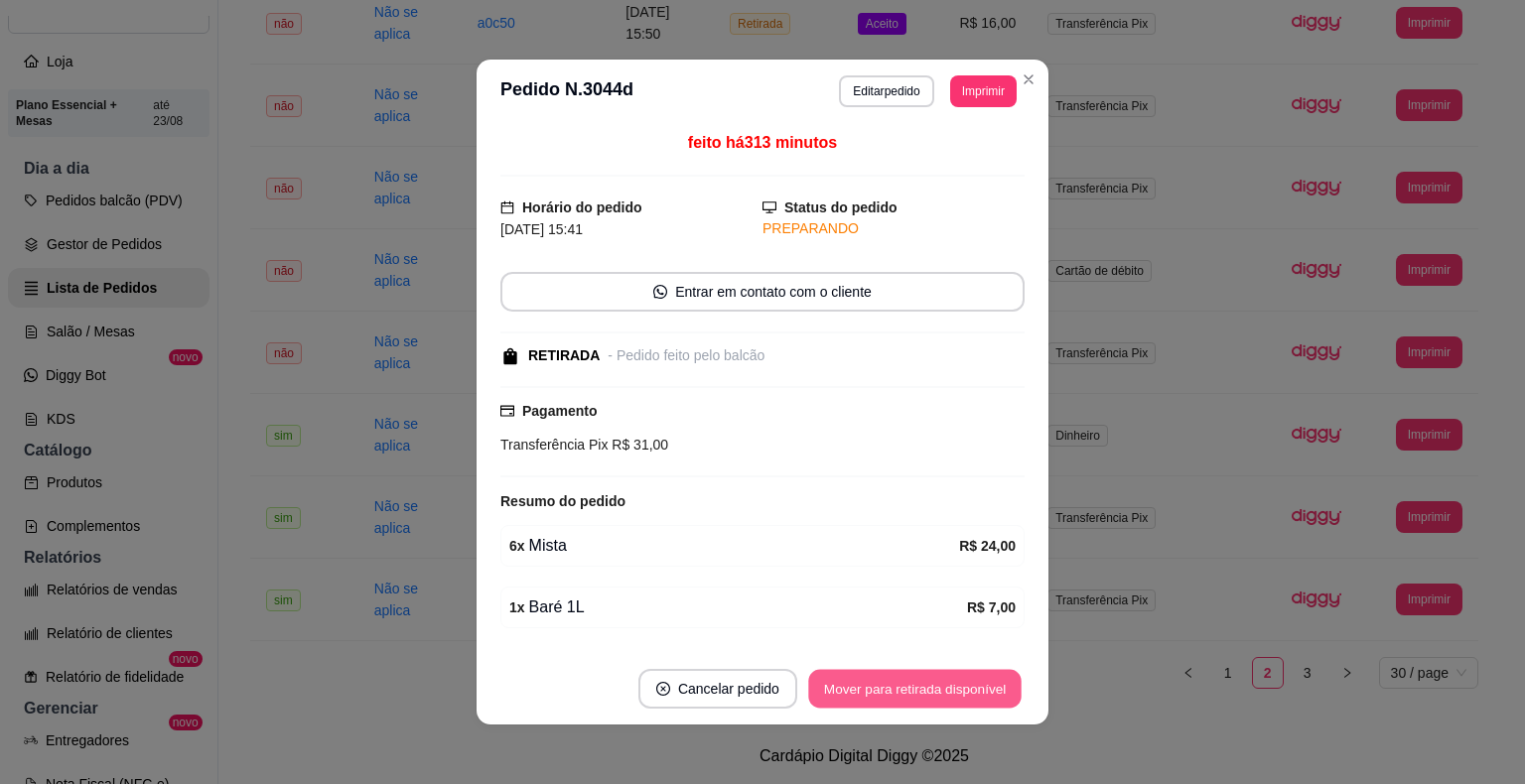 click on "Mover para retirada disponível" at bounding box center (914, 689) 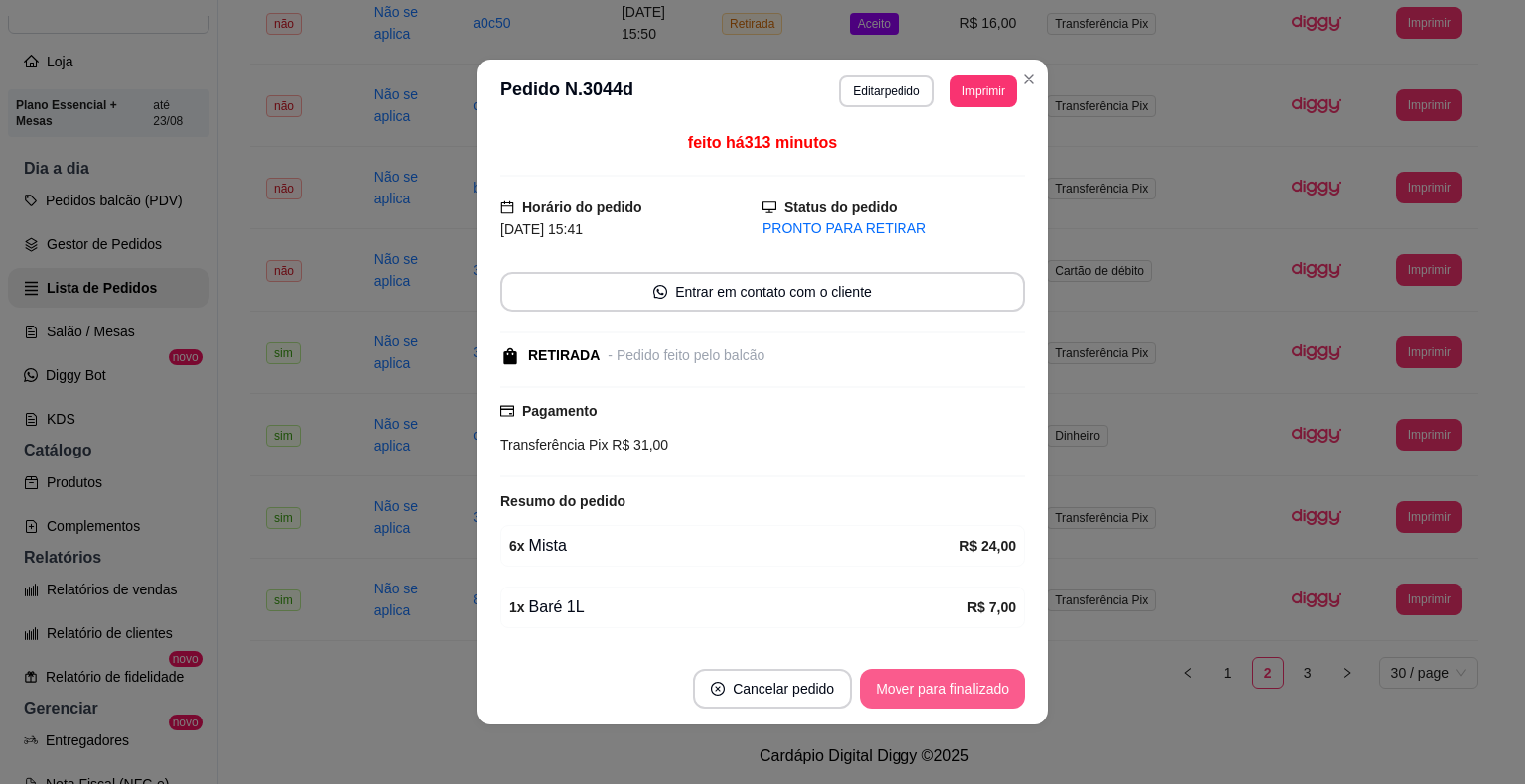 click on "Mover para finalizado" at bounding box center (942, 689) 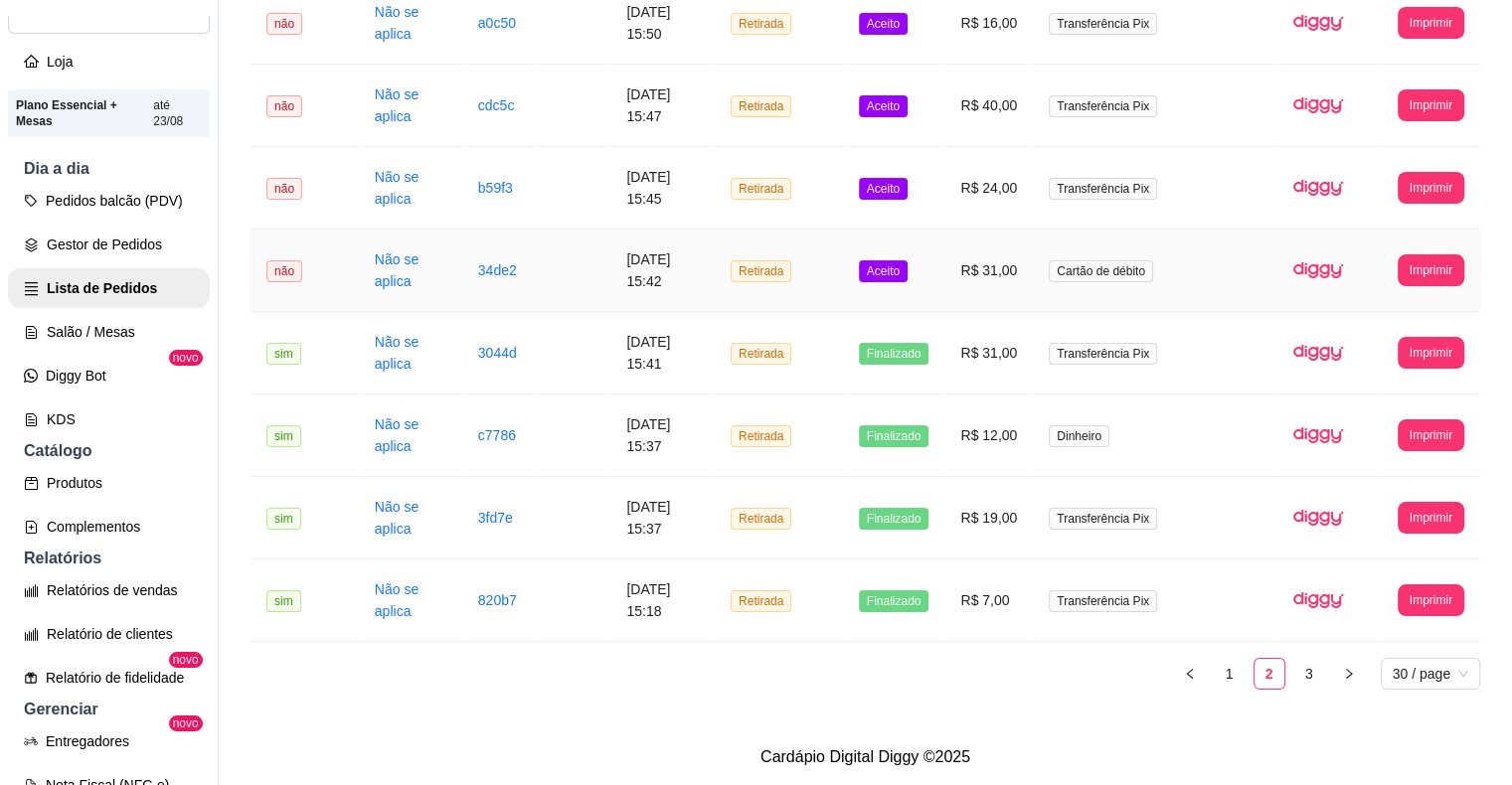click on "Aceito" at bounding box center [883, 271] 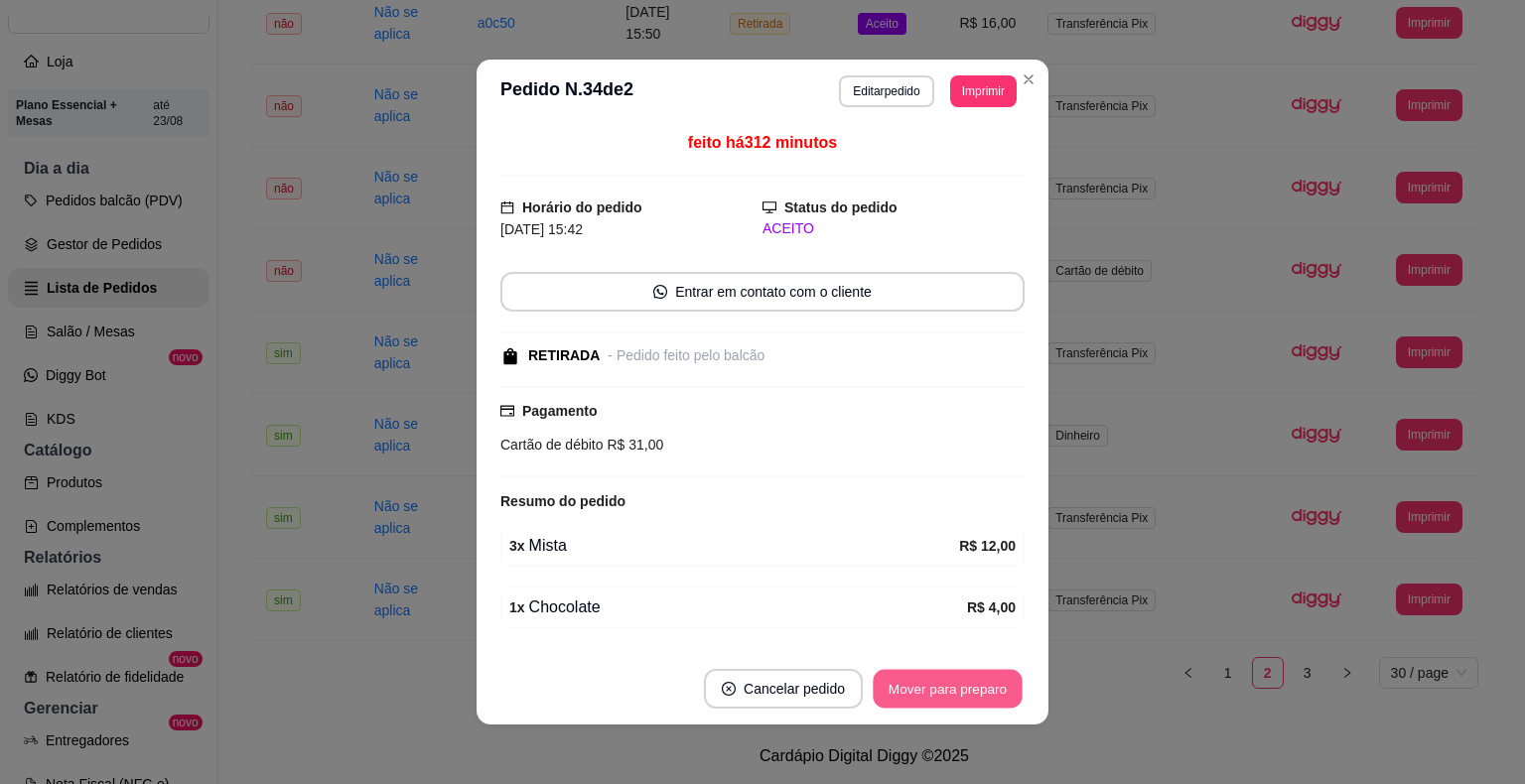 click on "Mover para preparo" at bounding box center (947, 689) 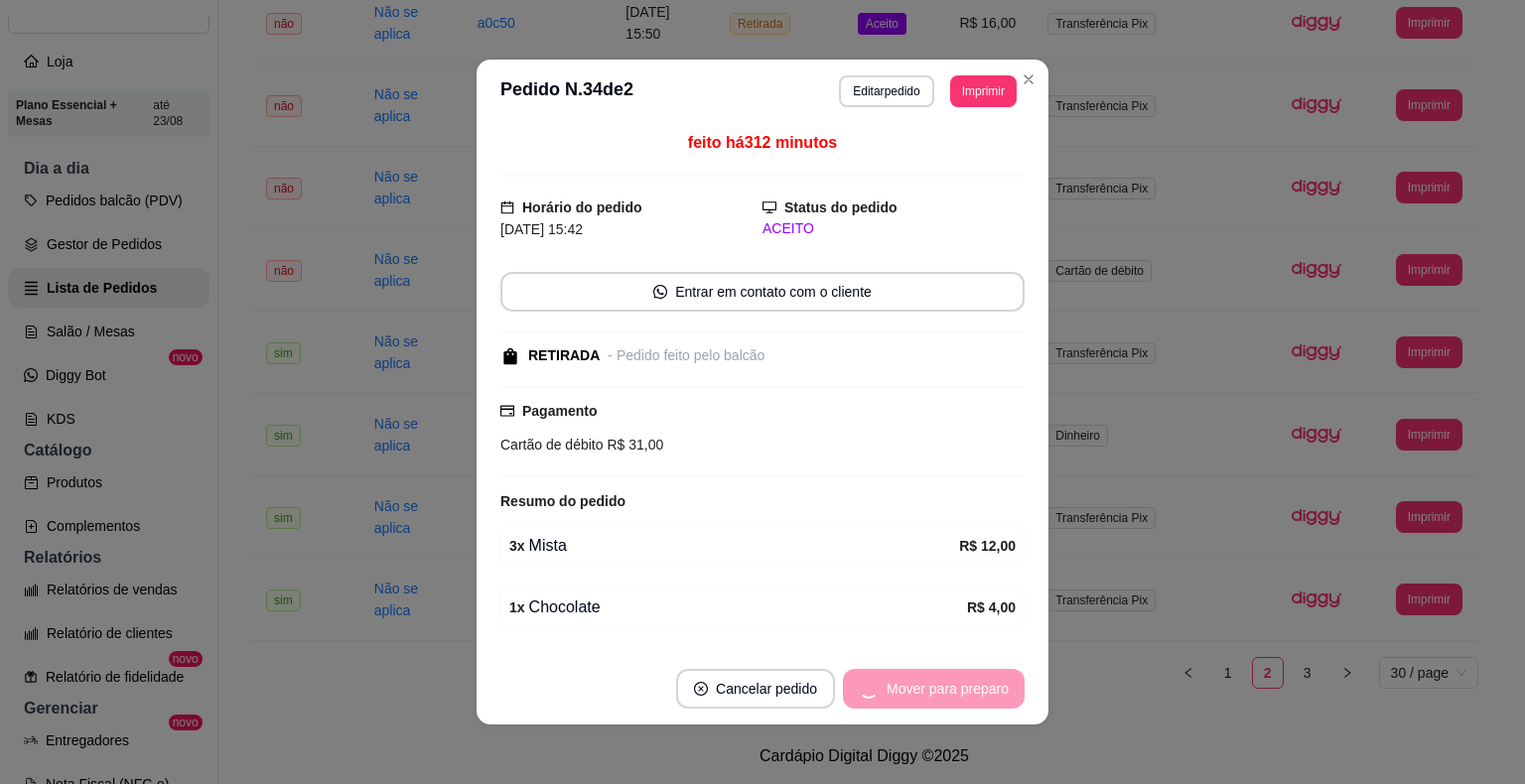click on "Mover para preparo" at bounding box center (933, 689) 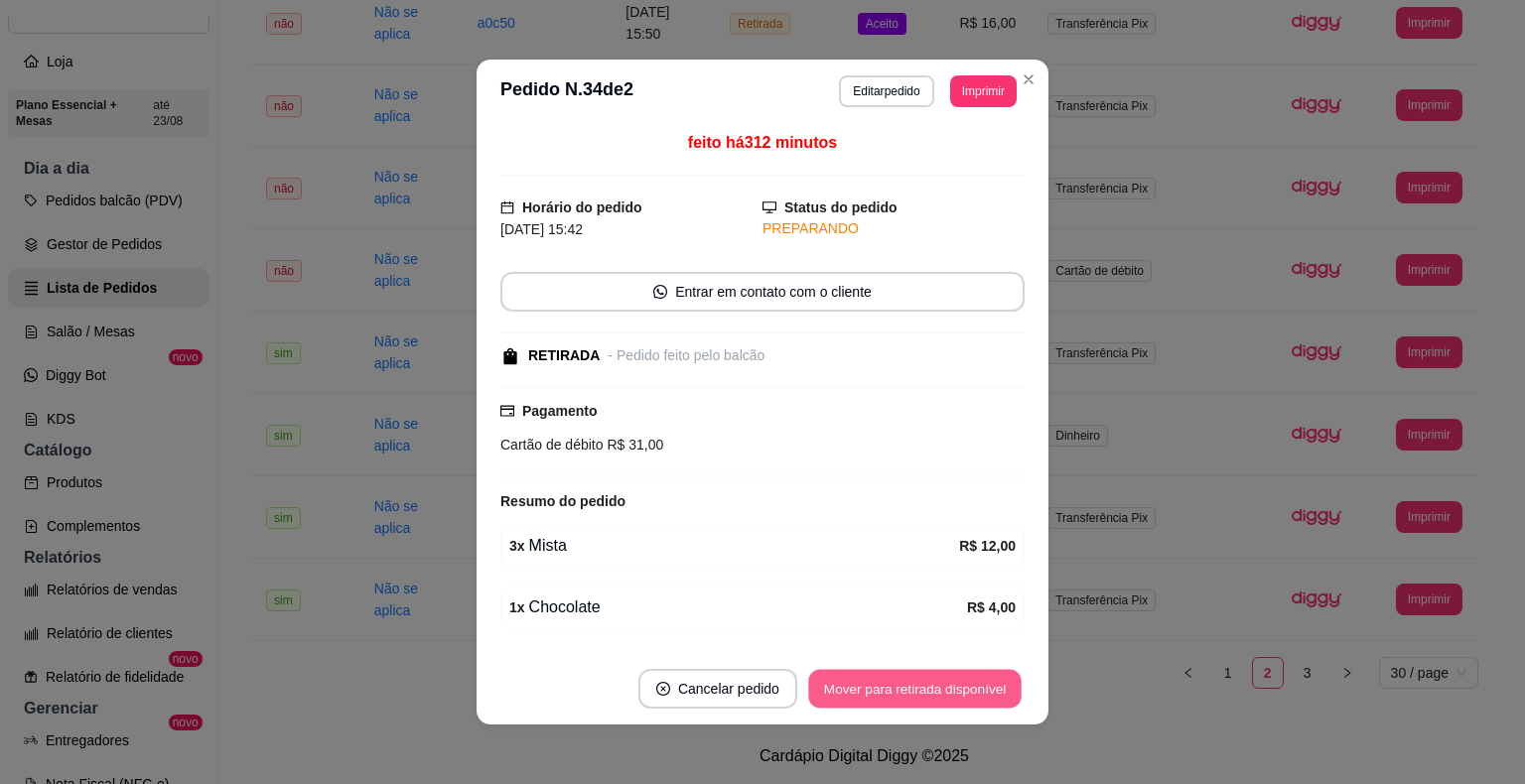 click on "Mover para retirada disponível" at bounding box center (914, 689) 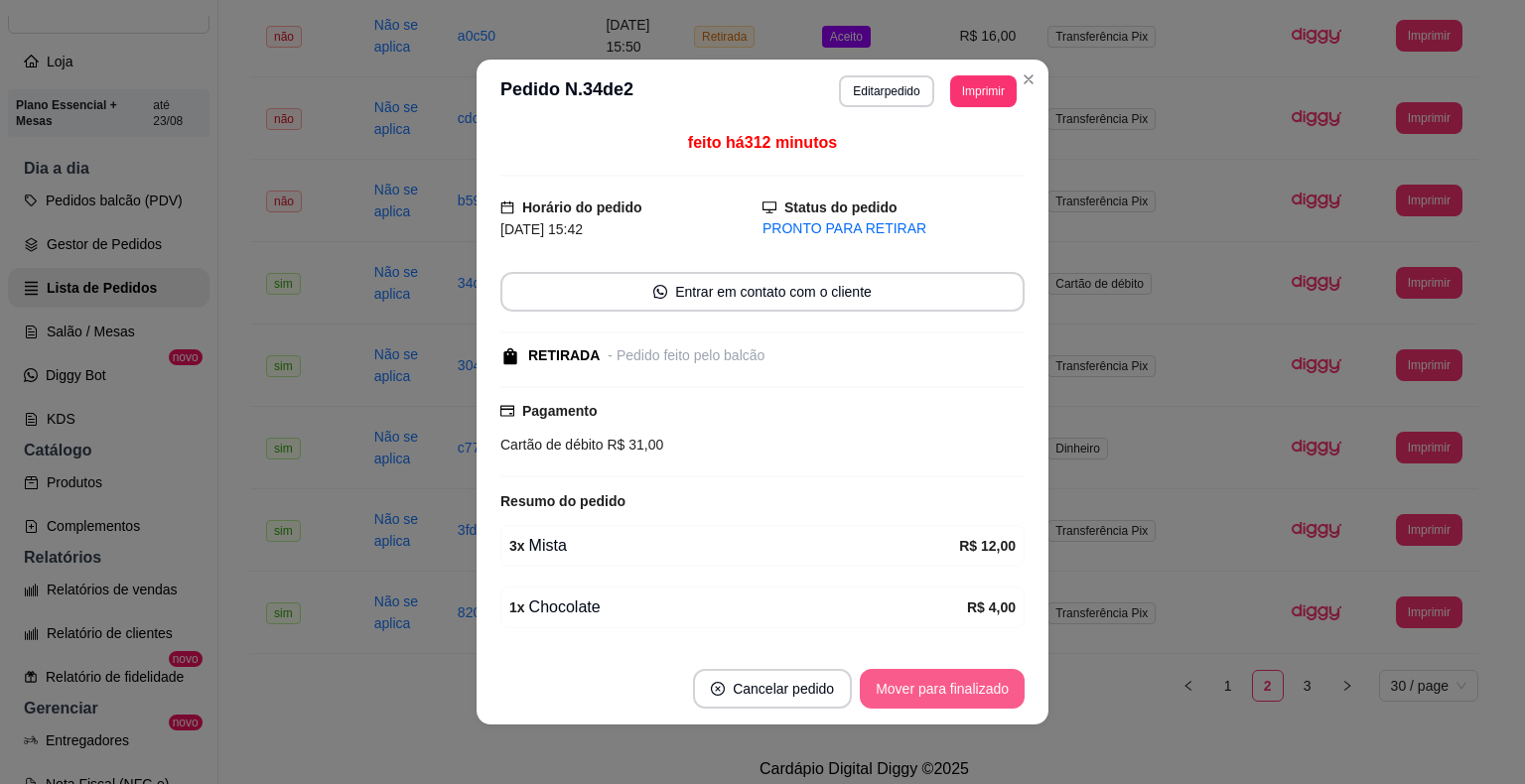 click on "Mover para finalizado" at bounding box center [942, 689] 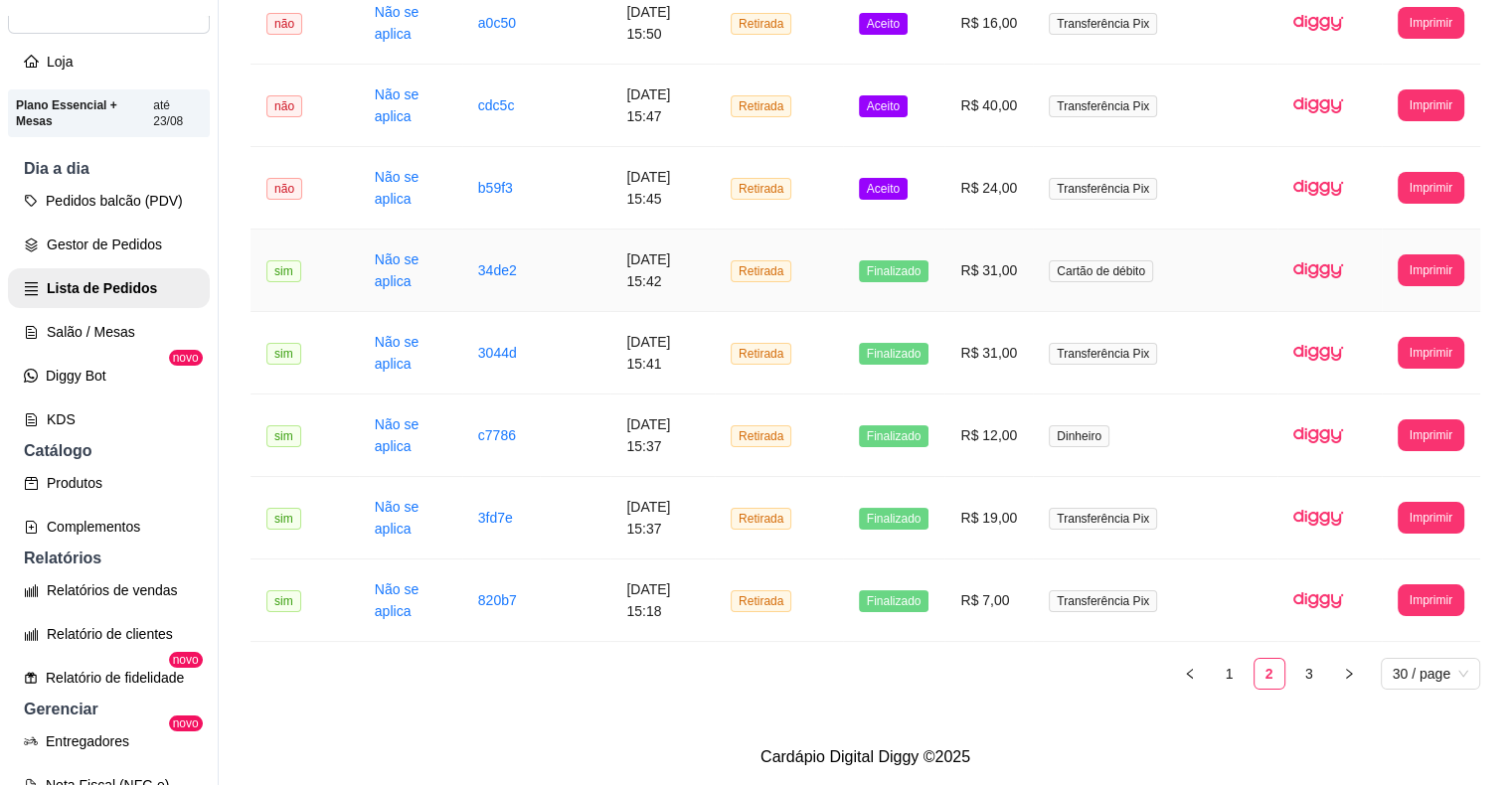 scroll, scrollTop: 1777, scrollLeft: 0, axis: vertical 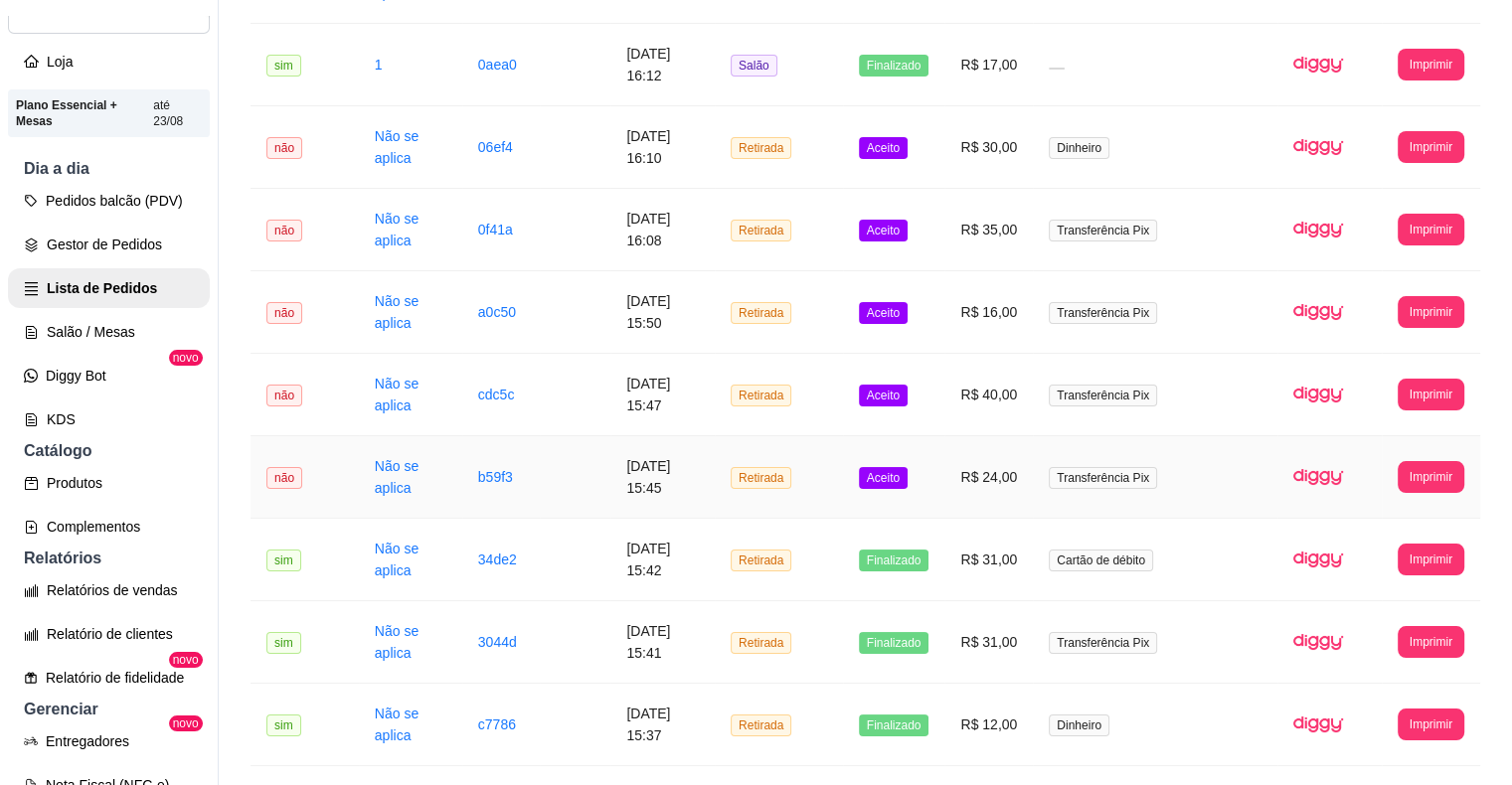 click on "Aceito" at bounding box center [883, 478] 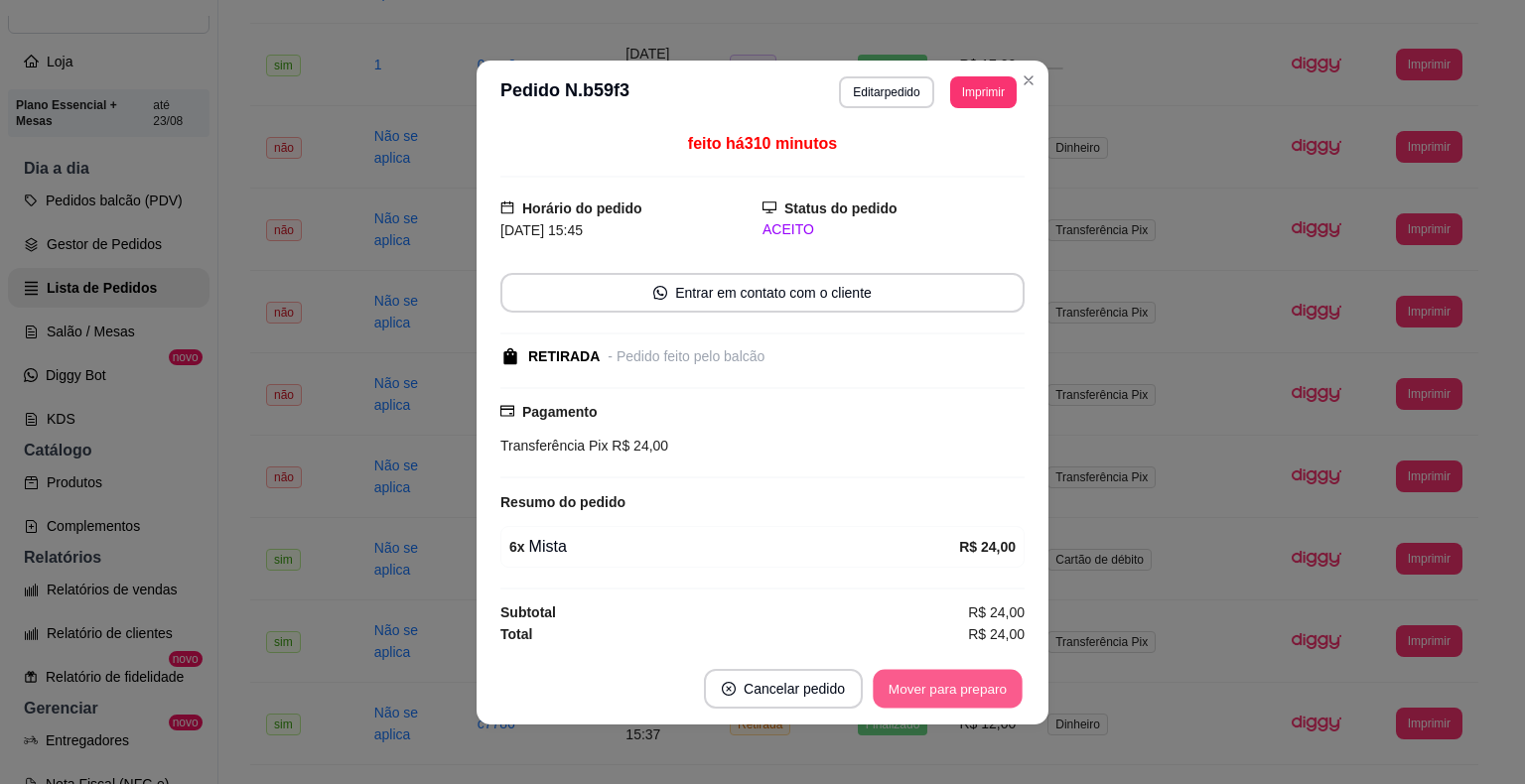 click on "Mover para preparo" at bounding box center [947, 688] 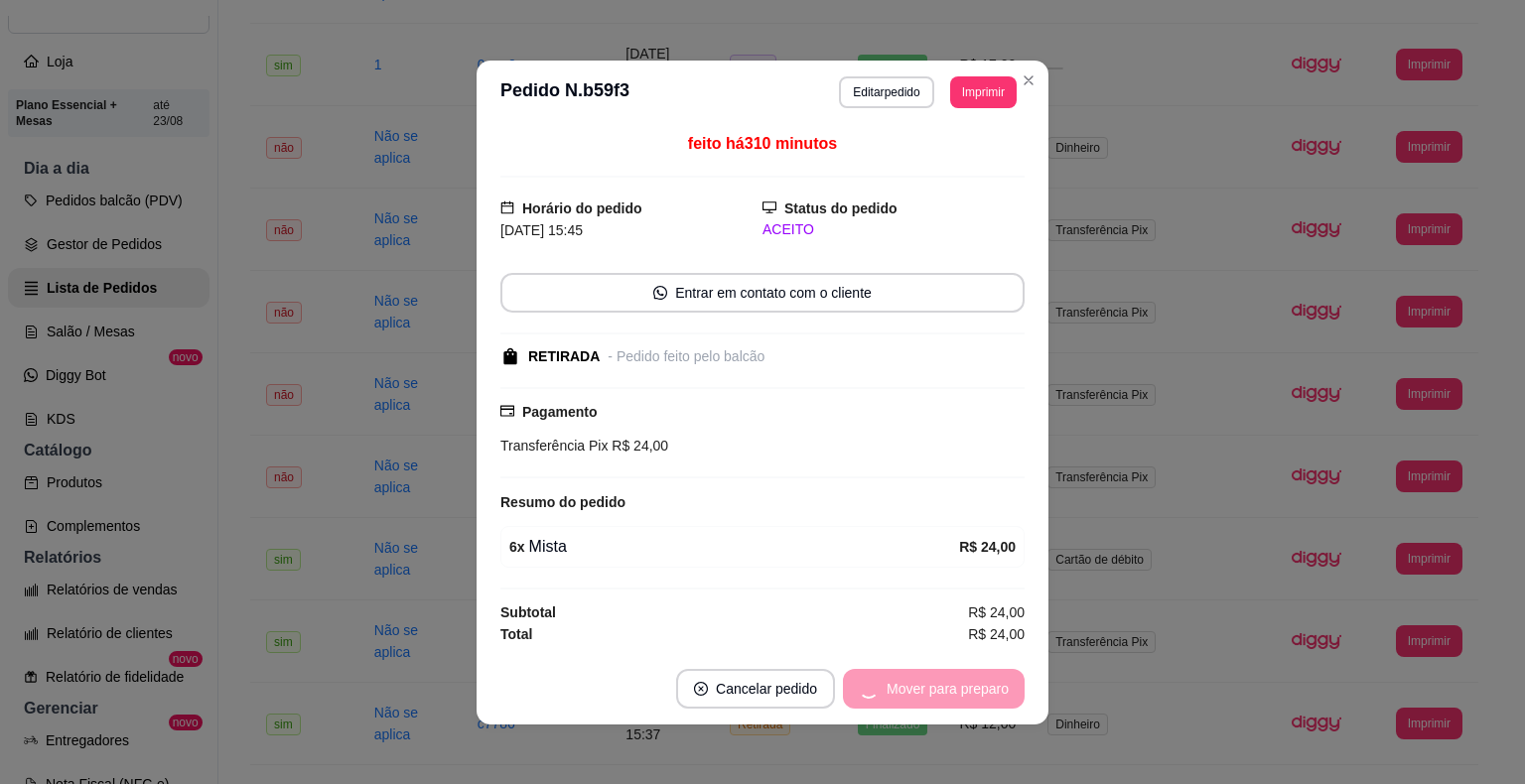 click on "Mover para preparo" at bounding box center (933, 689) 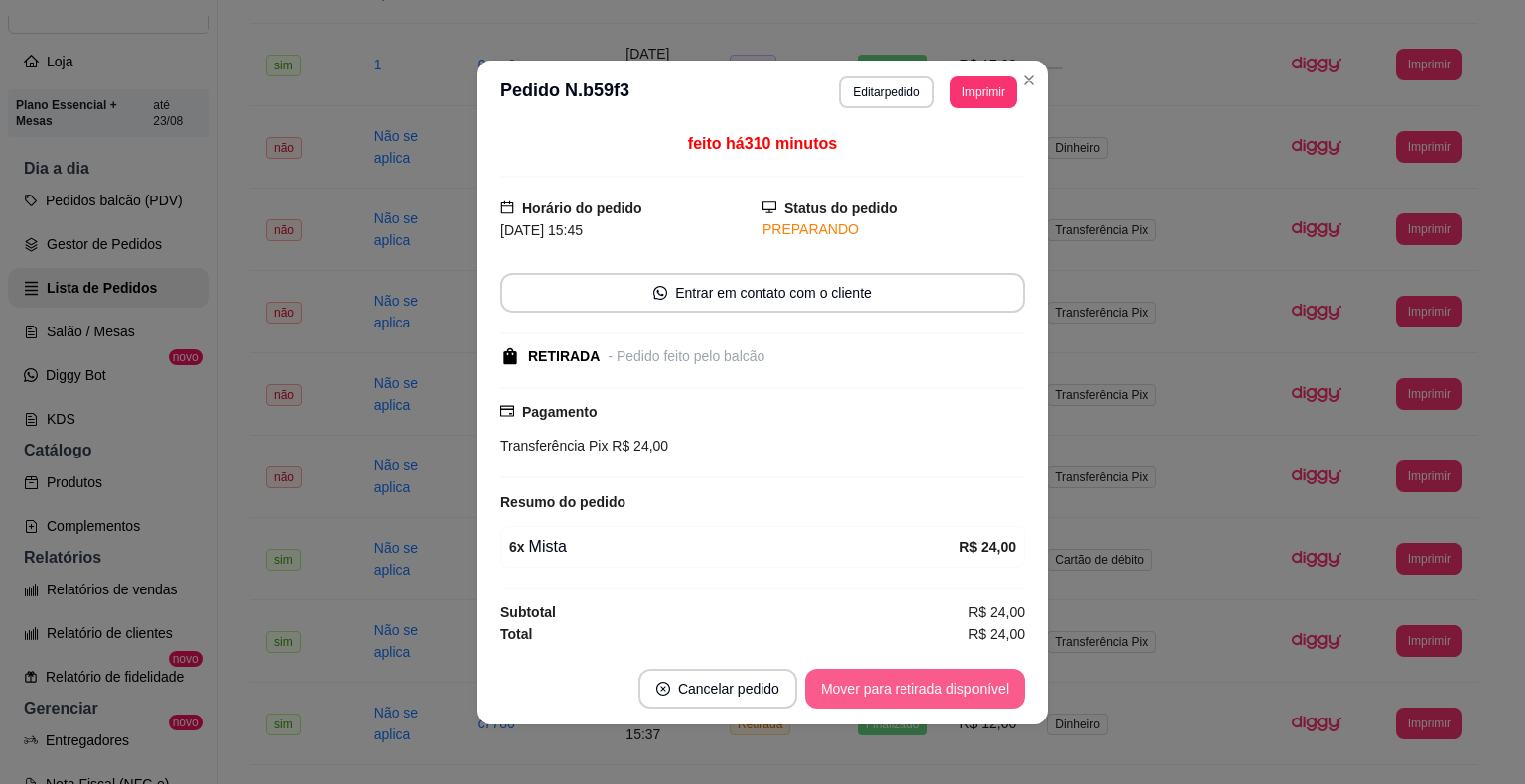 click on "Mover para retirada disponível" at bounding box center [914, 689] 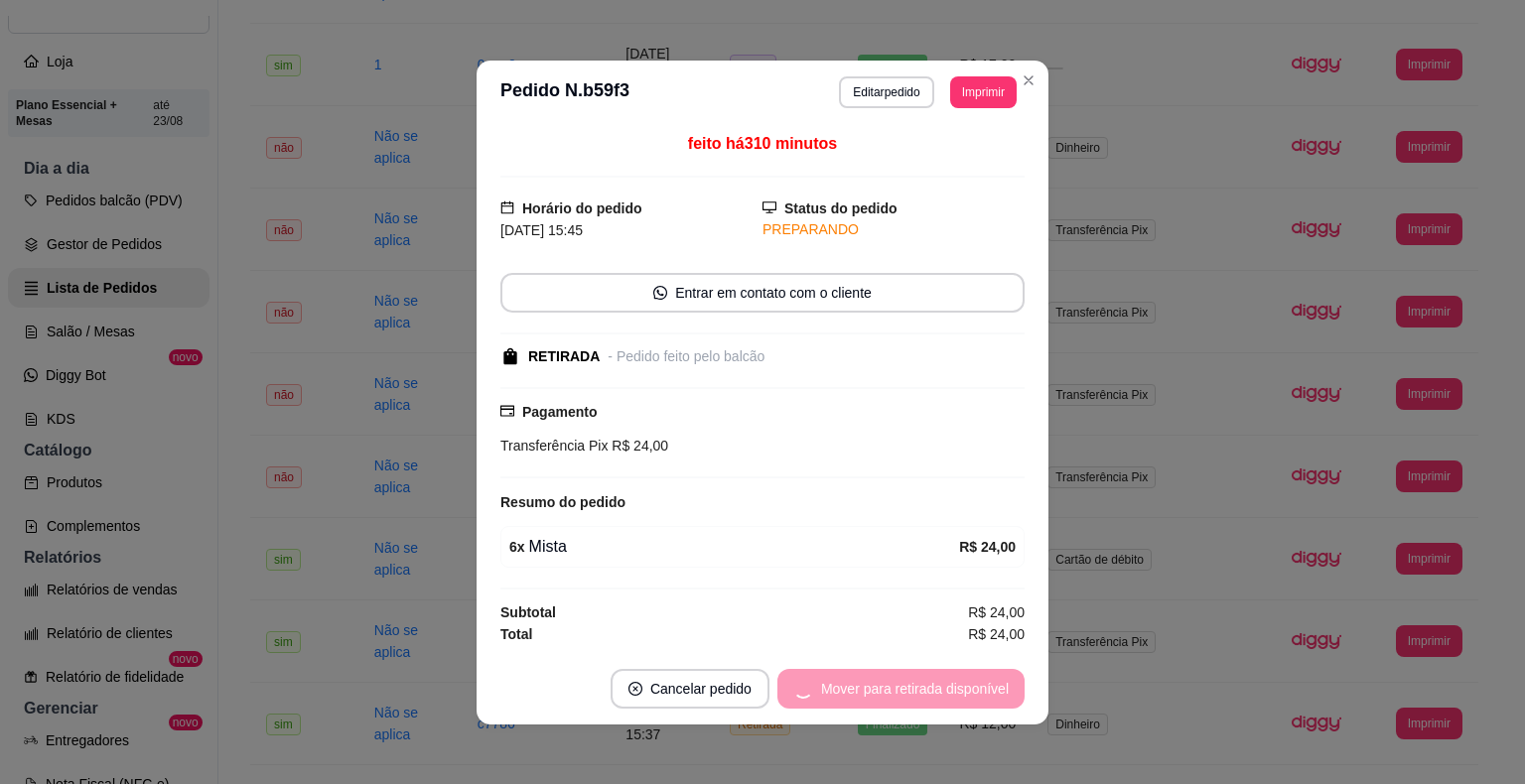 click on "Mover para retirada disponível" at bounding box center [901, 689] 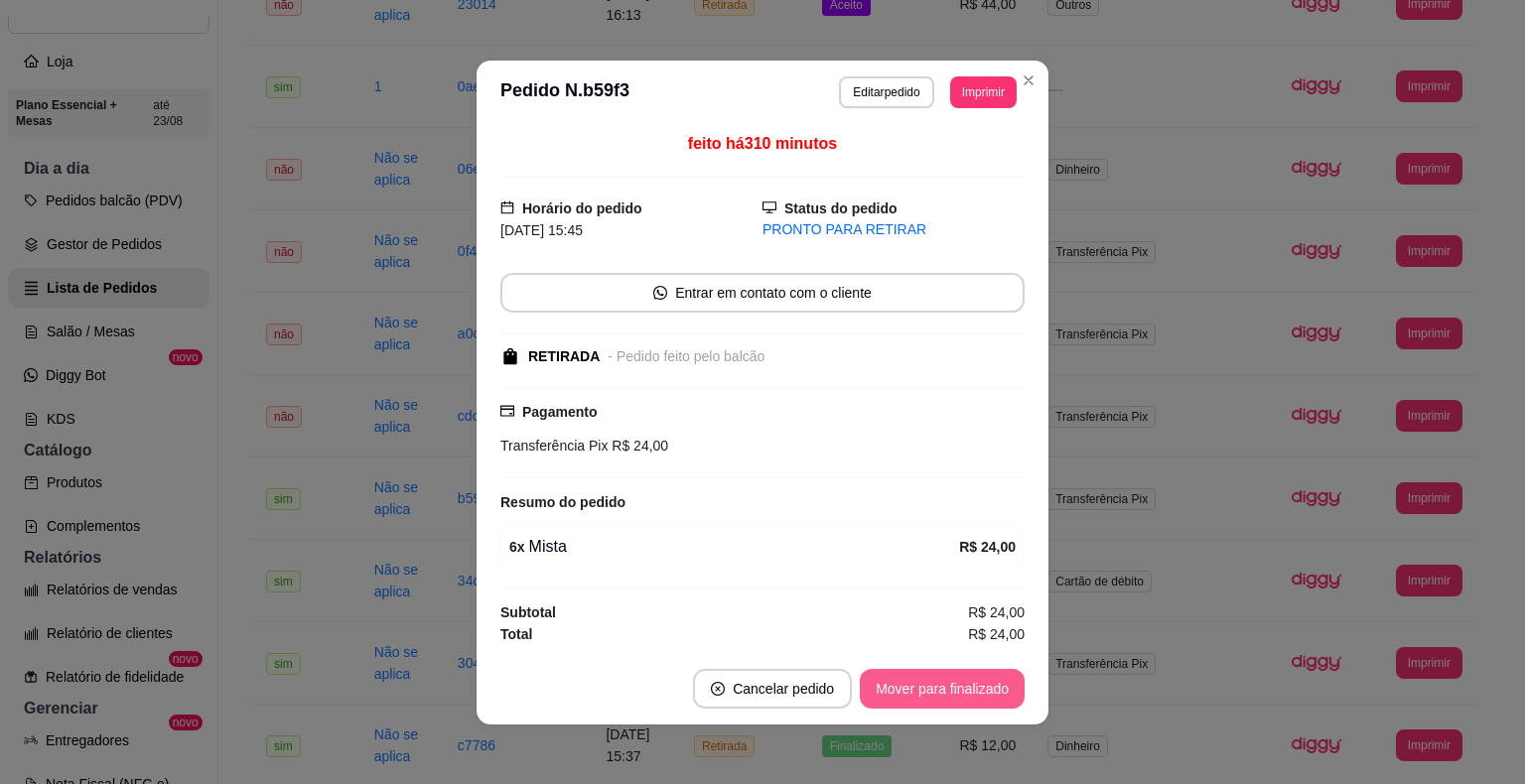 click on "Mover para finalizado" at bounding box center (942, 689) 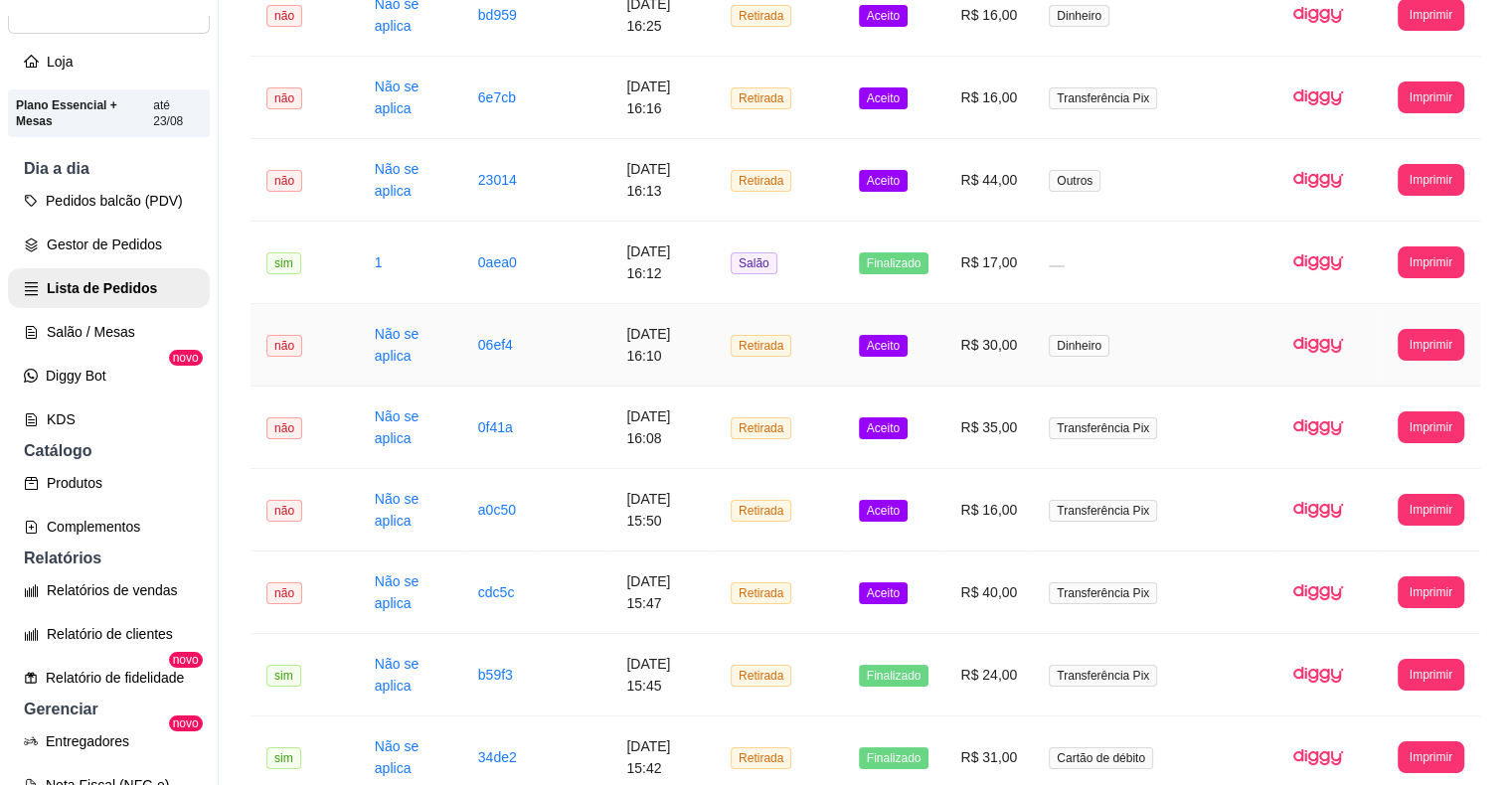 scroll, scrollTop: 1578, scrollLeft: 0, axis: vertical 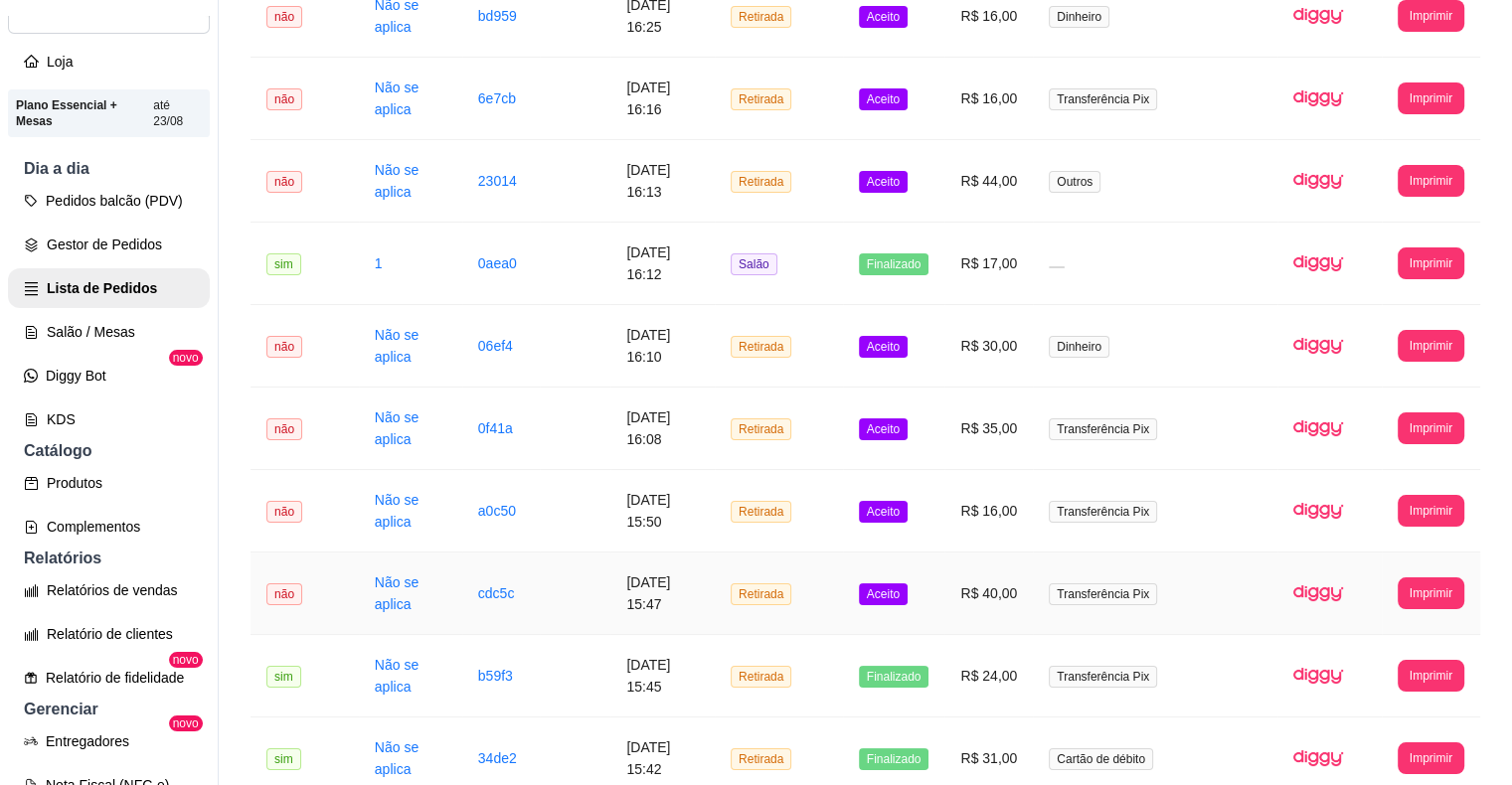 click on "Aceito" at bounding box center (883, 594) 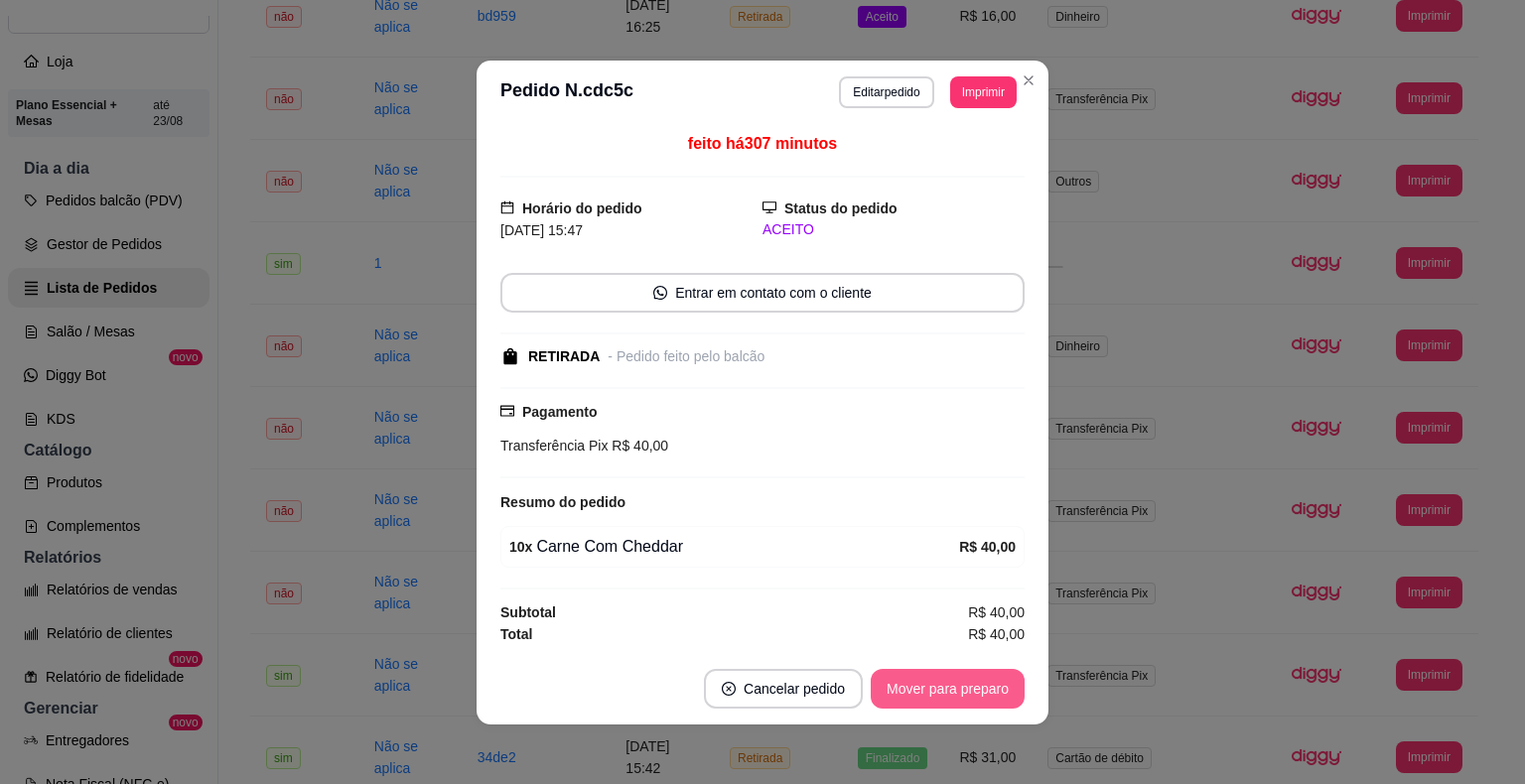 click on "Mover para preparo" at bounding box center (947, 689) 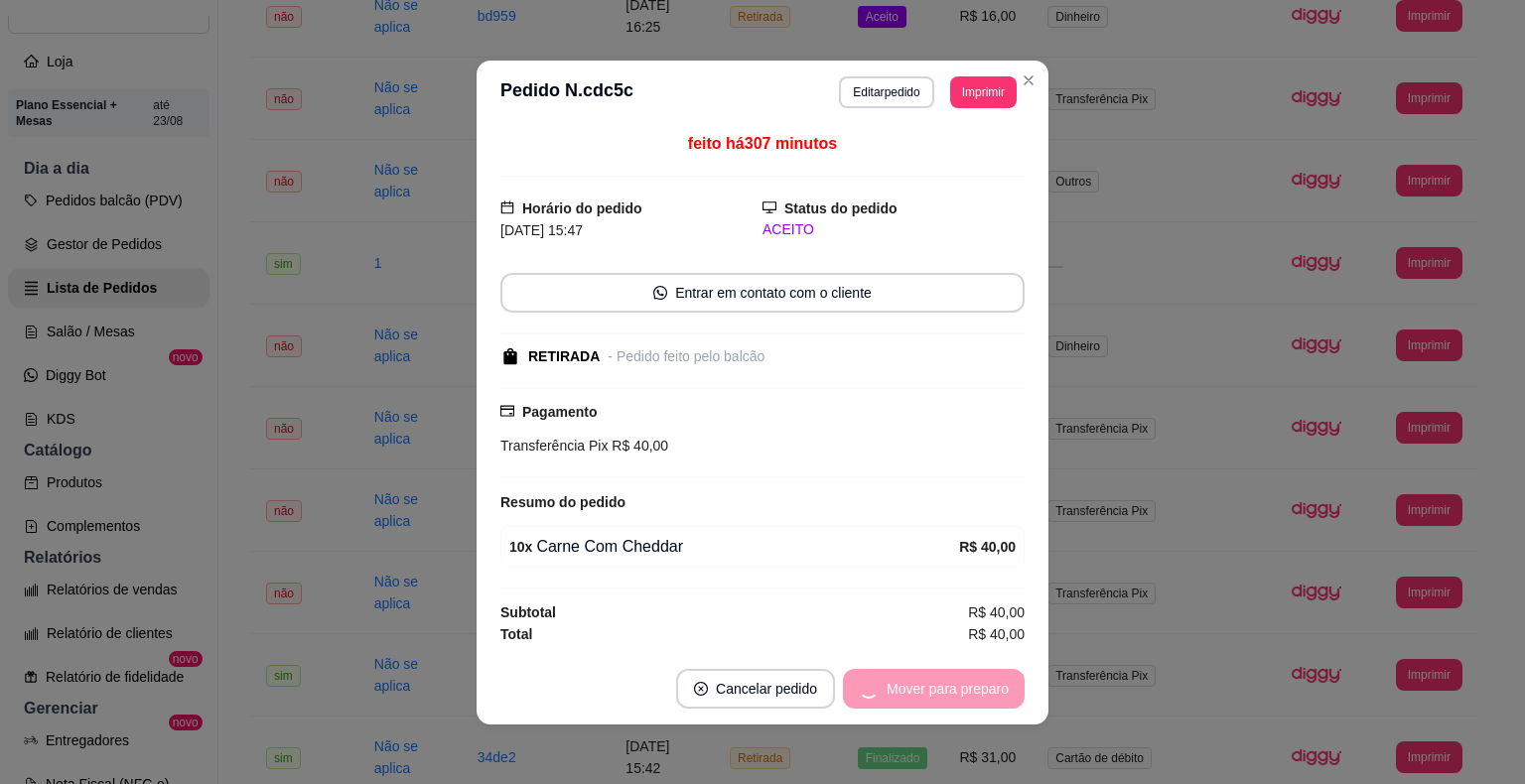 click on "Mover para preparo" at bounding box center [933, 689] 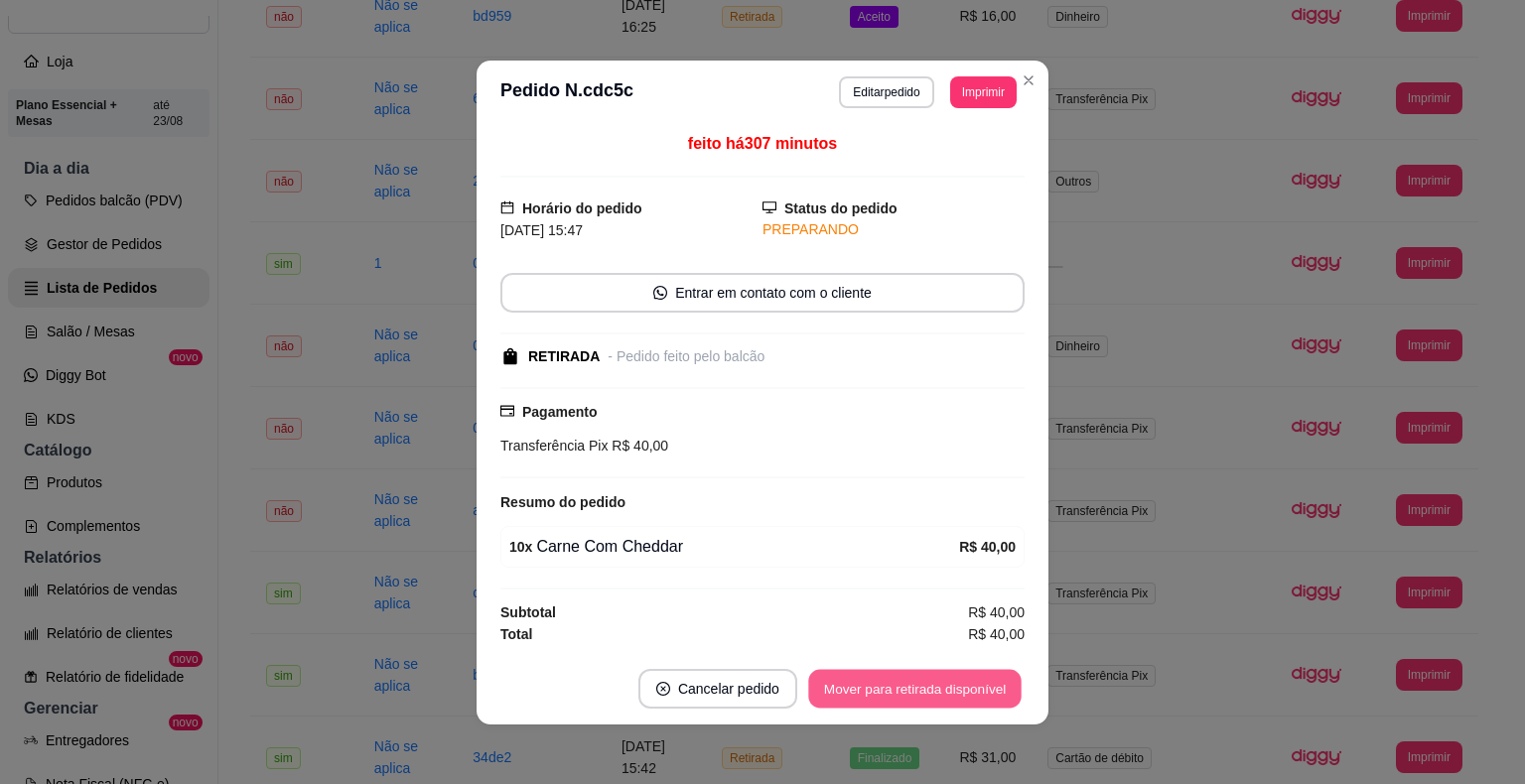 click on "Mover para retirada disponível" at bounding box center (914, 688) 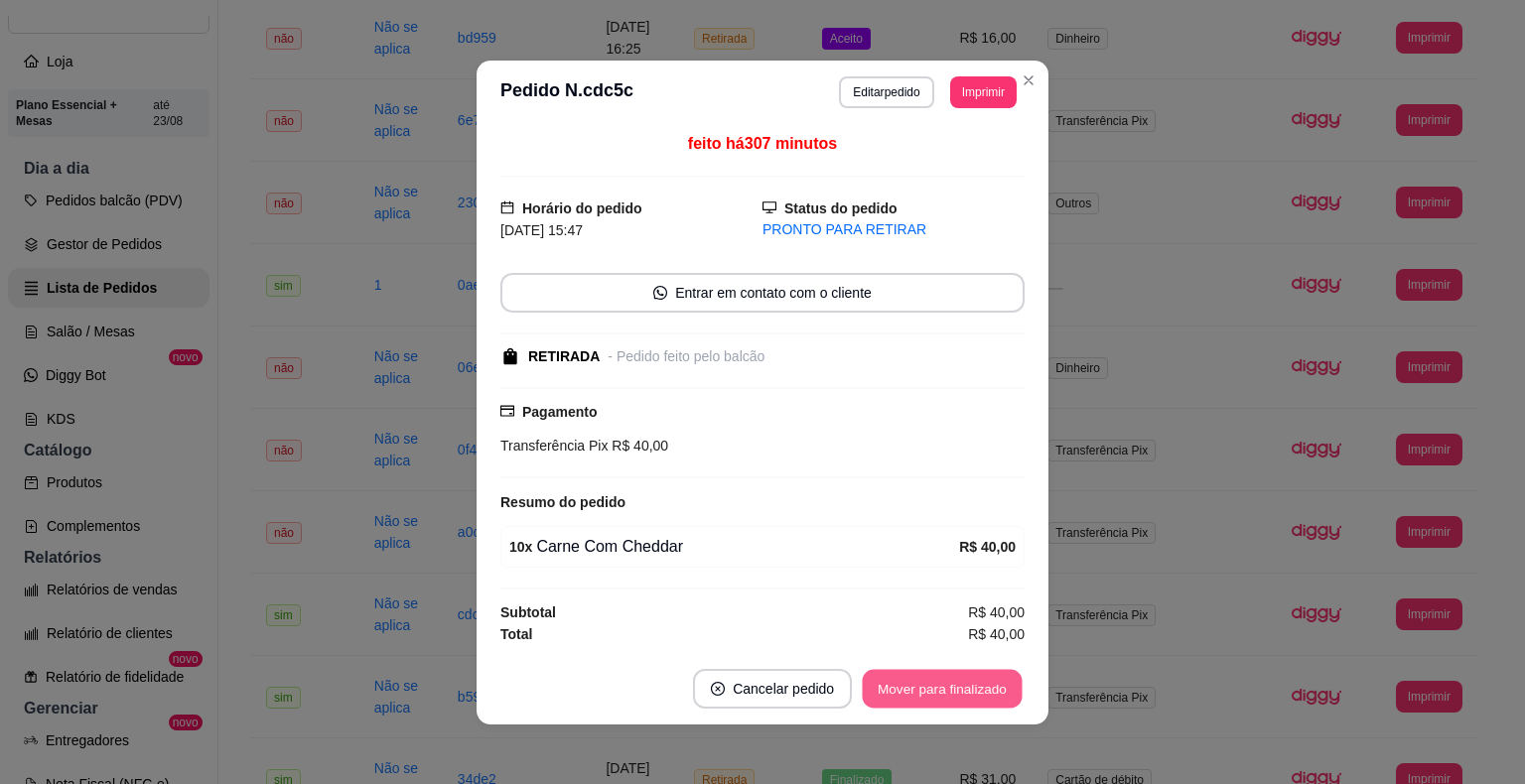 click on "Mover para finalizado" at bounding box center [942, 688] 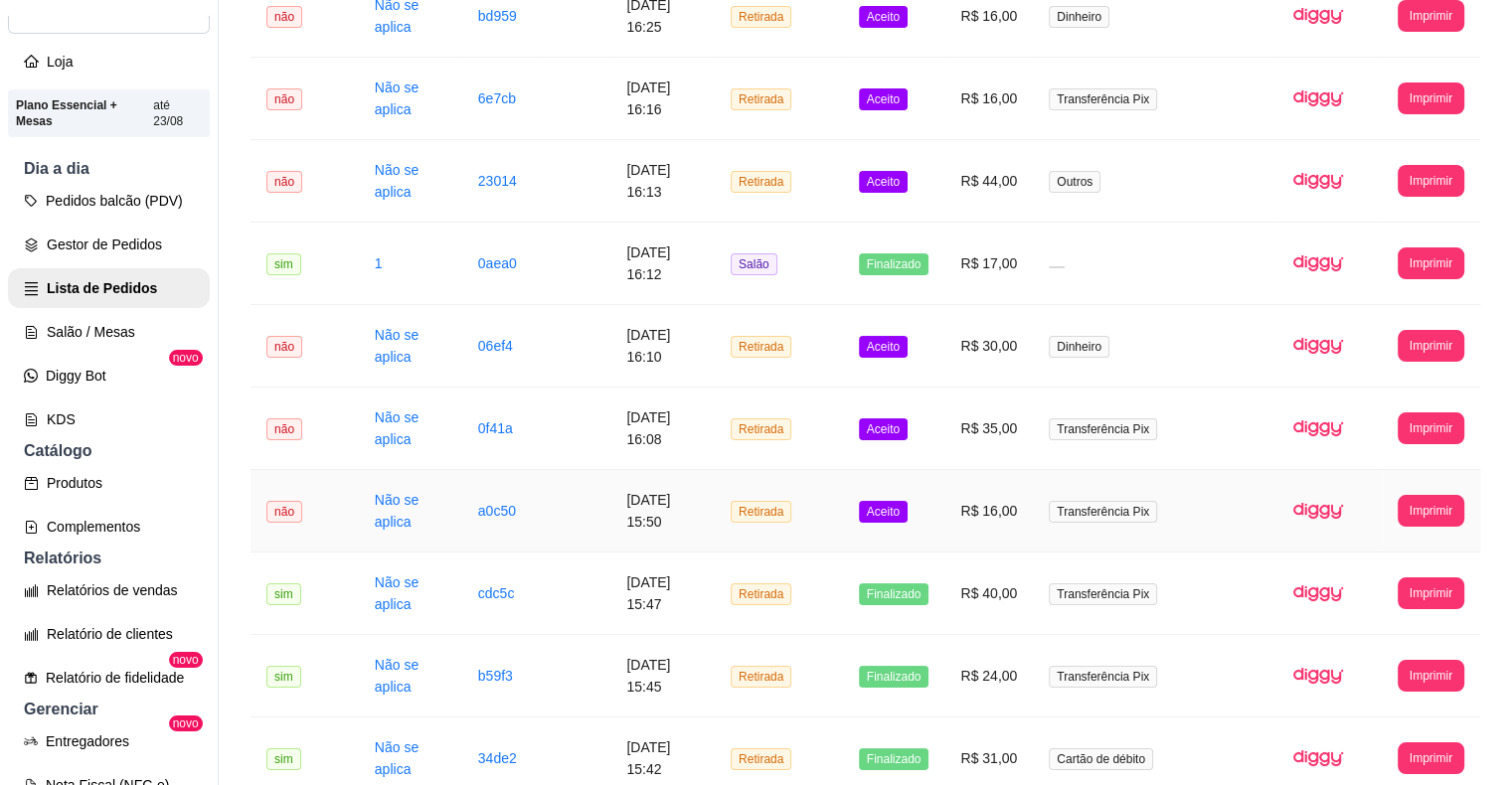 click on "Aceito" at bounding box center [894, 511] 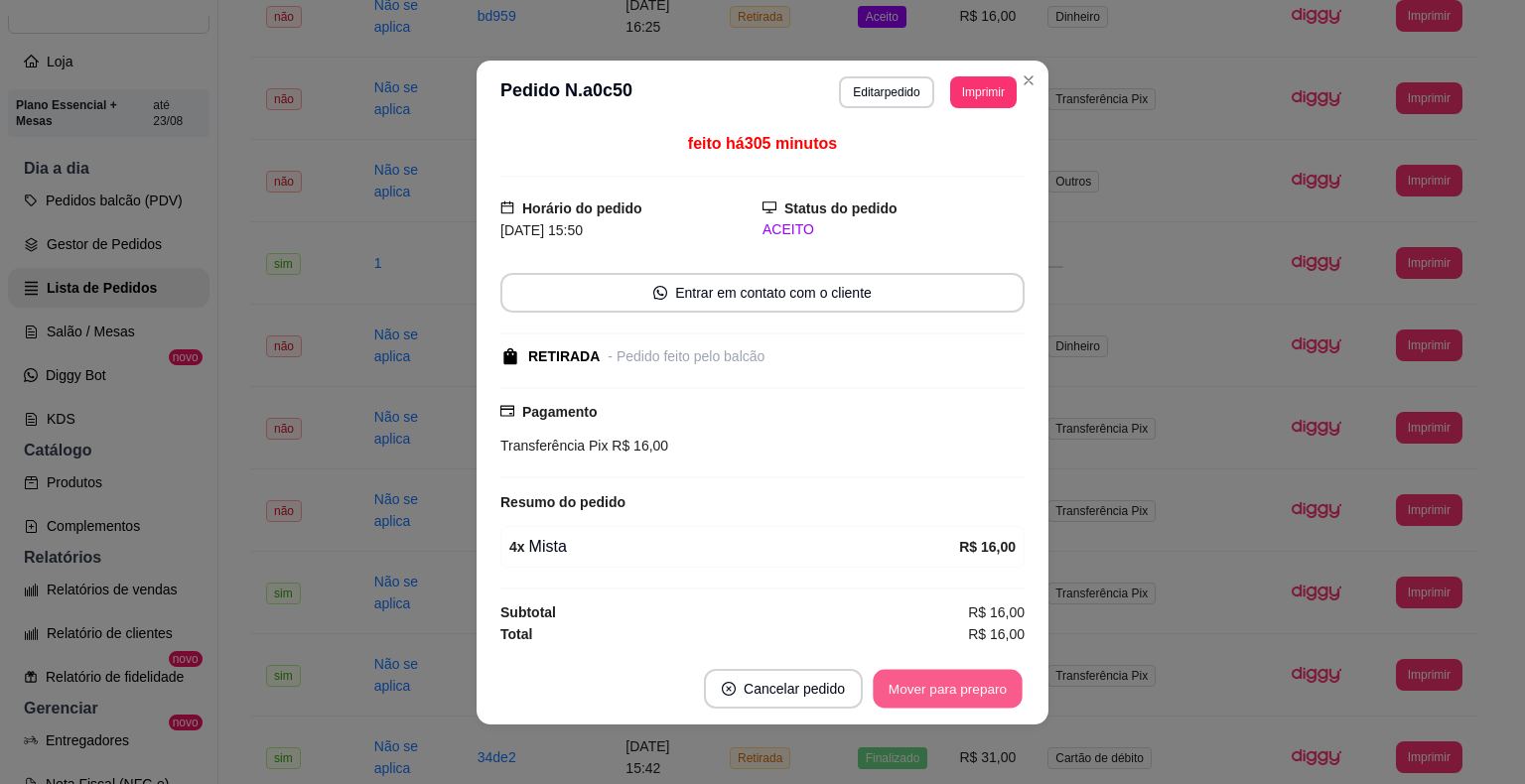 click on "Mover para preparo" at bounding box center (947, 688) 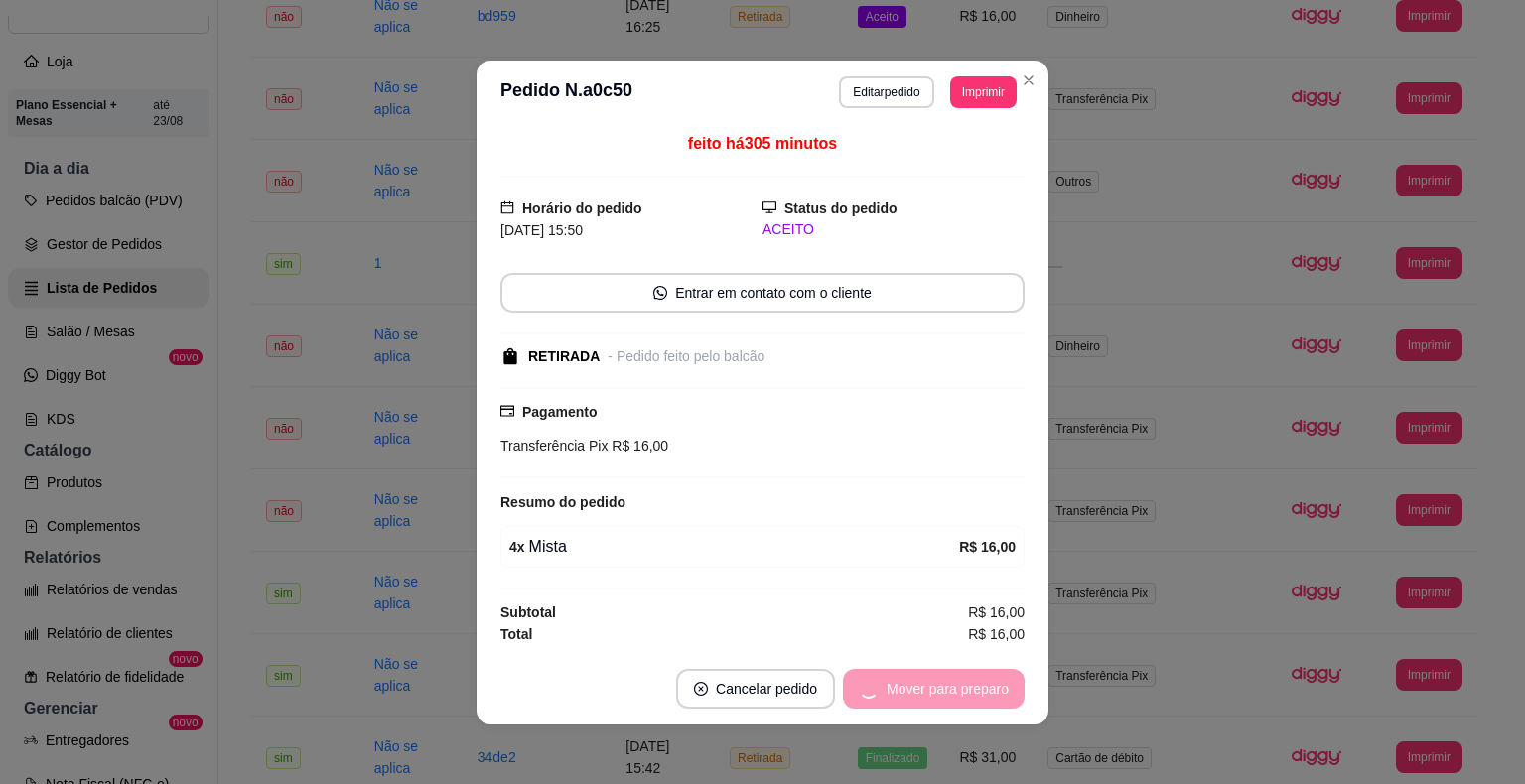 click on "Mover para preparo" at bounding box center (933, 689) 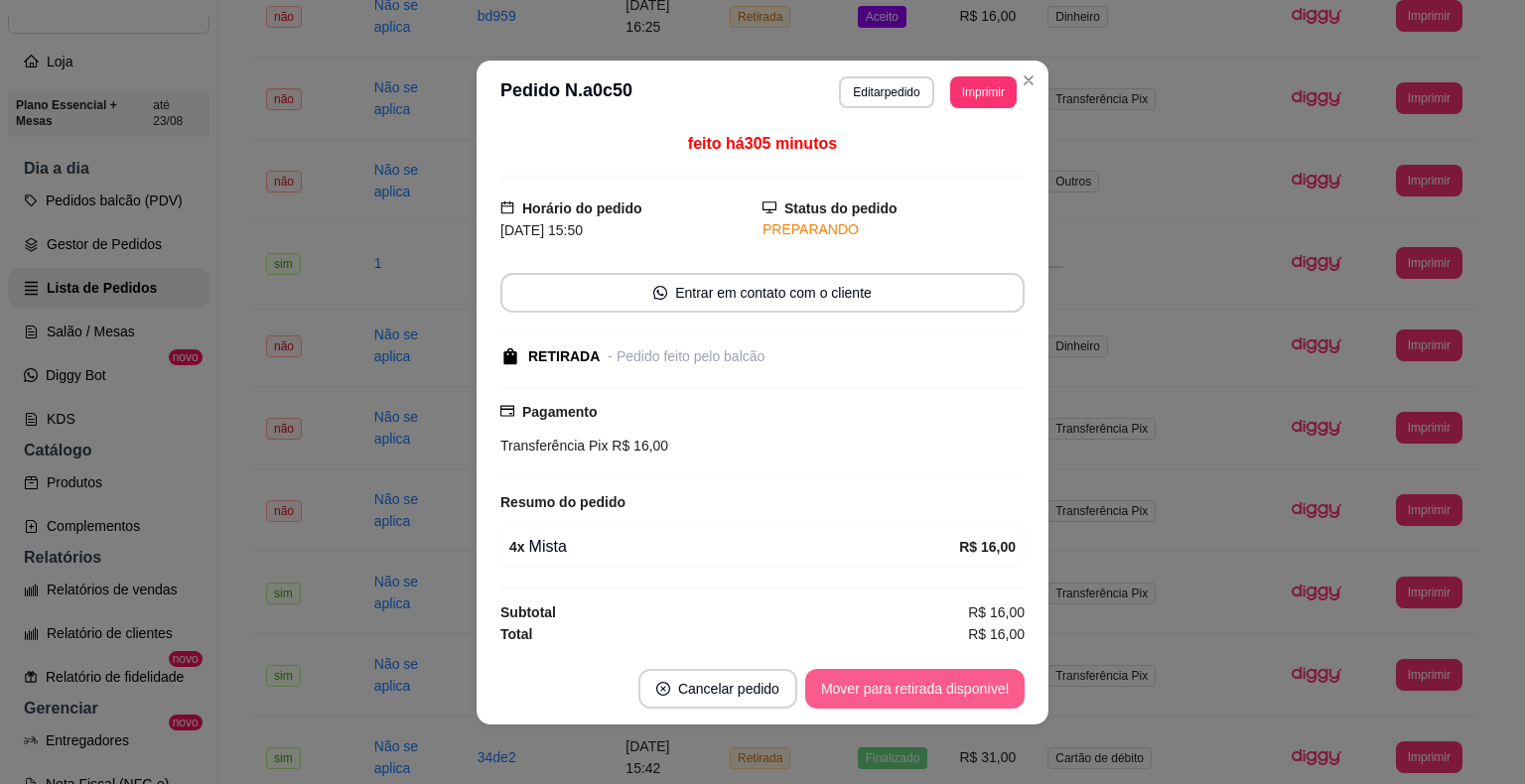 click on "Mover para retirada disponível" at bounding box center [914, 689] 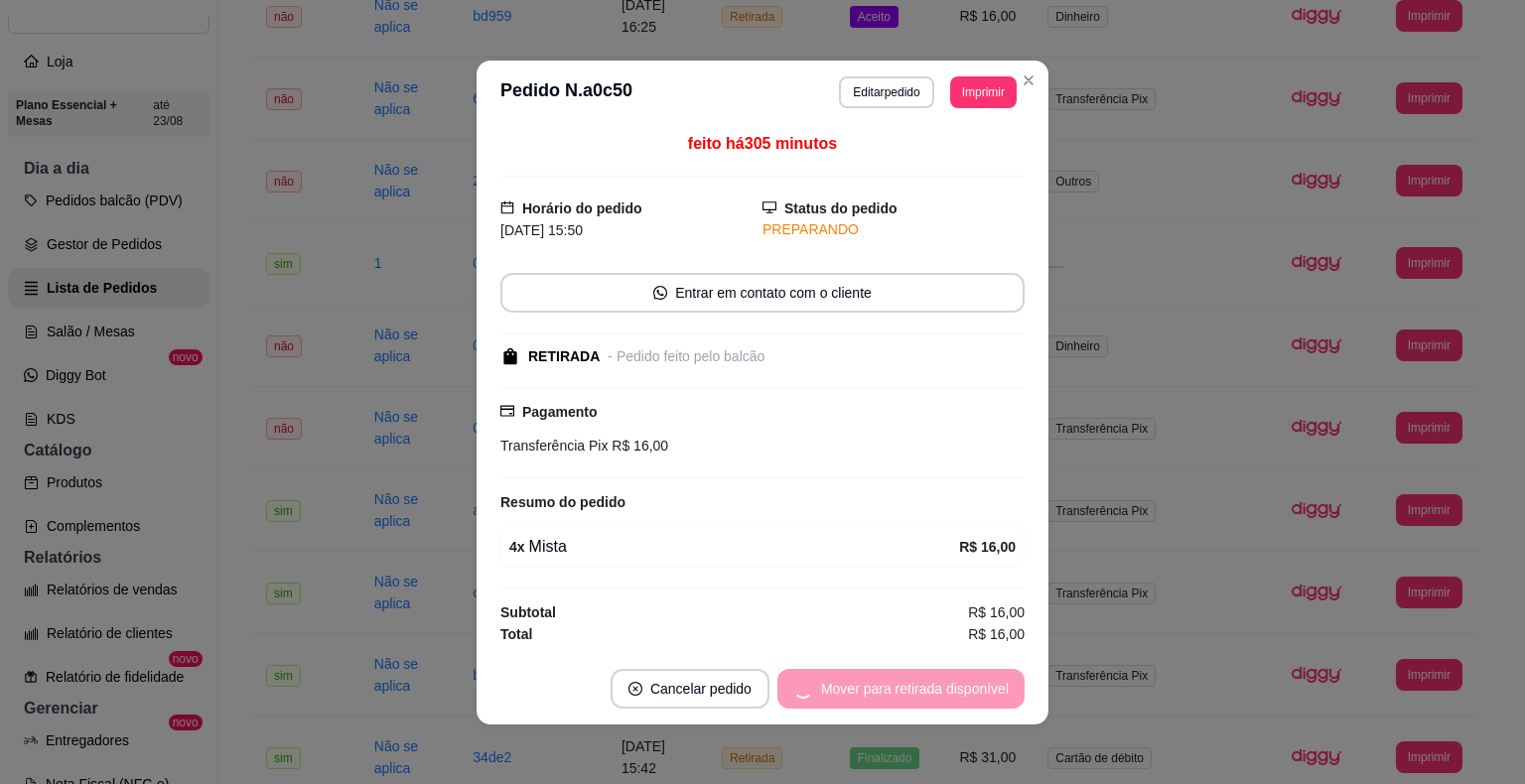 click on "Mover para retirada disponível" at bounding box center (901, 689) 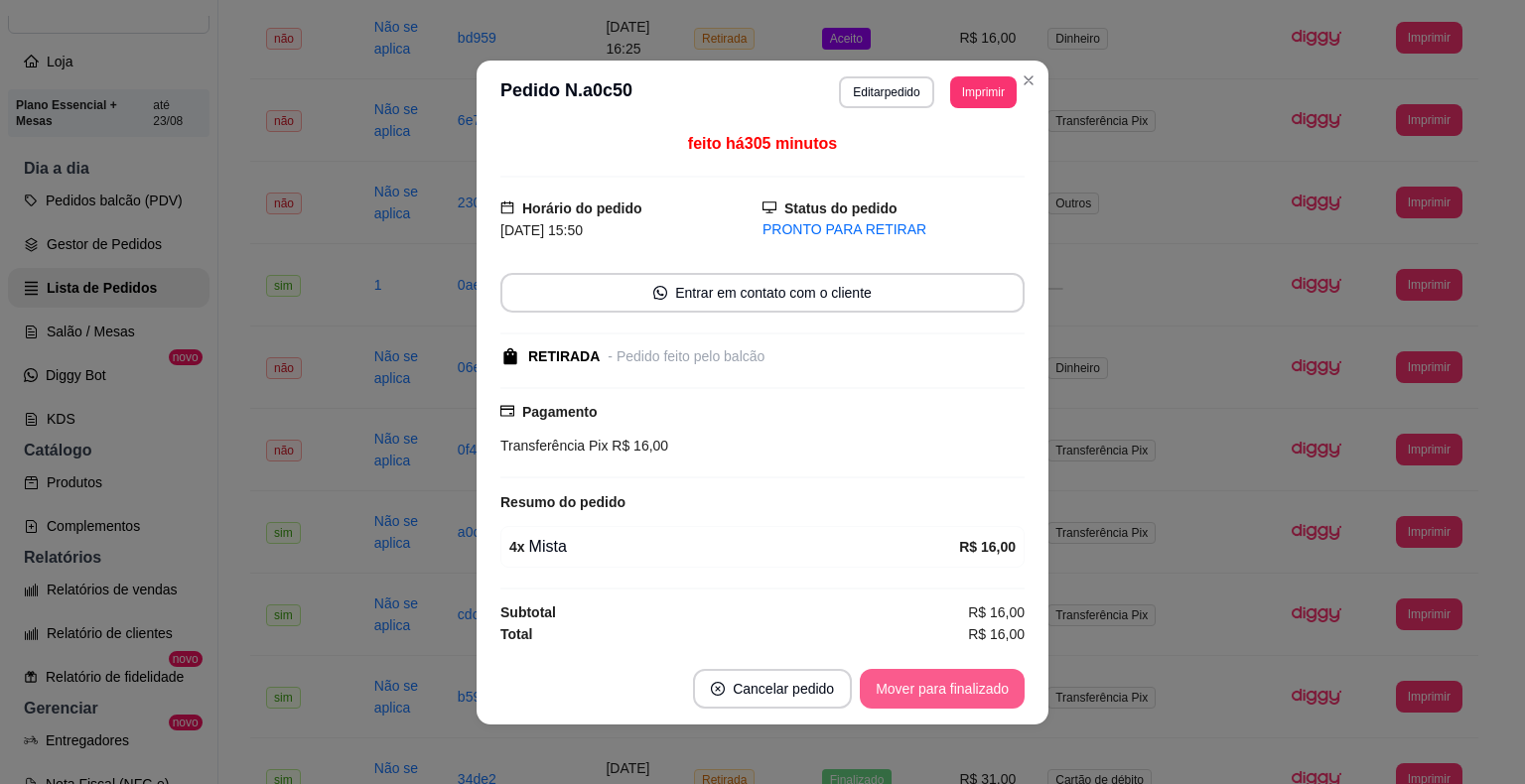 click on "Mover para finalizado" at bounding box center [942, 689] 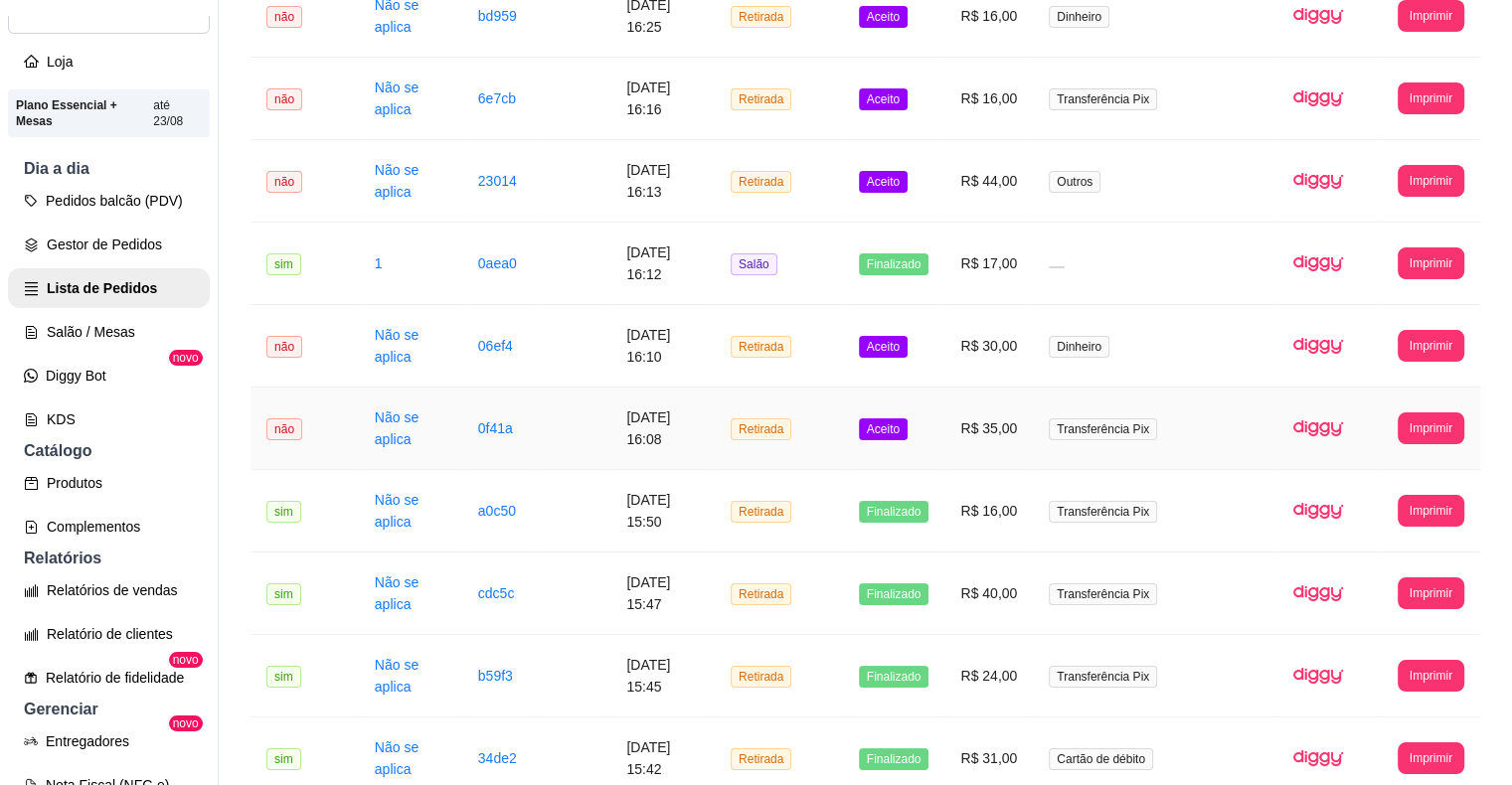 click on "Aceito" at bounding box center [883, 429] 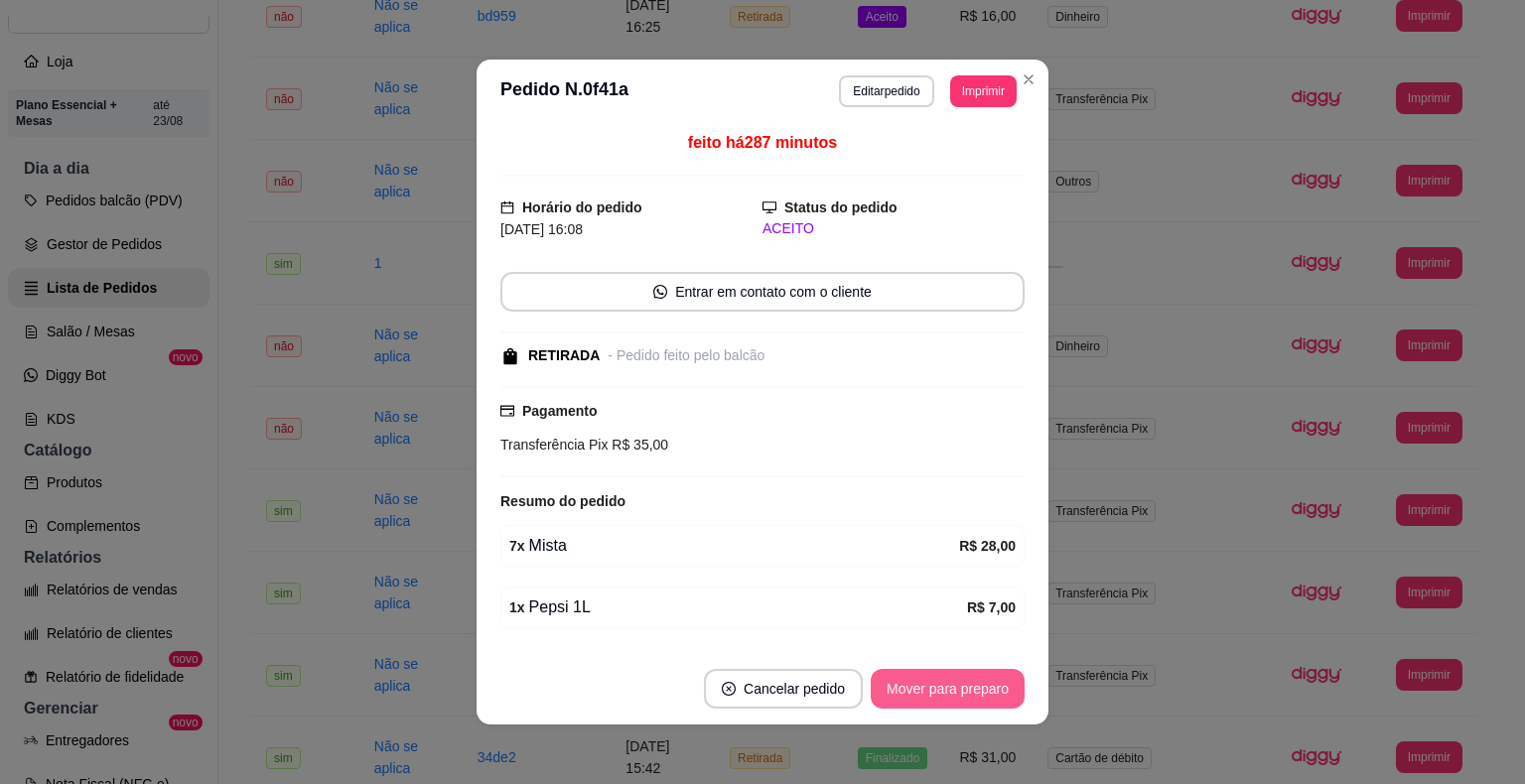 click on "Mover para preparo" at bounding box center (947, 689) 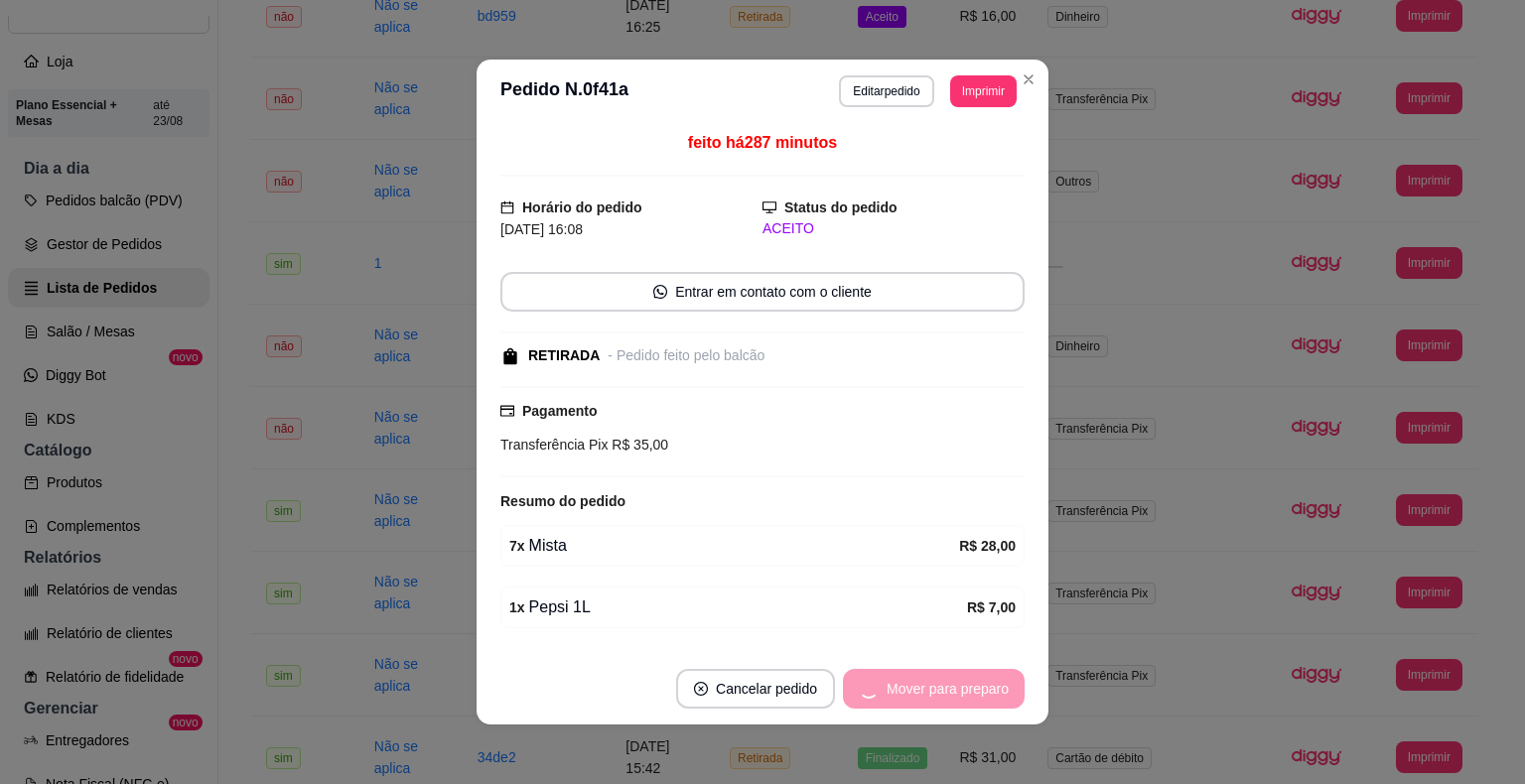 click on "Mover para preparo" at bounding box center (933, 689) 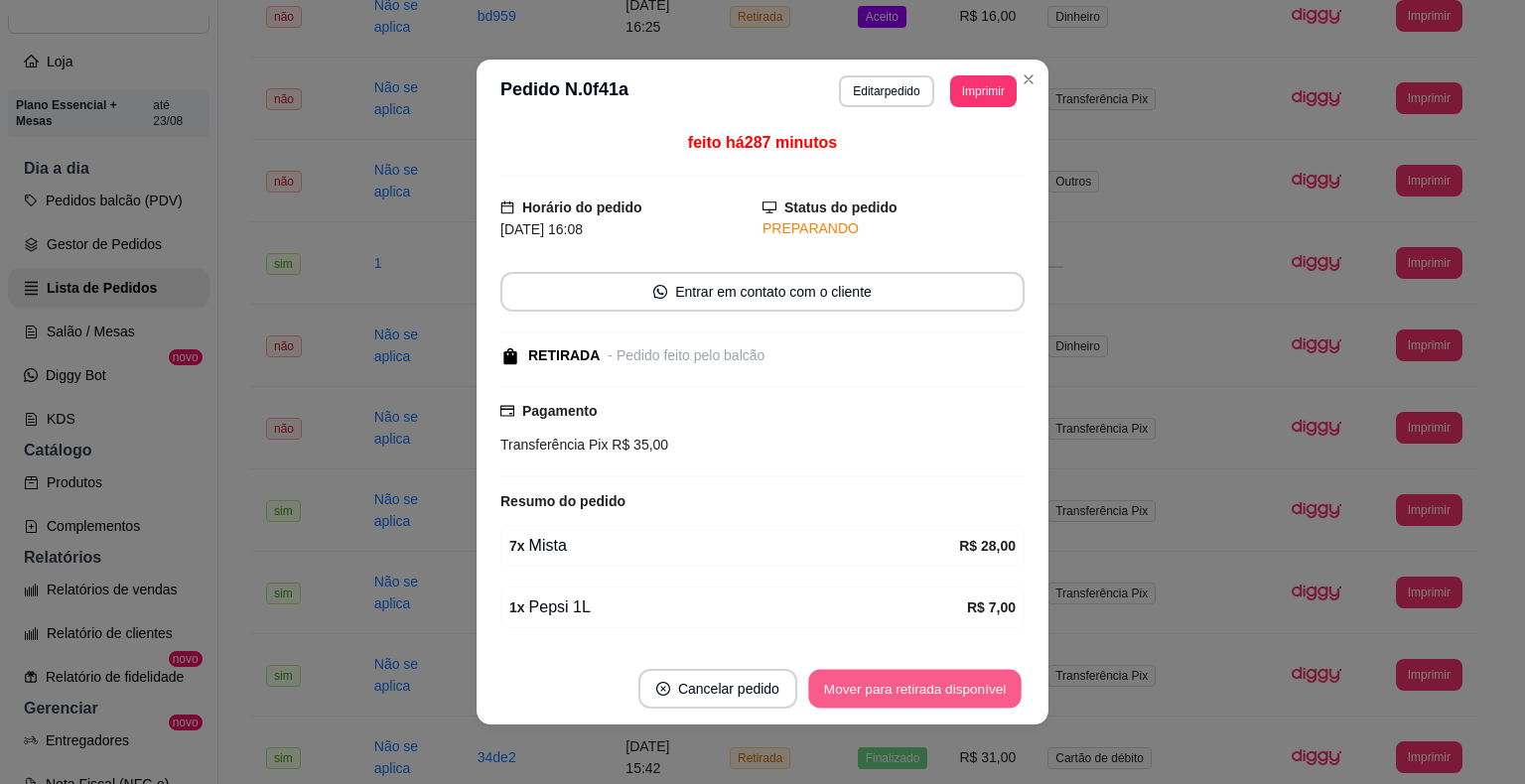 click on "Mover para retirada disponível" at bounding box center (914, 689) 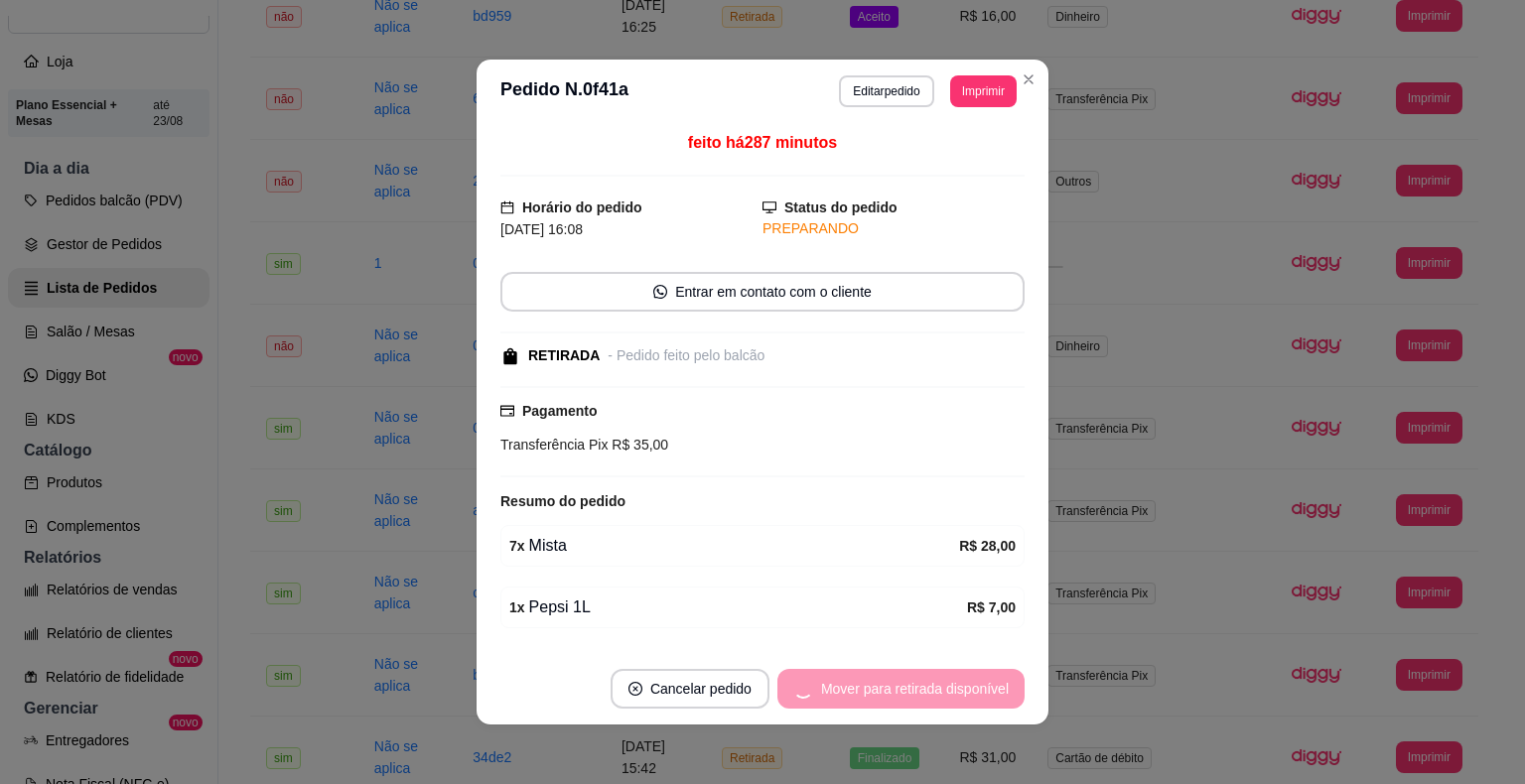 click on "Mover para retirada disponível" at bounding box center (901, 689) 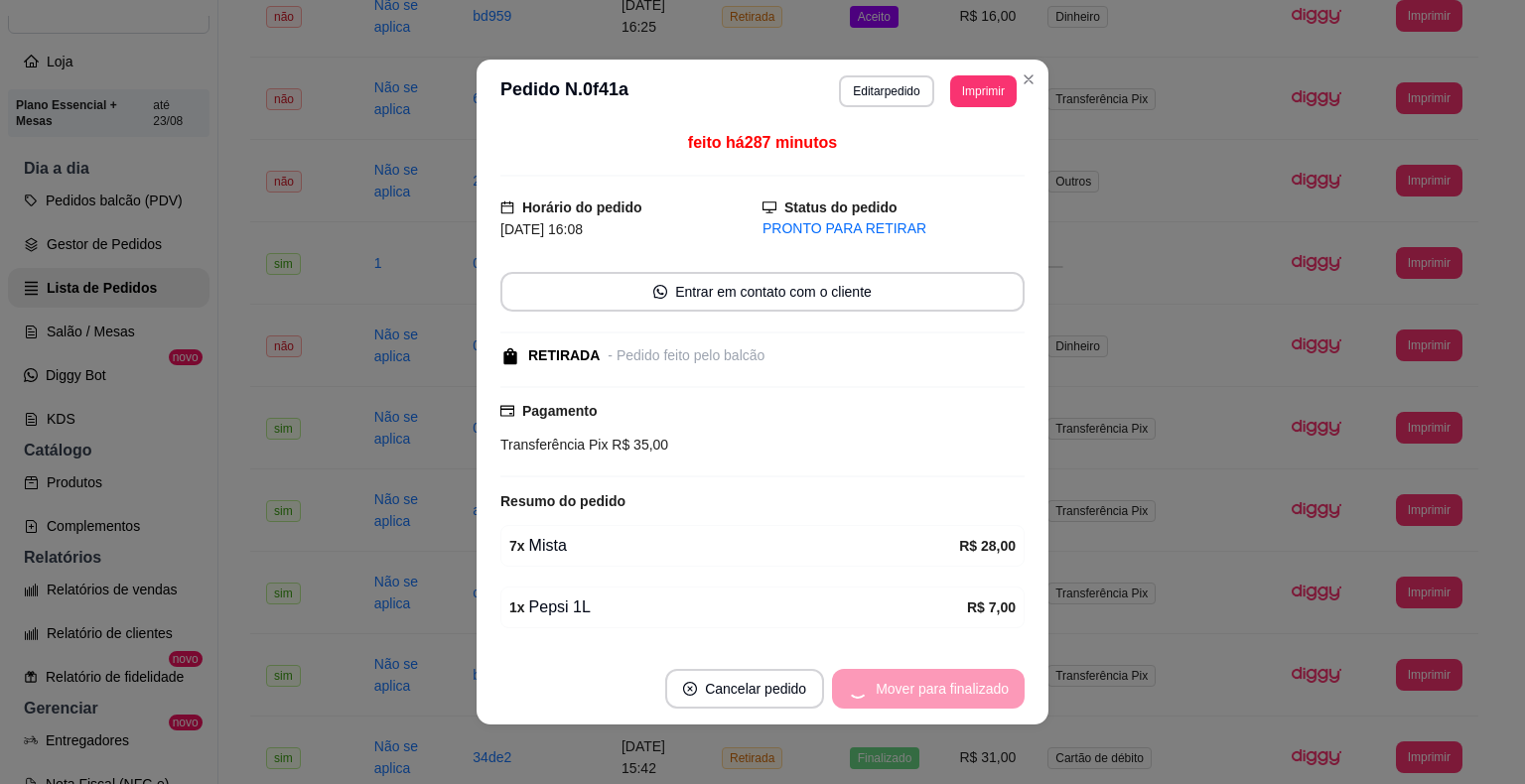 click on "Mover para finalizado" at bounding box center [928, 689] 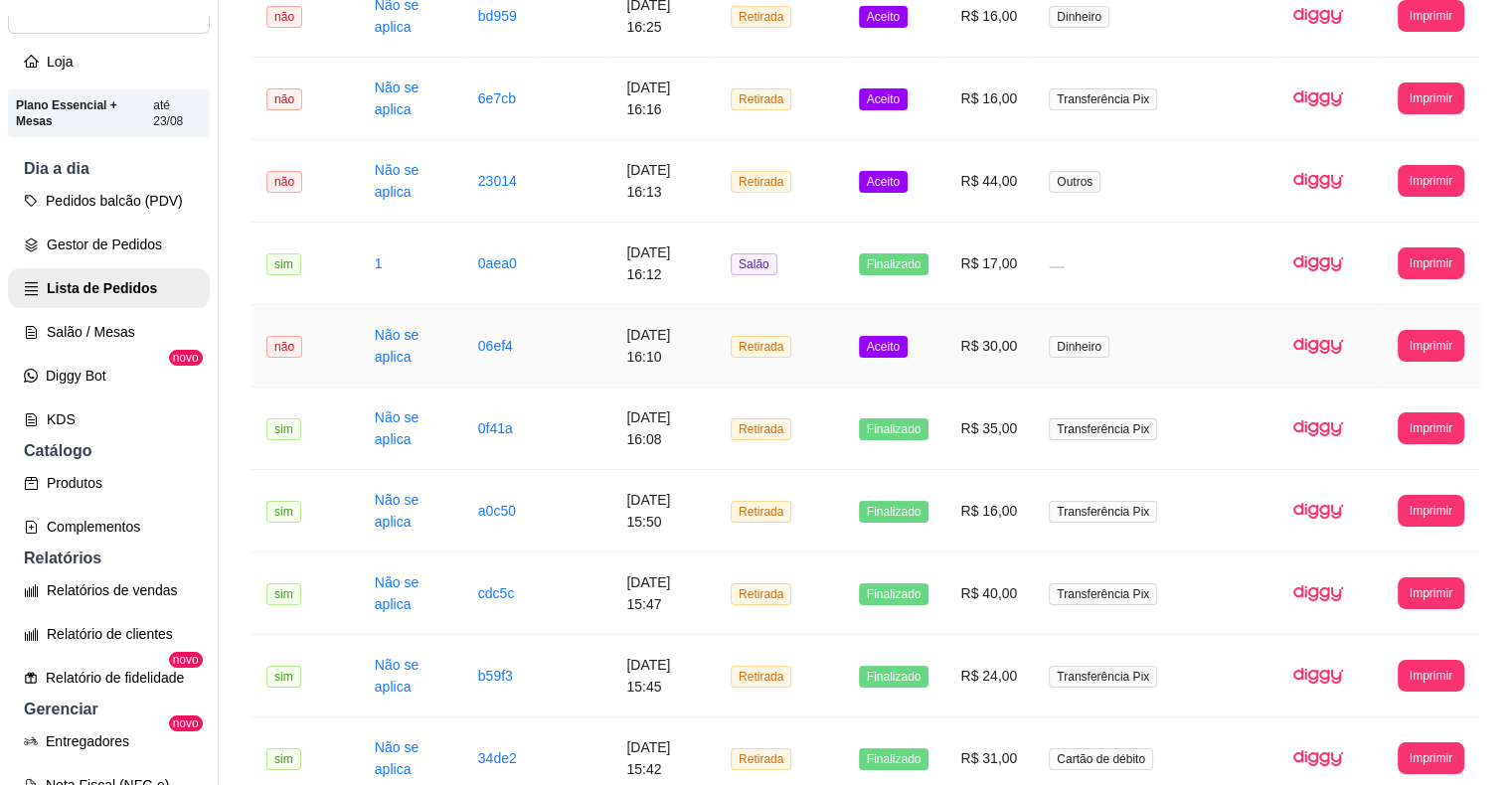 click on "Aceito" at bounding box center (883, 347) 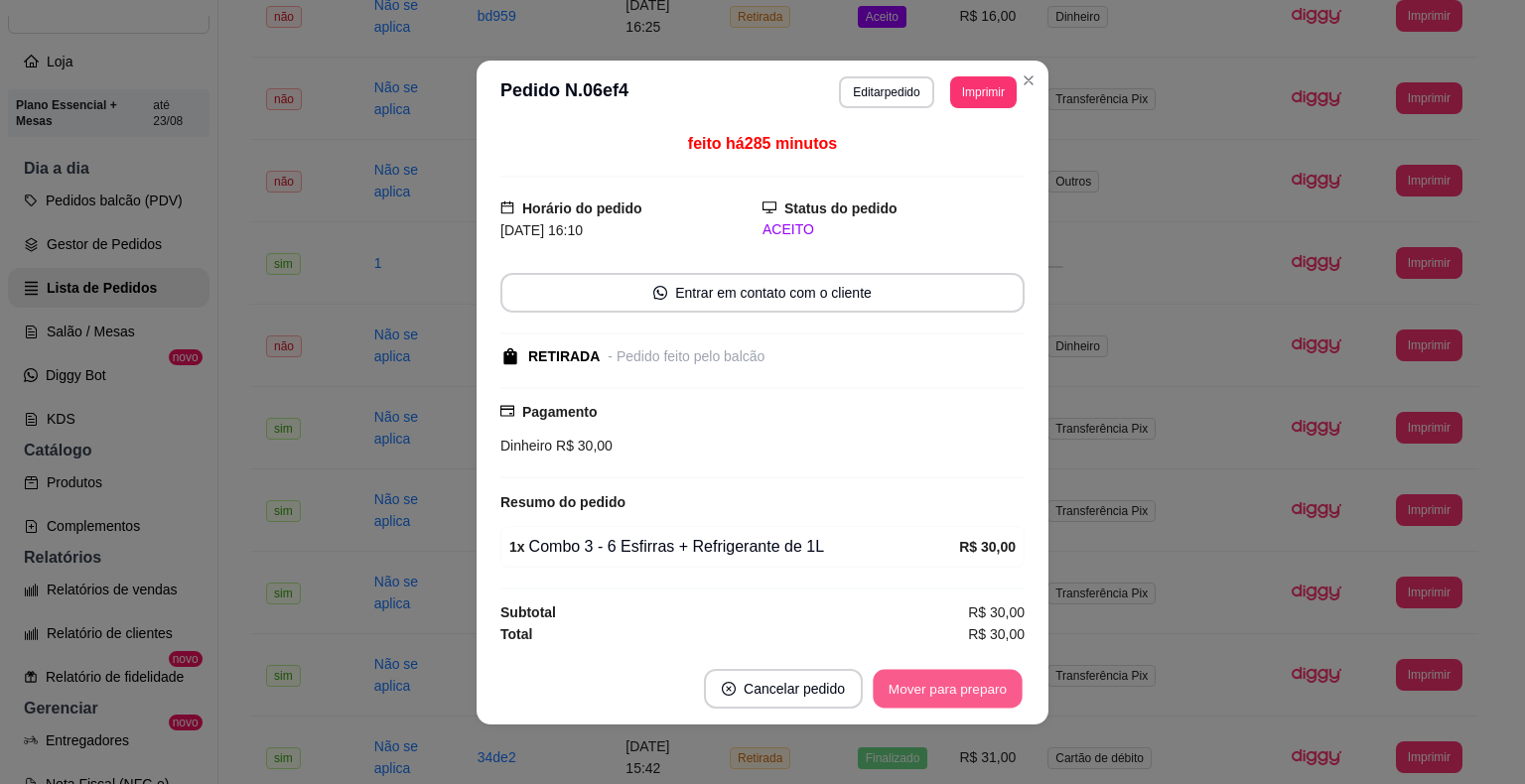 click on "Mover para preparo" at bounding box center (947, 688) 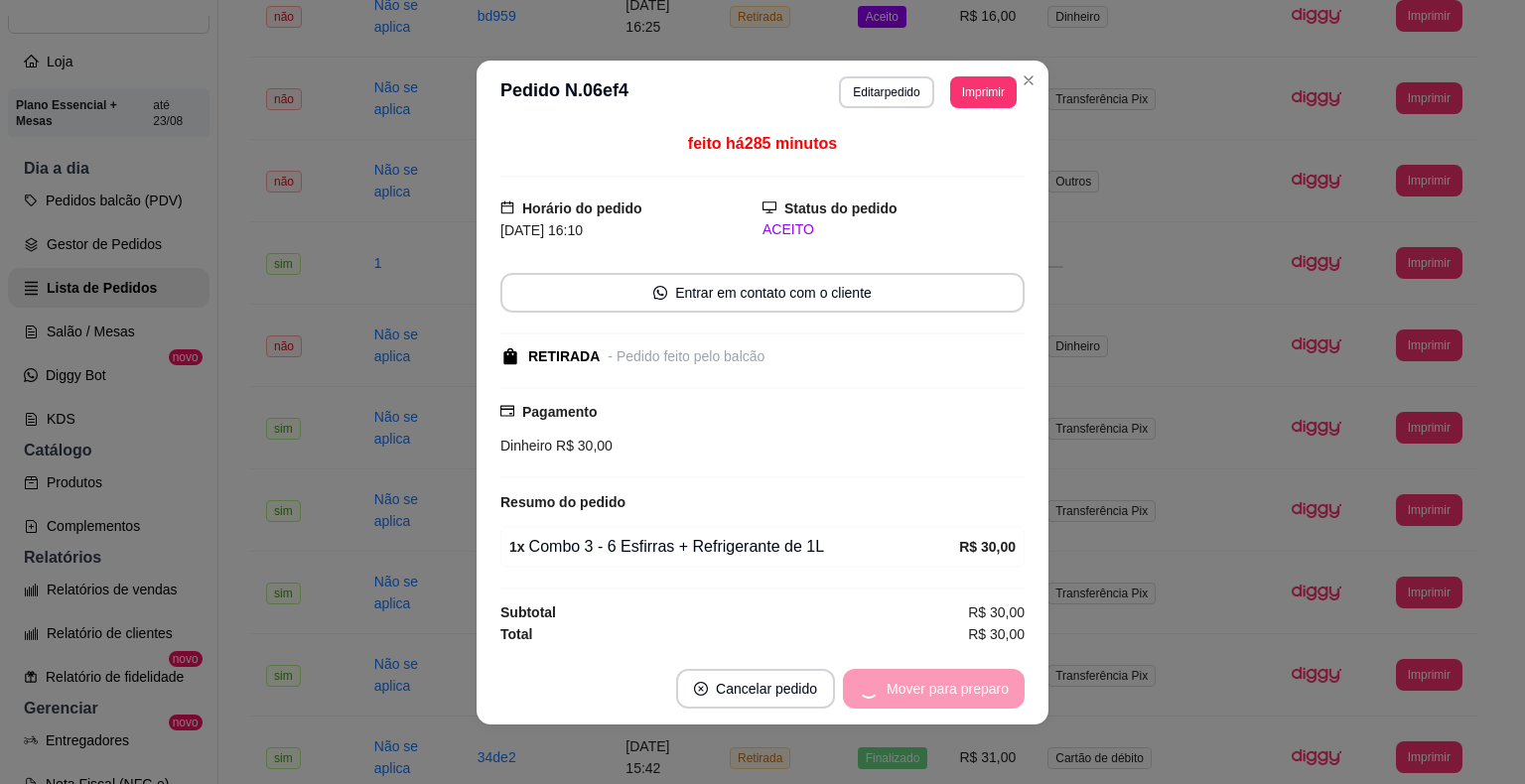 click on "Mover para preparo" at bounding box center (933, 689) 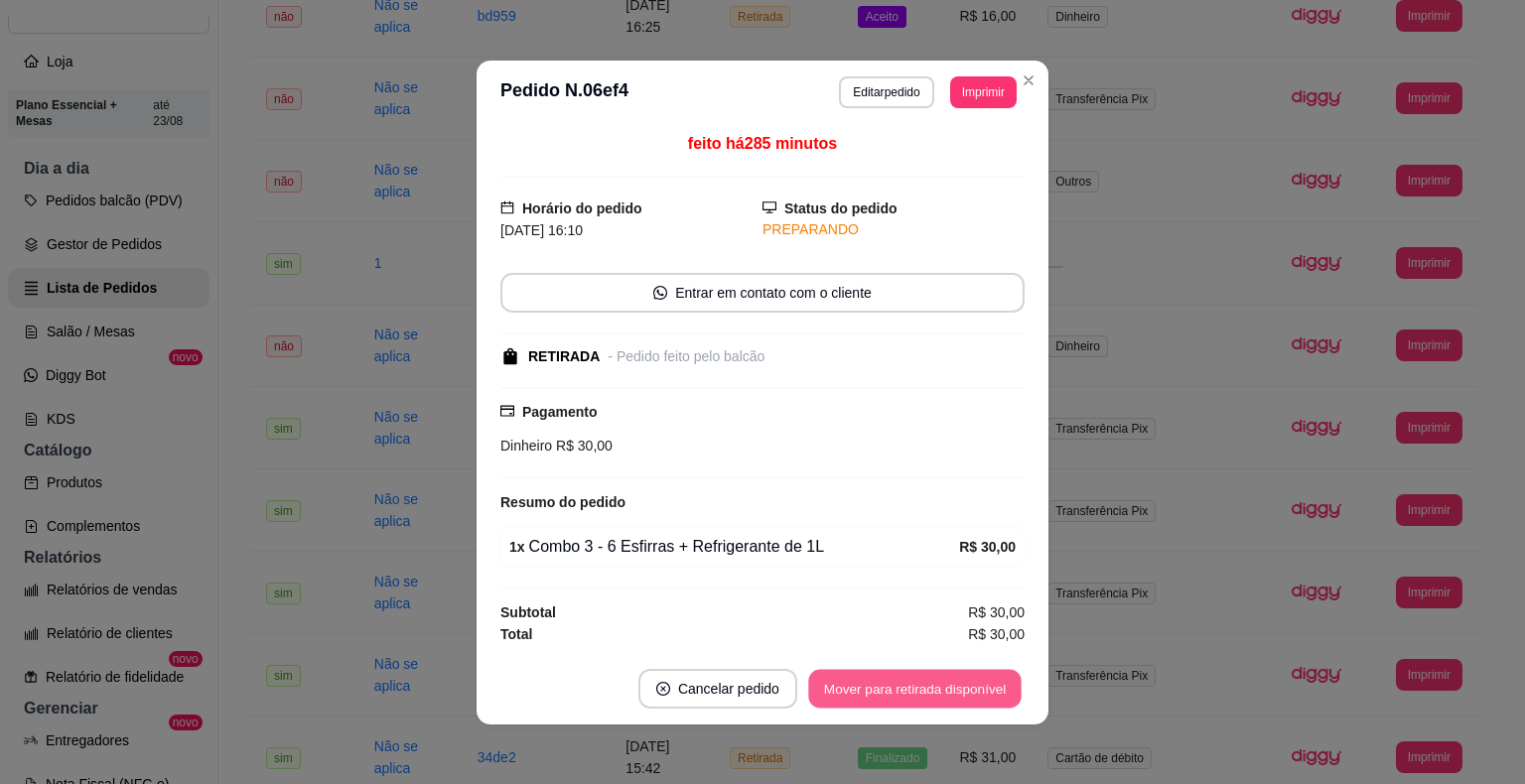click on "Mover para retirada disponível" at bounding box center (914, 688) 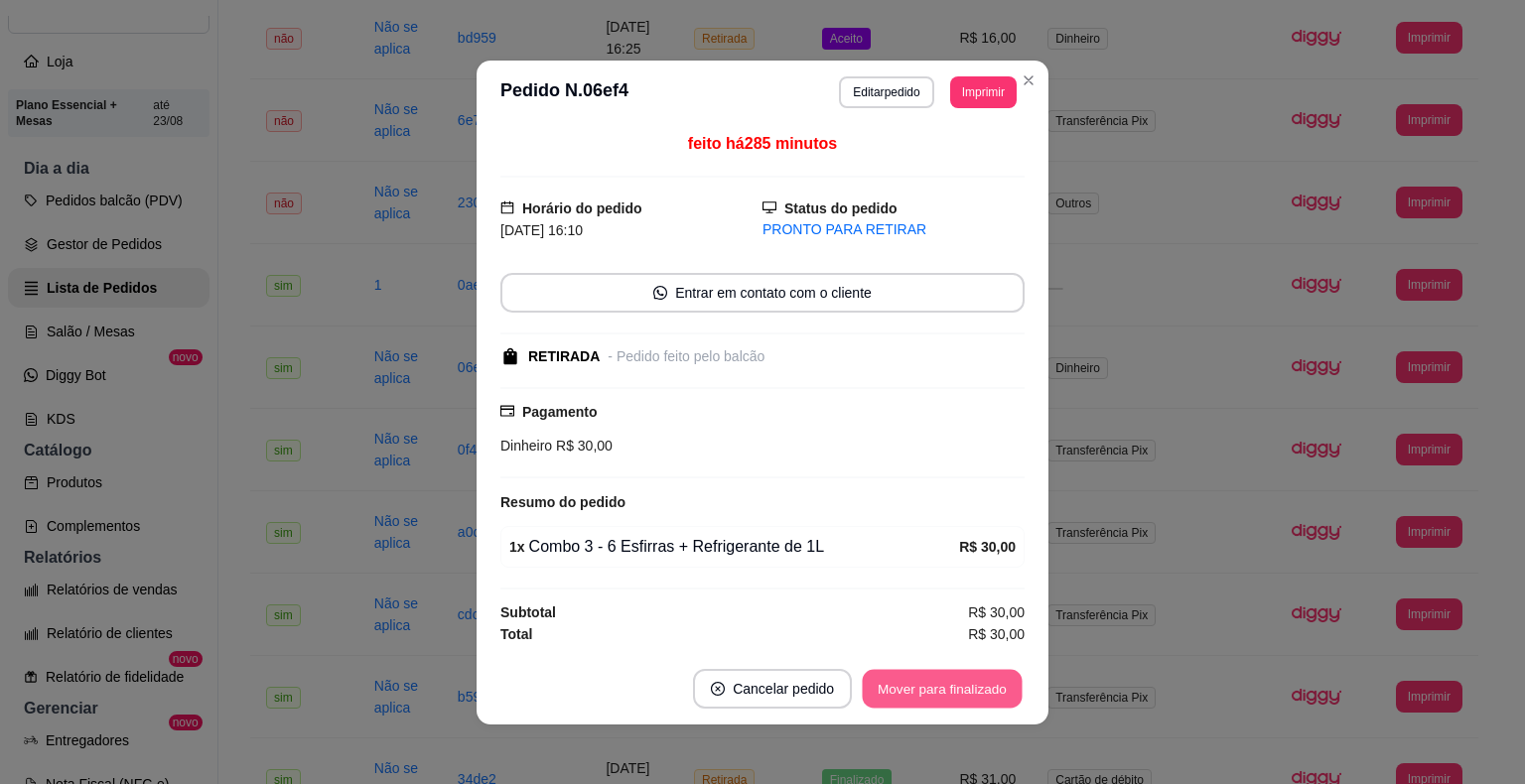 click on "Mover para finalizado" at bounding box center [942, 688] 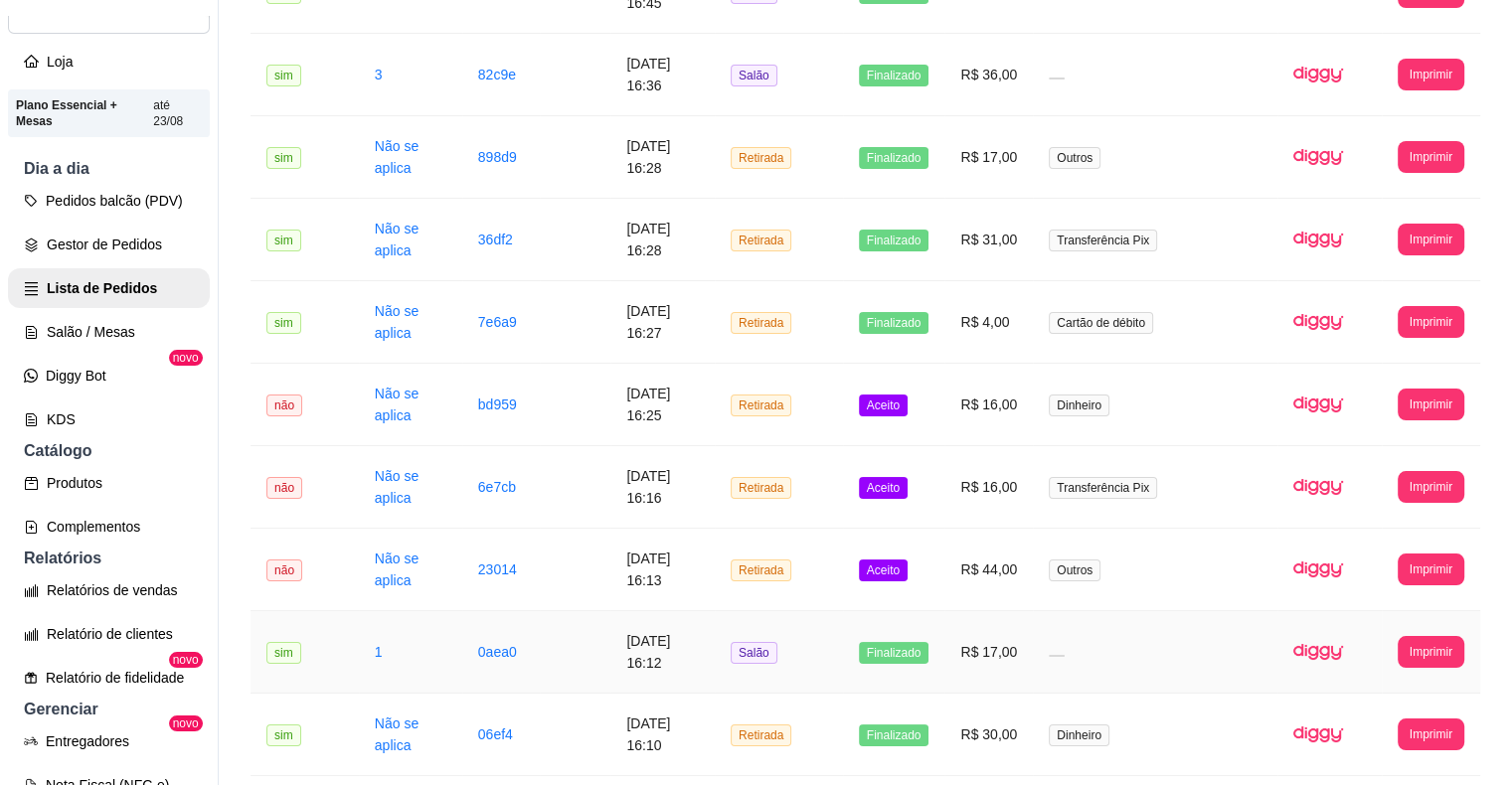 scroll, scrollTop: 1180, scrollLeft: 0, axis: vertical 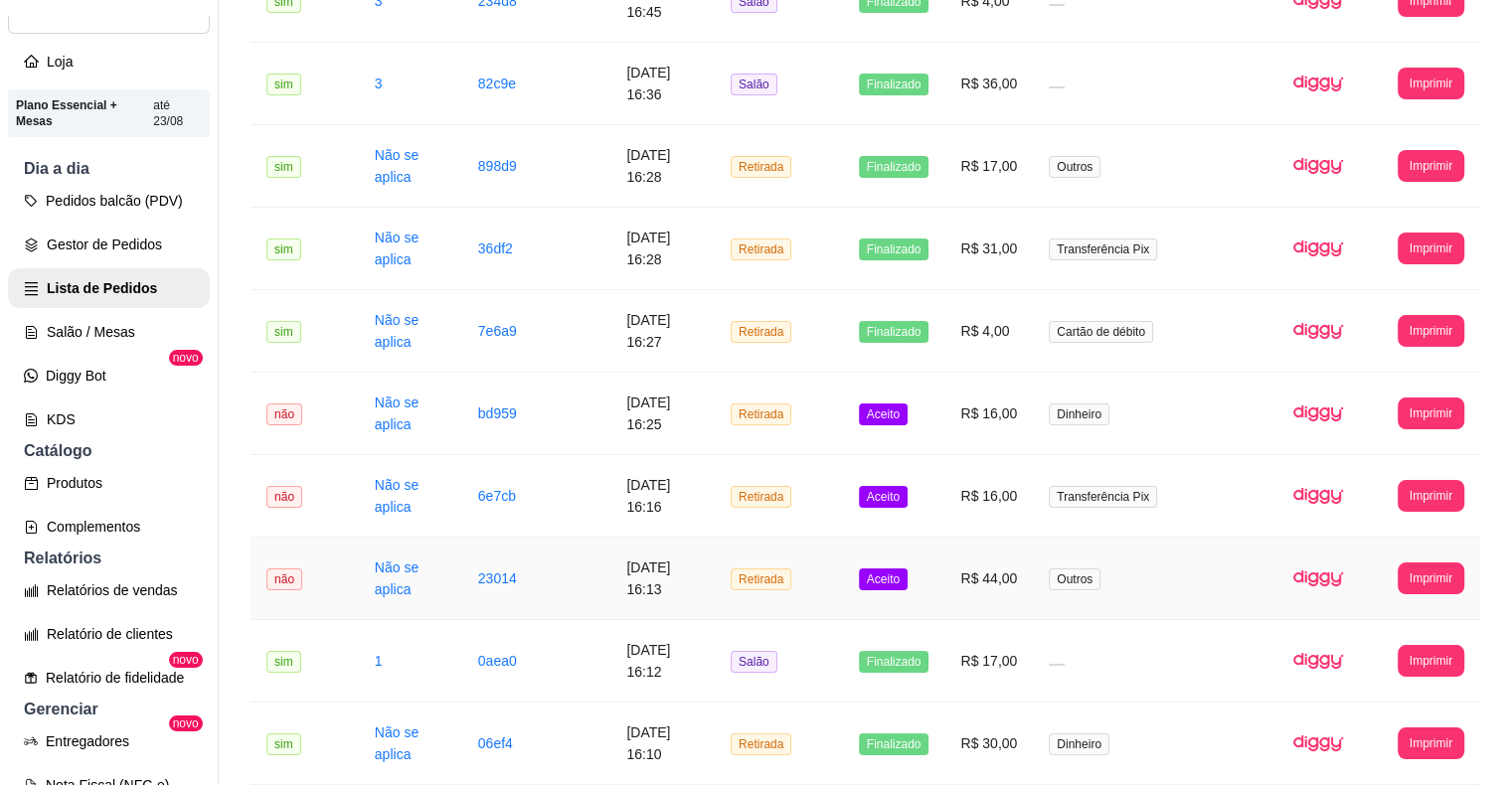 click on "Aceito" at bounding box center [883, 579] 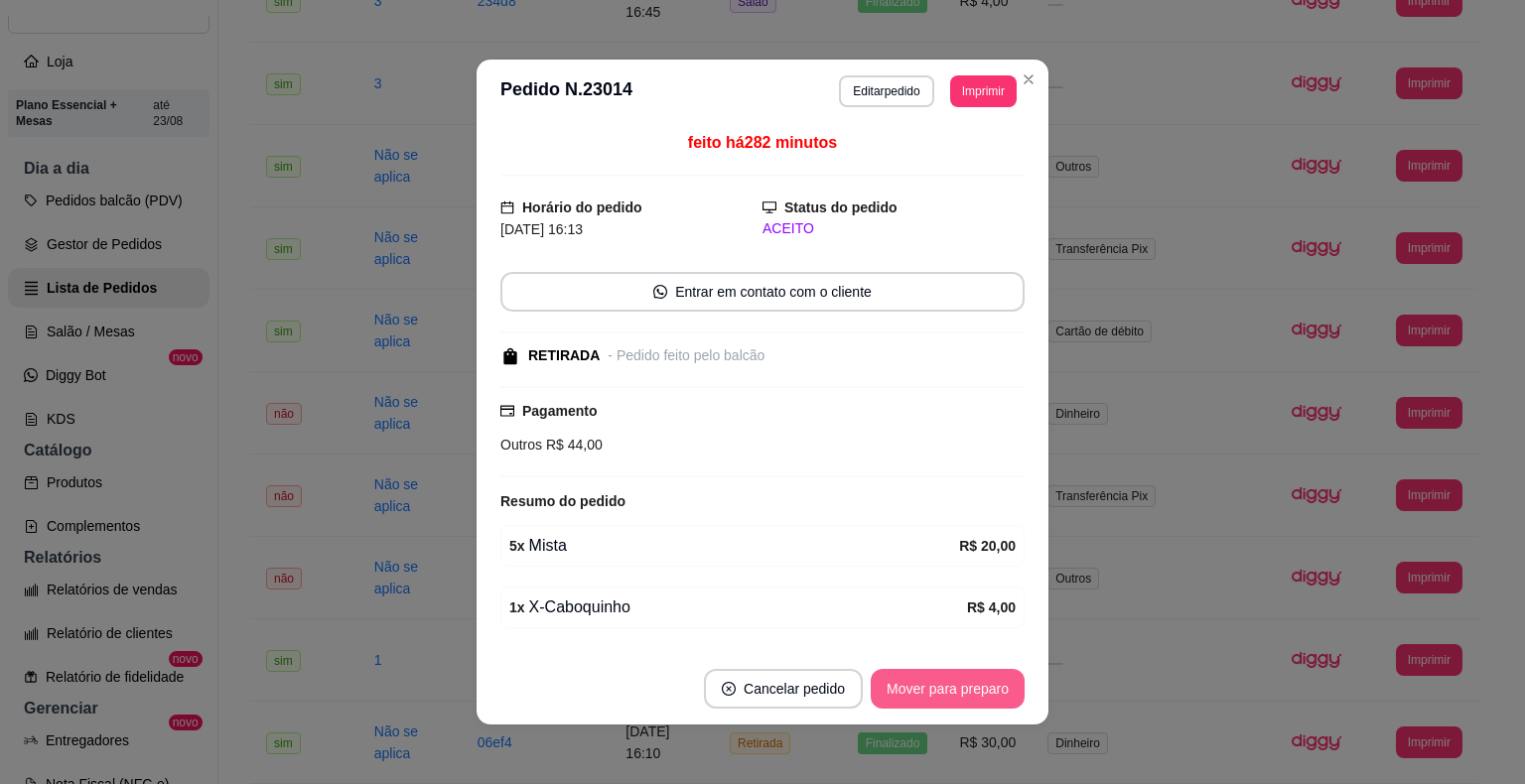 click on "Mover para preparo" at bounding box center [947, 689] 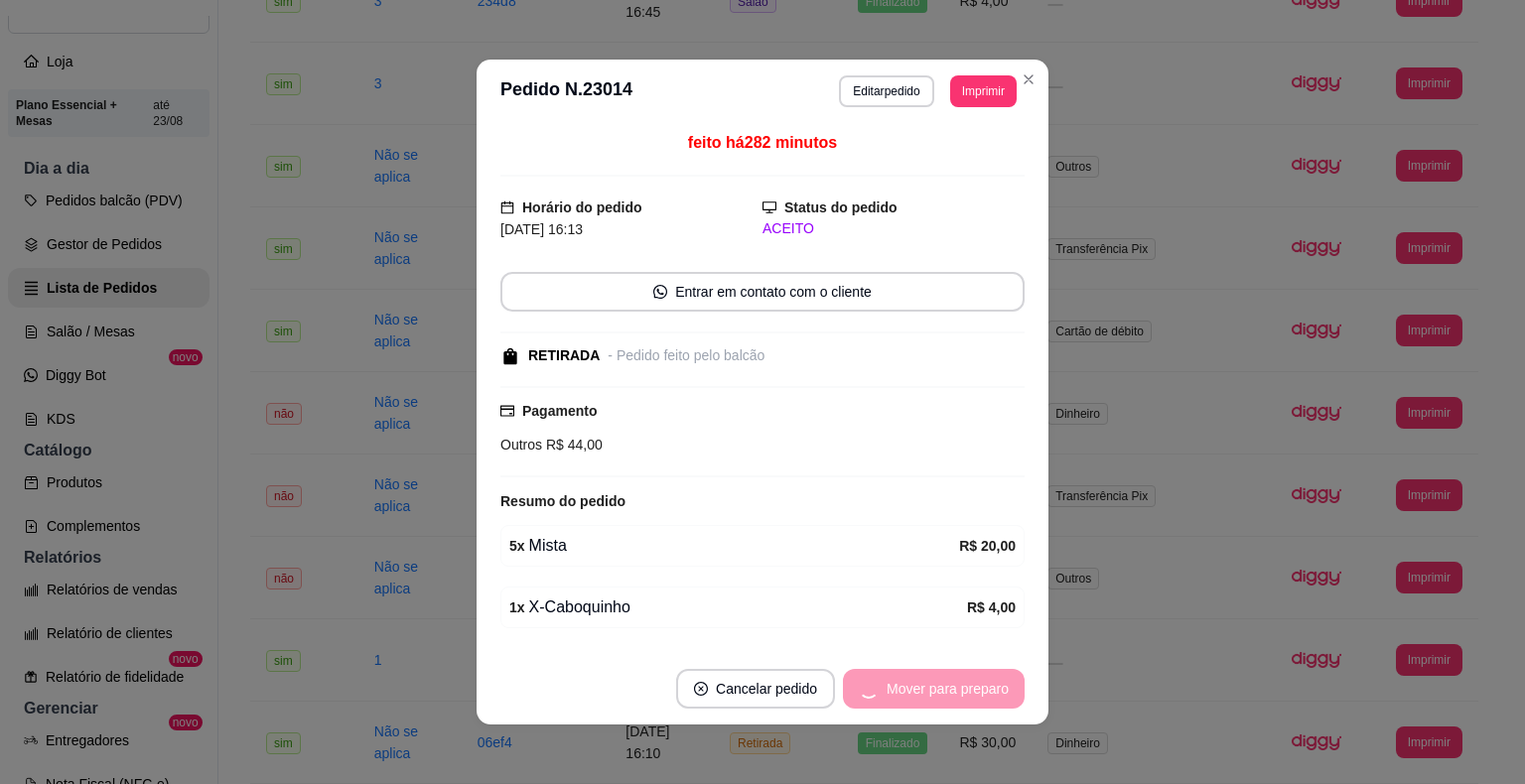 click on "Mover para preparo" at bounding box center [933, 689] 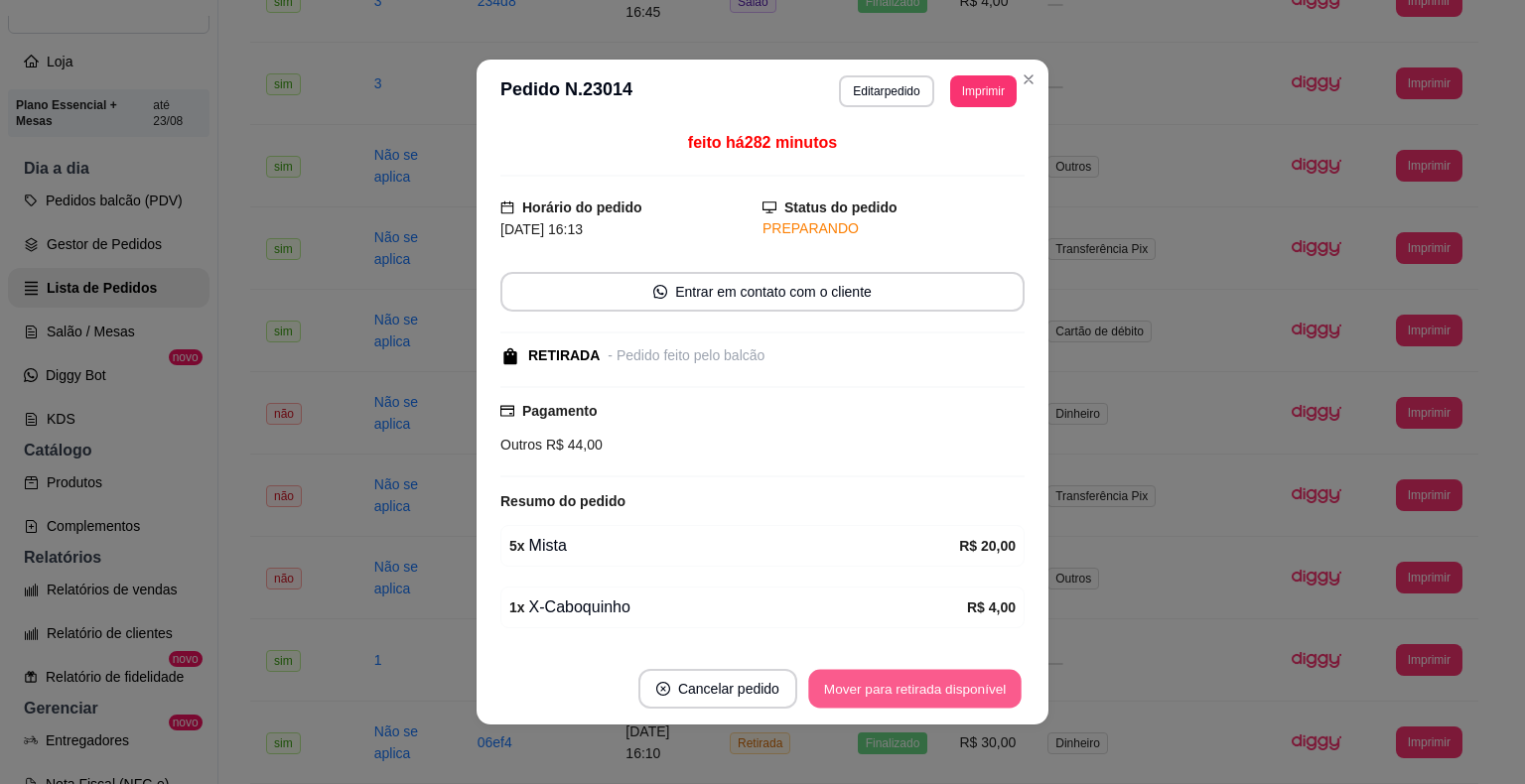 click on "Mover para retirada disponível" at bounding box center [914, 689] 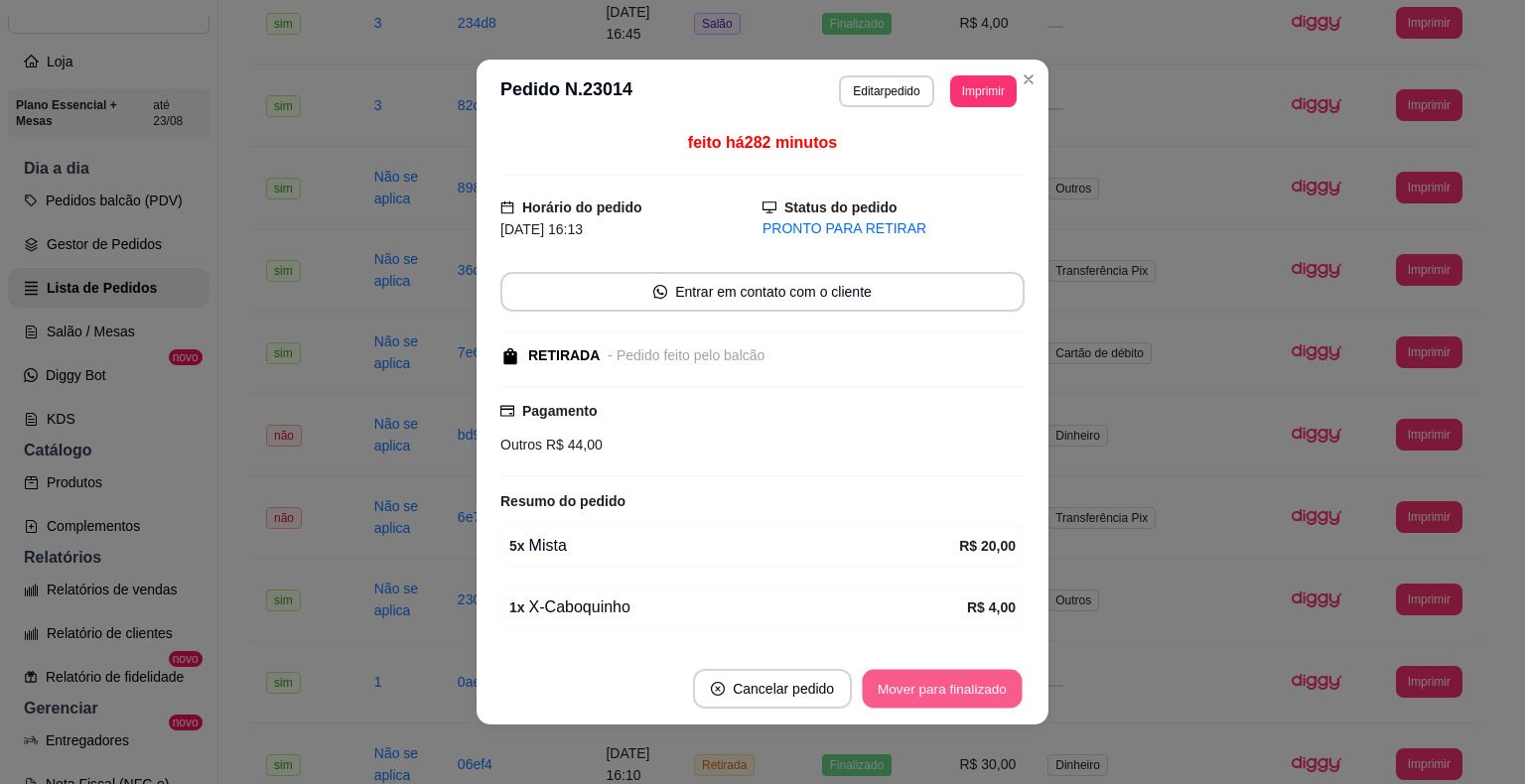 click on "Mover para finalizado" at bounding box center (942, 689) 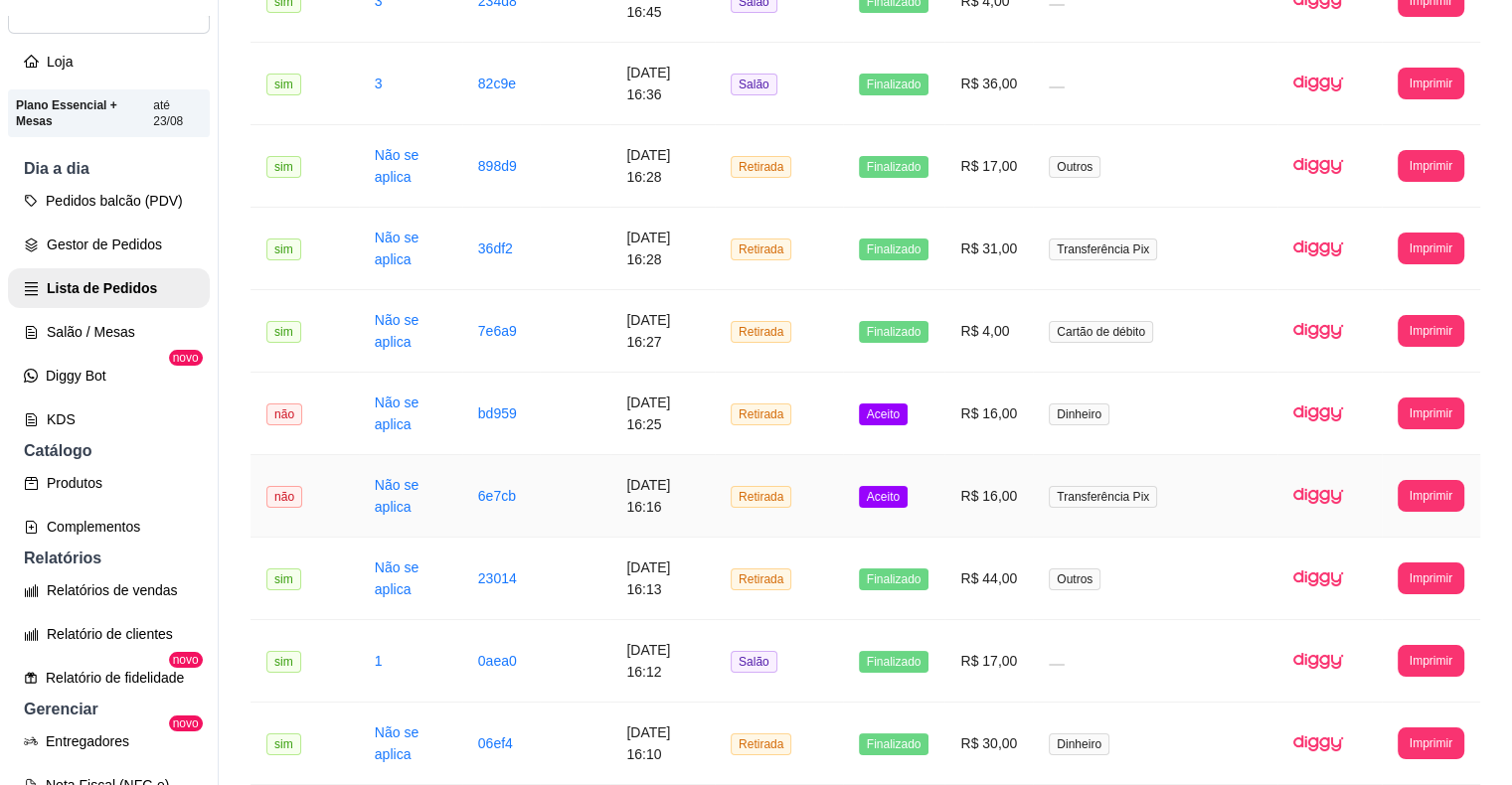 click on "Aceito" at bounding box center [894, 496] 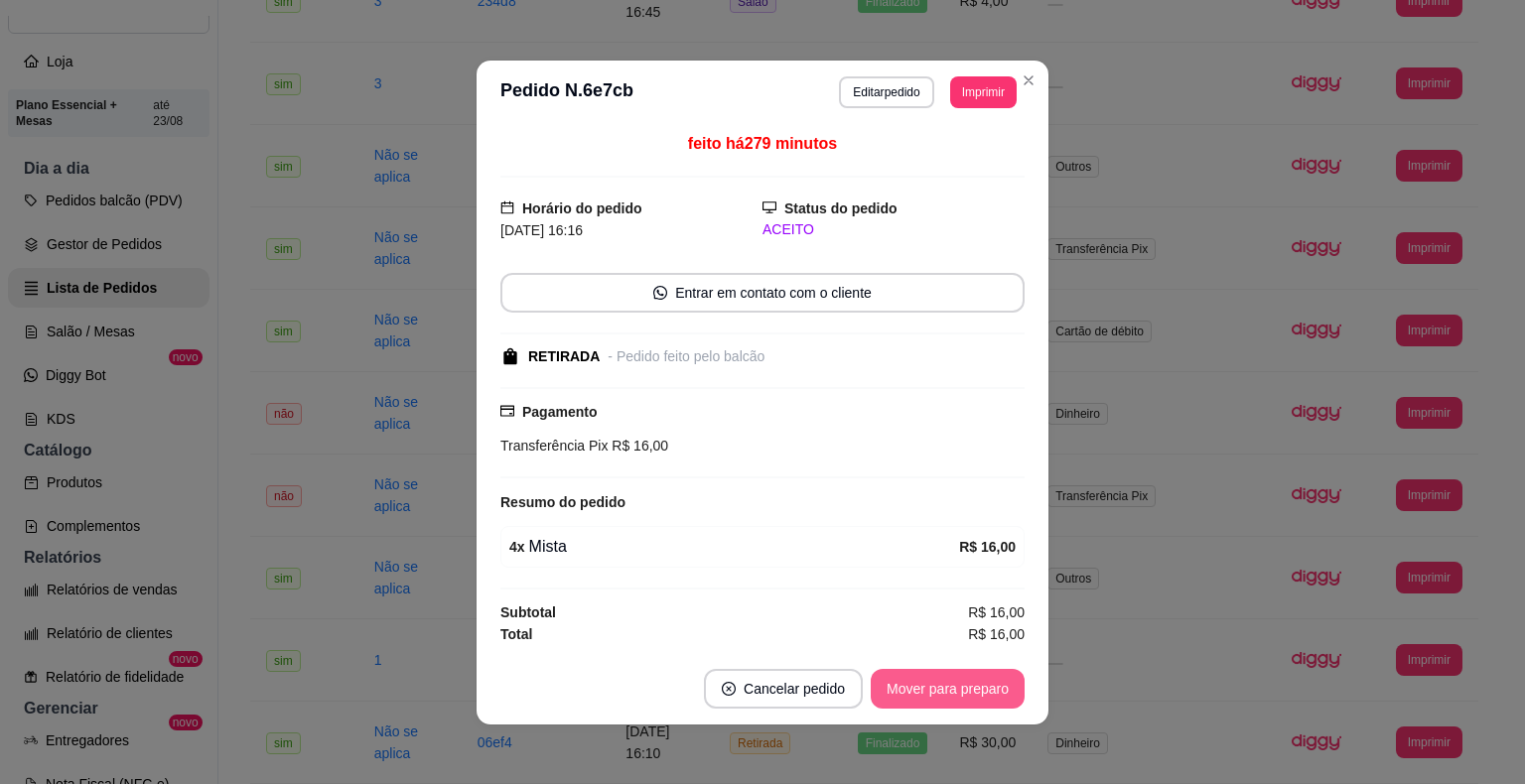 click on "Mover para preparo" at bounding box center (947, 689) 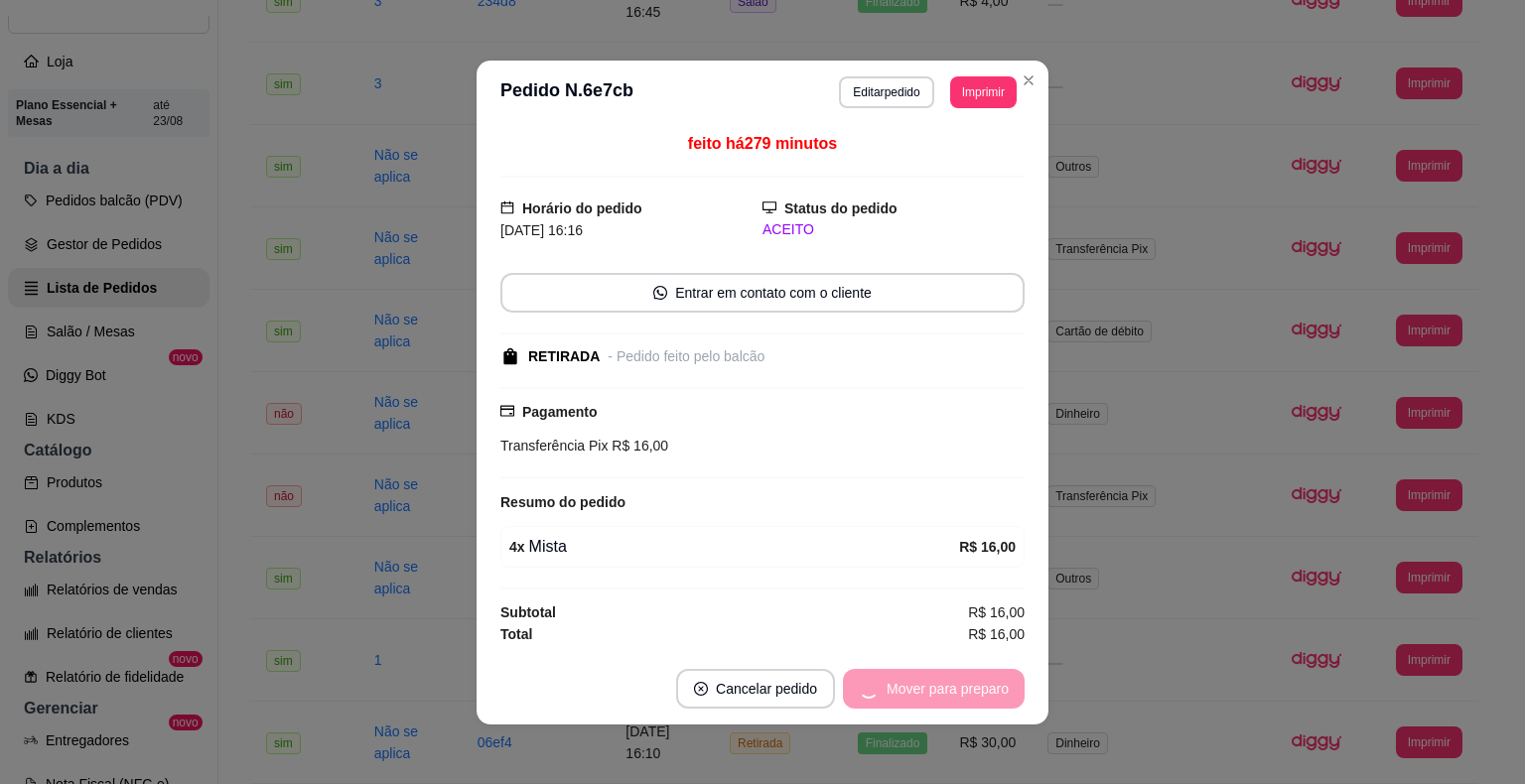 click on "Mover para preparo" at bounding box center (933, 689) 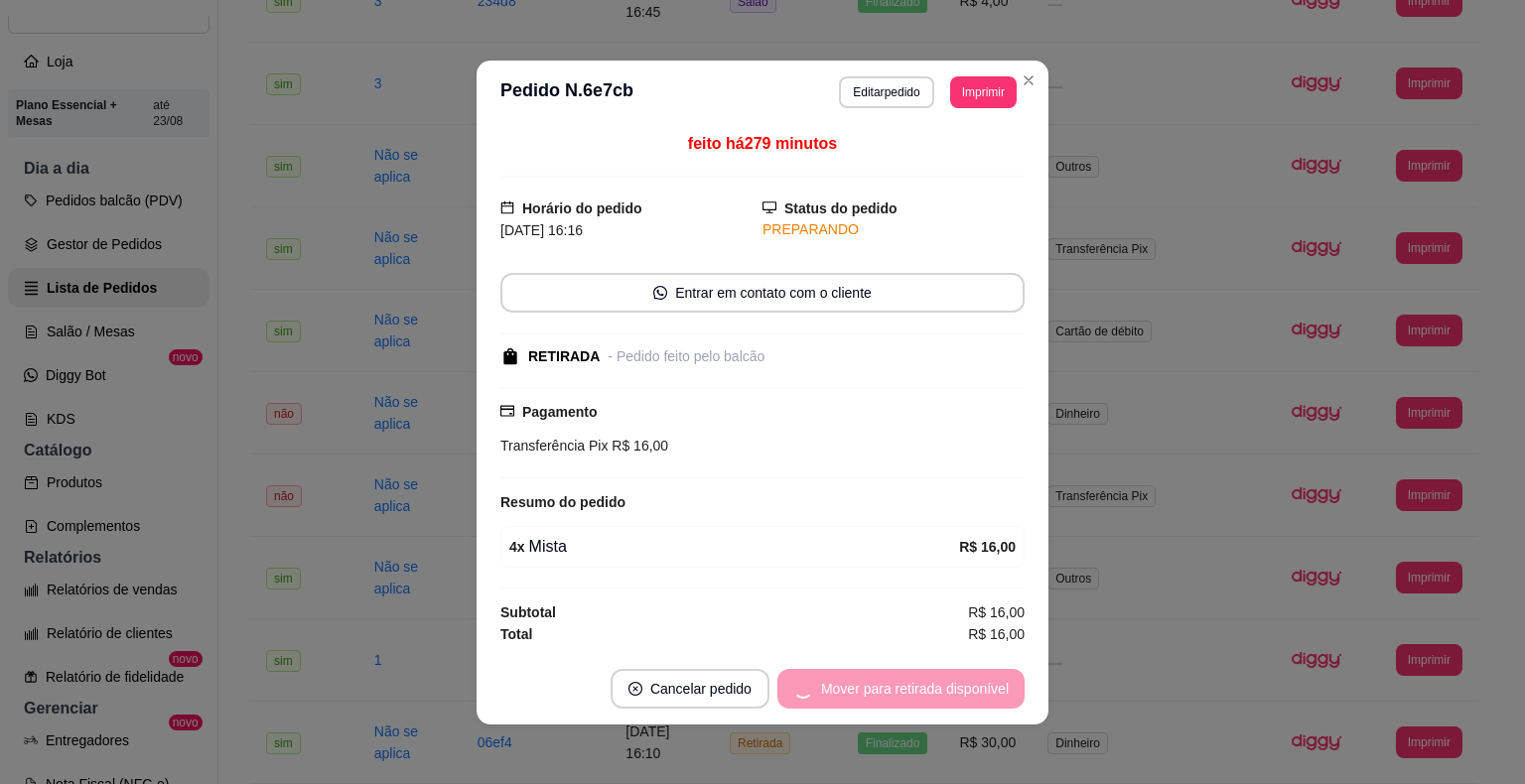 click on "Mover para retirada disponível" at bounding box center (901, 689) 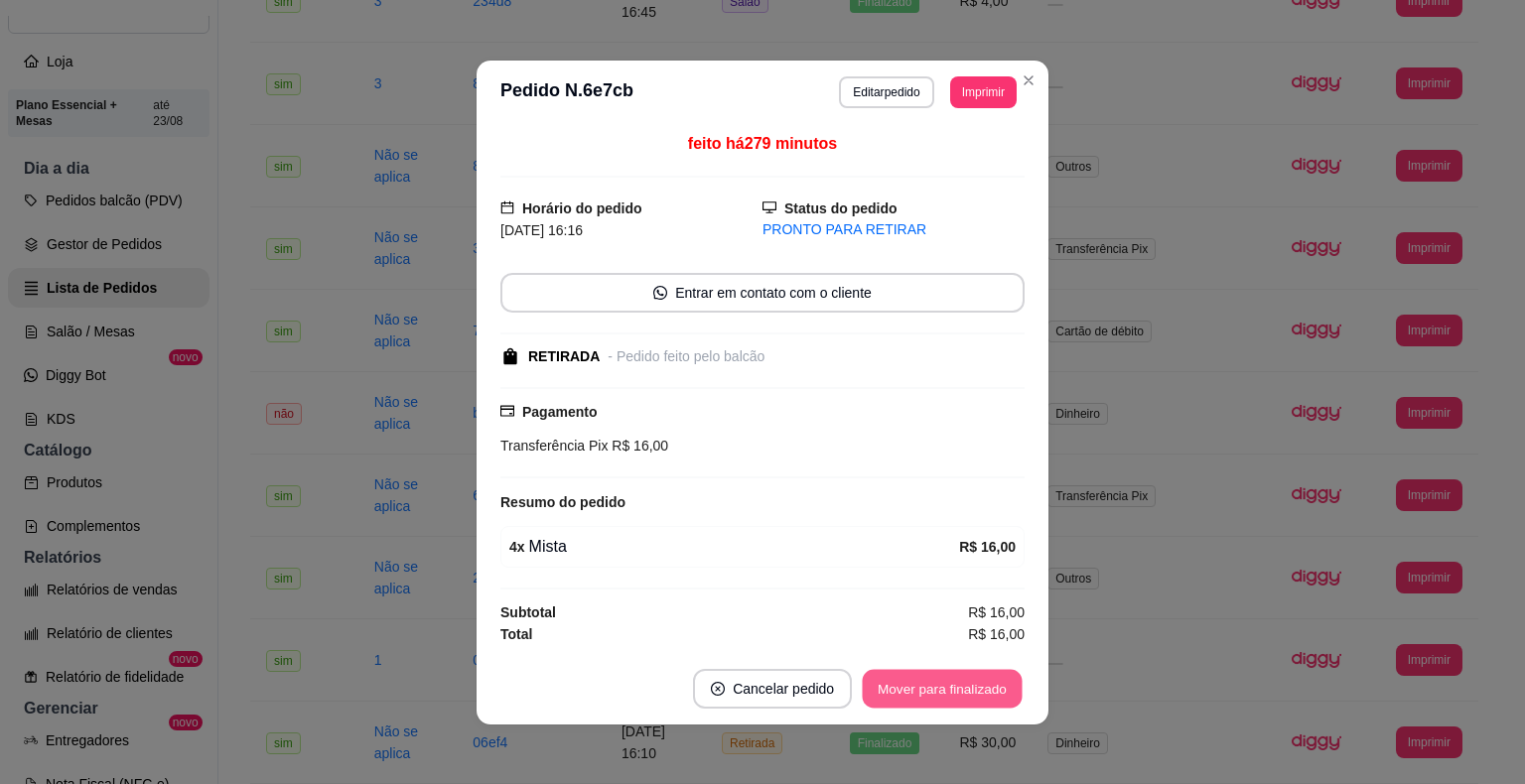 click on "Mover para finalizado" at bounding box center [942, 688] 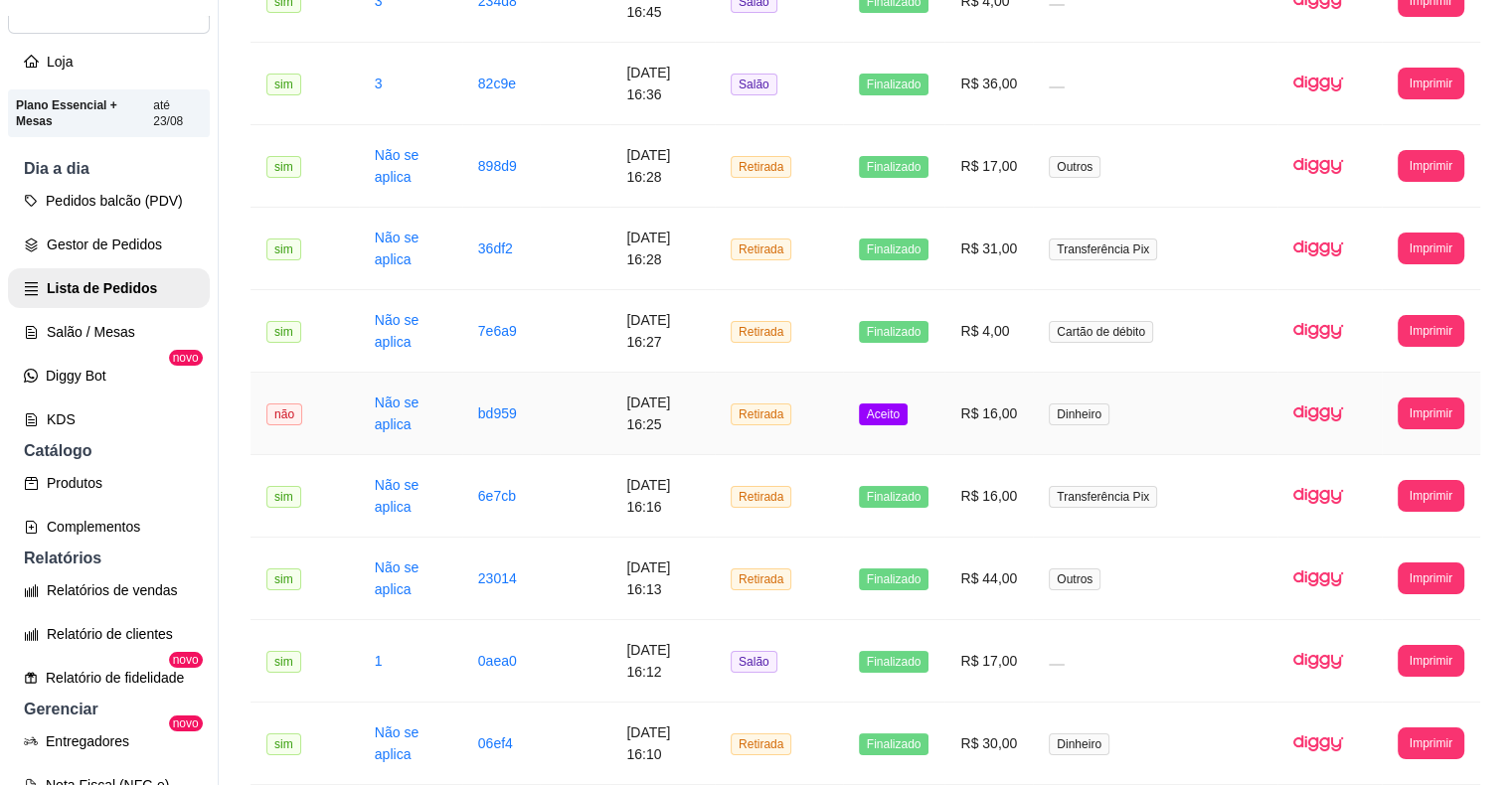 click on "Aceito" at bounding box center (883, 414) 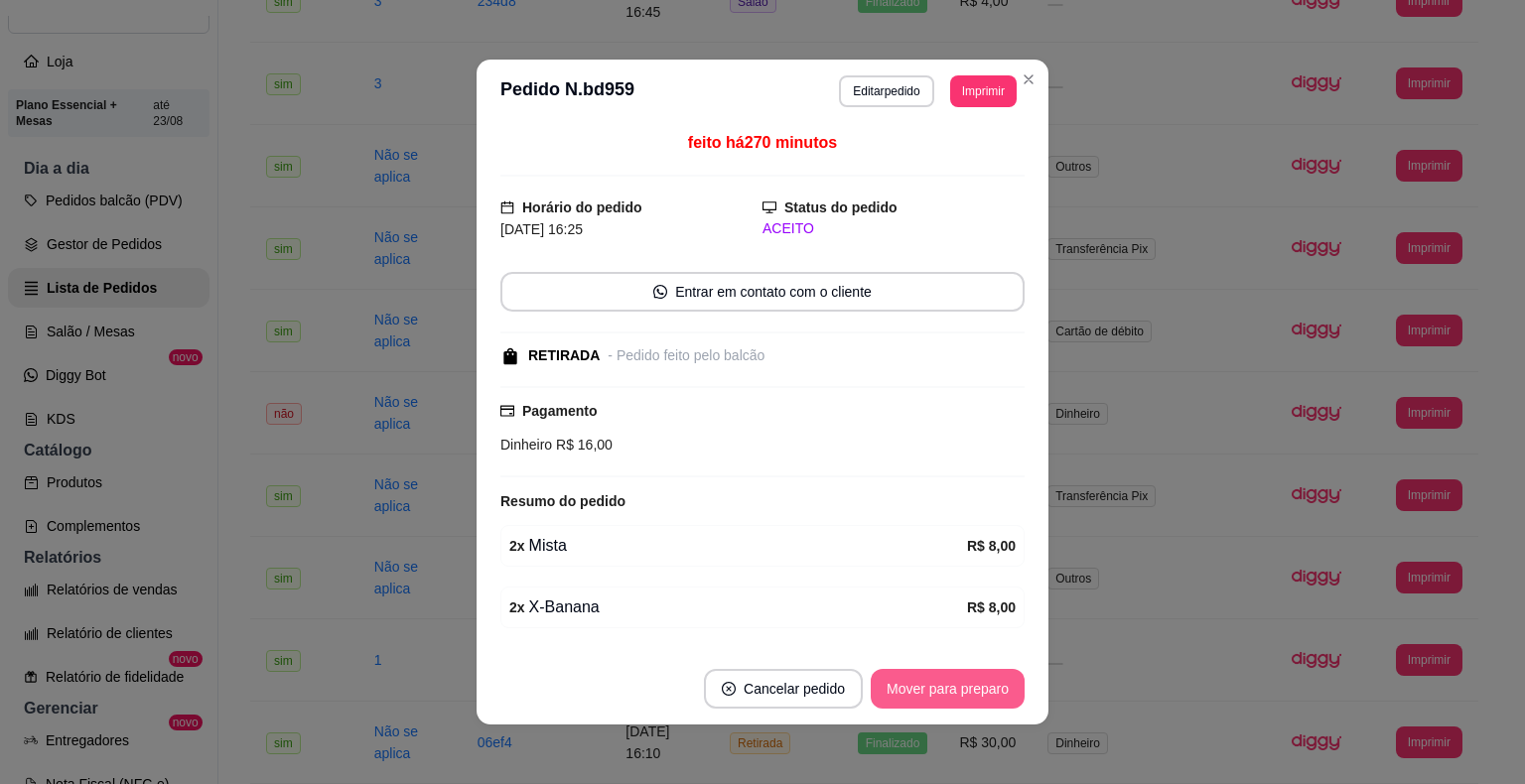 click on "Mover para preparo" at bounding box center [947, 689] 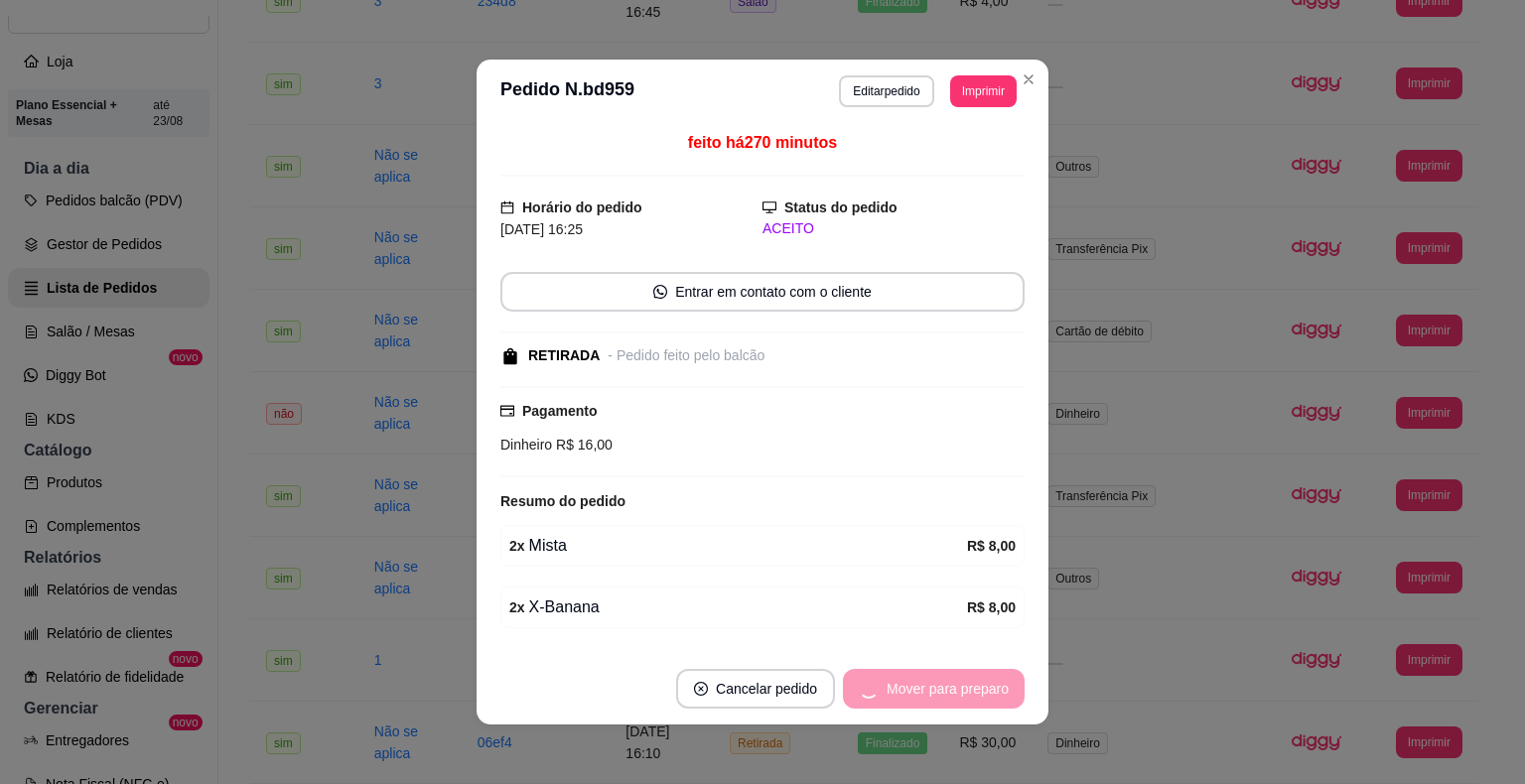 click on "Mover para preparo" at bounding box center (933, 689) 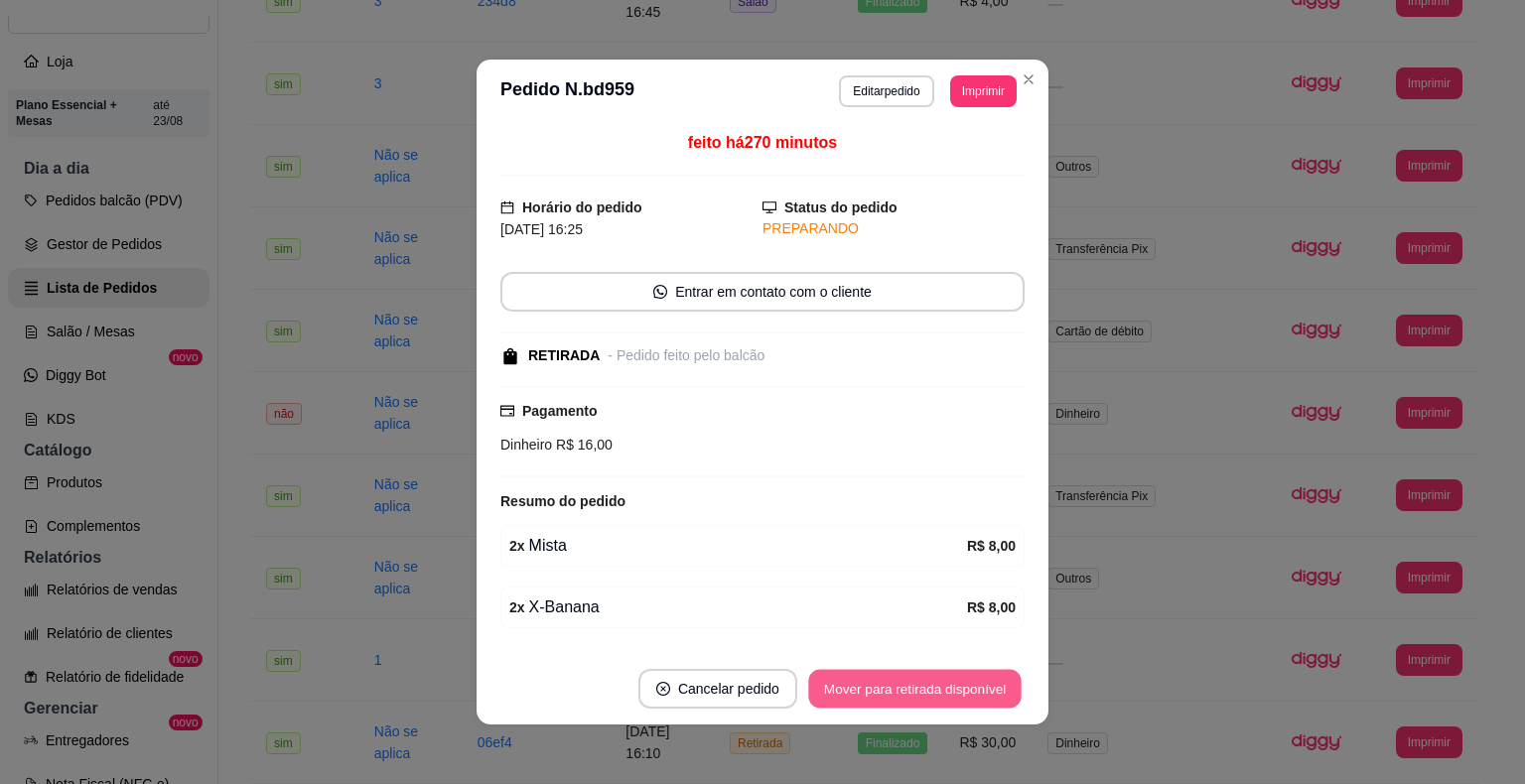 click on "Mover para retirada disponível" at bounding box center (914, 689) 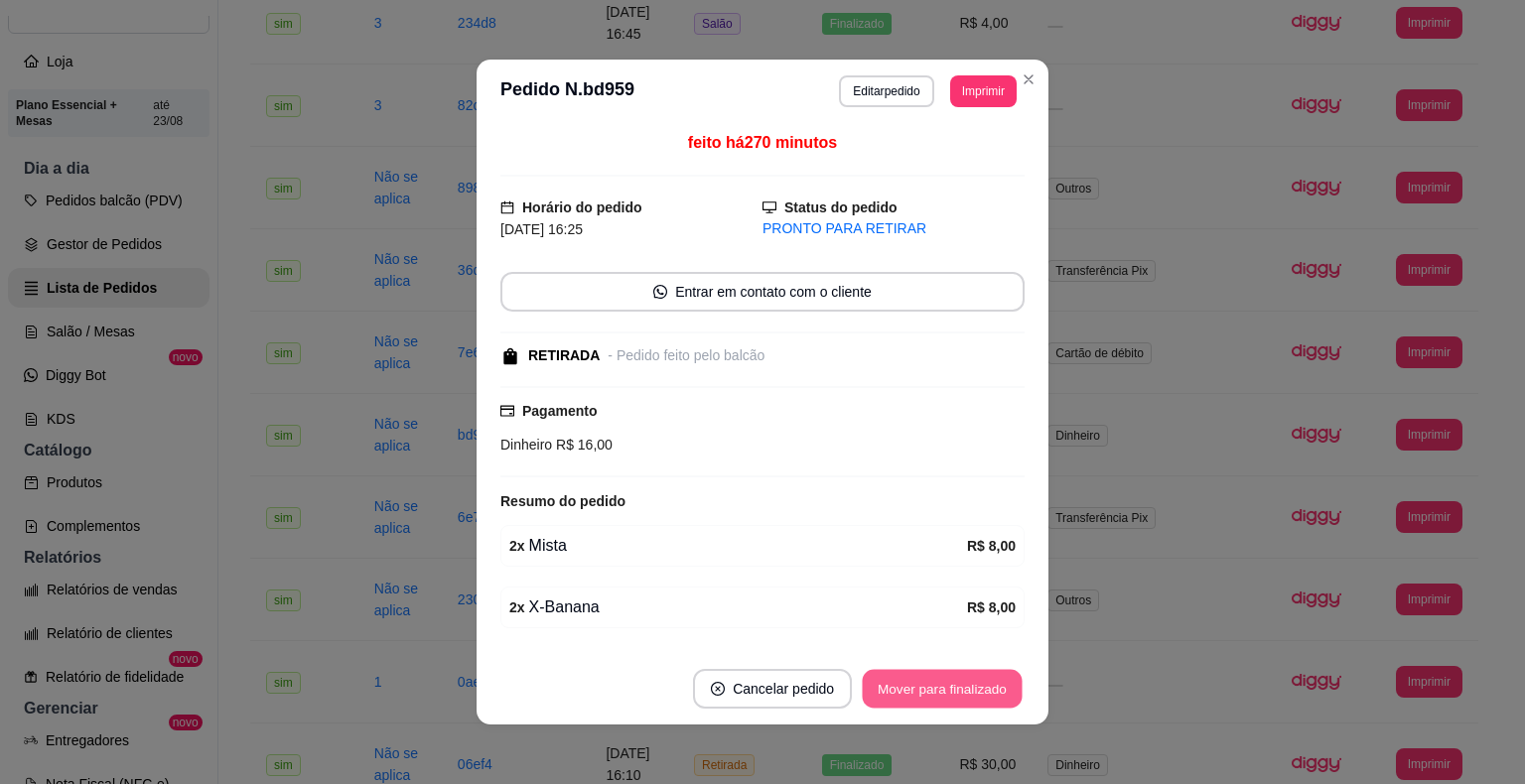 click on "Mover para finalizado" at bounding box center [942, 689] 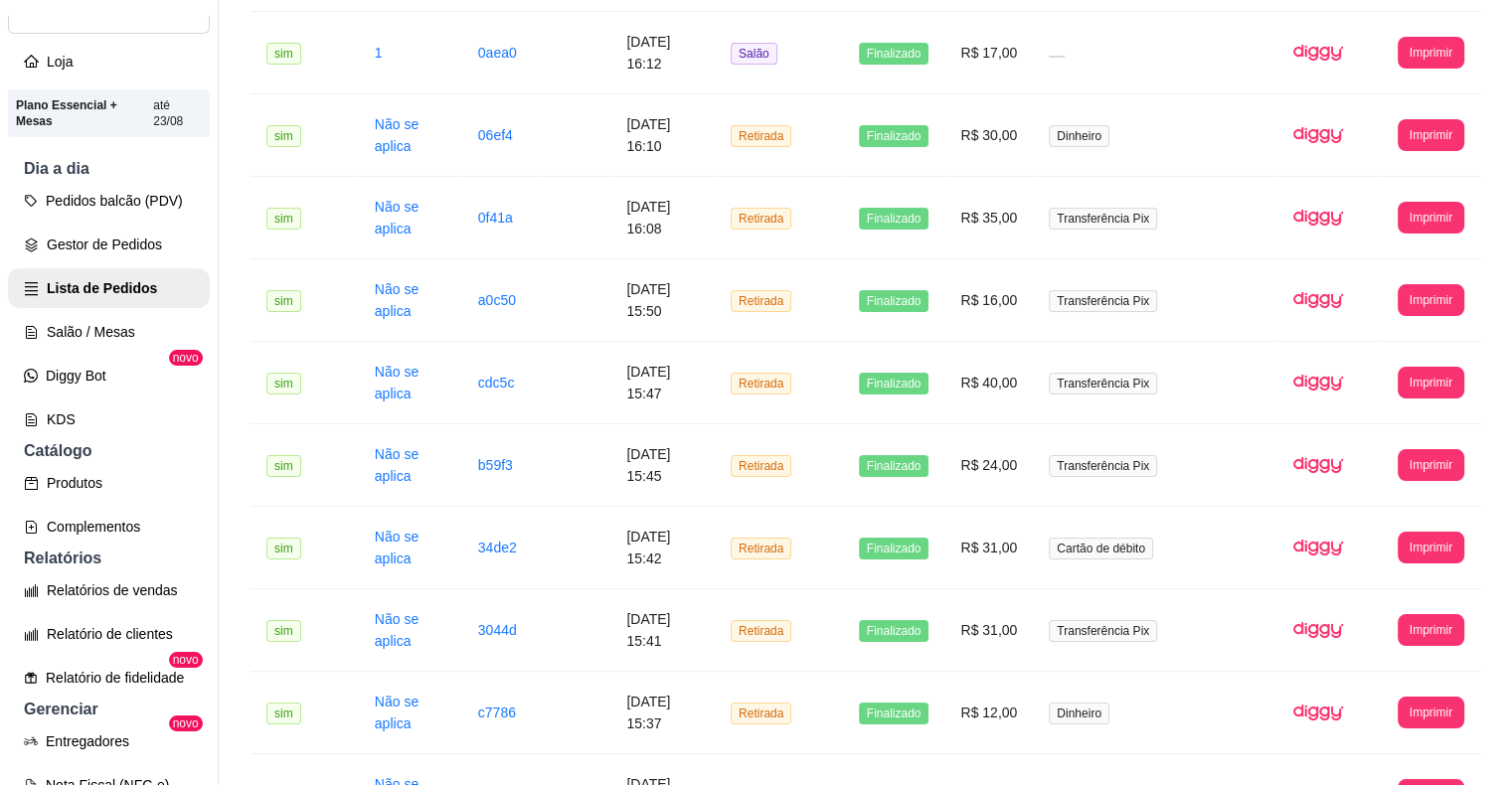 scroll, scrollTop: 2075, scrollLeft: 0, axis: vertical 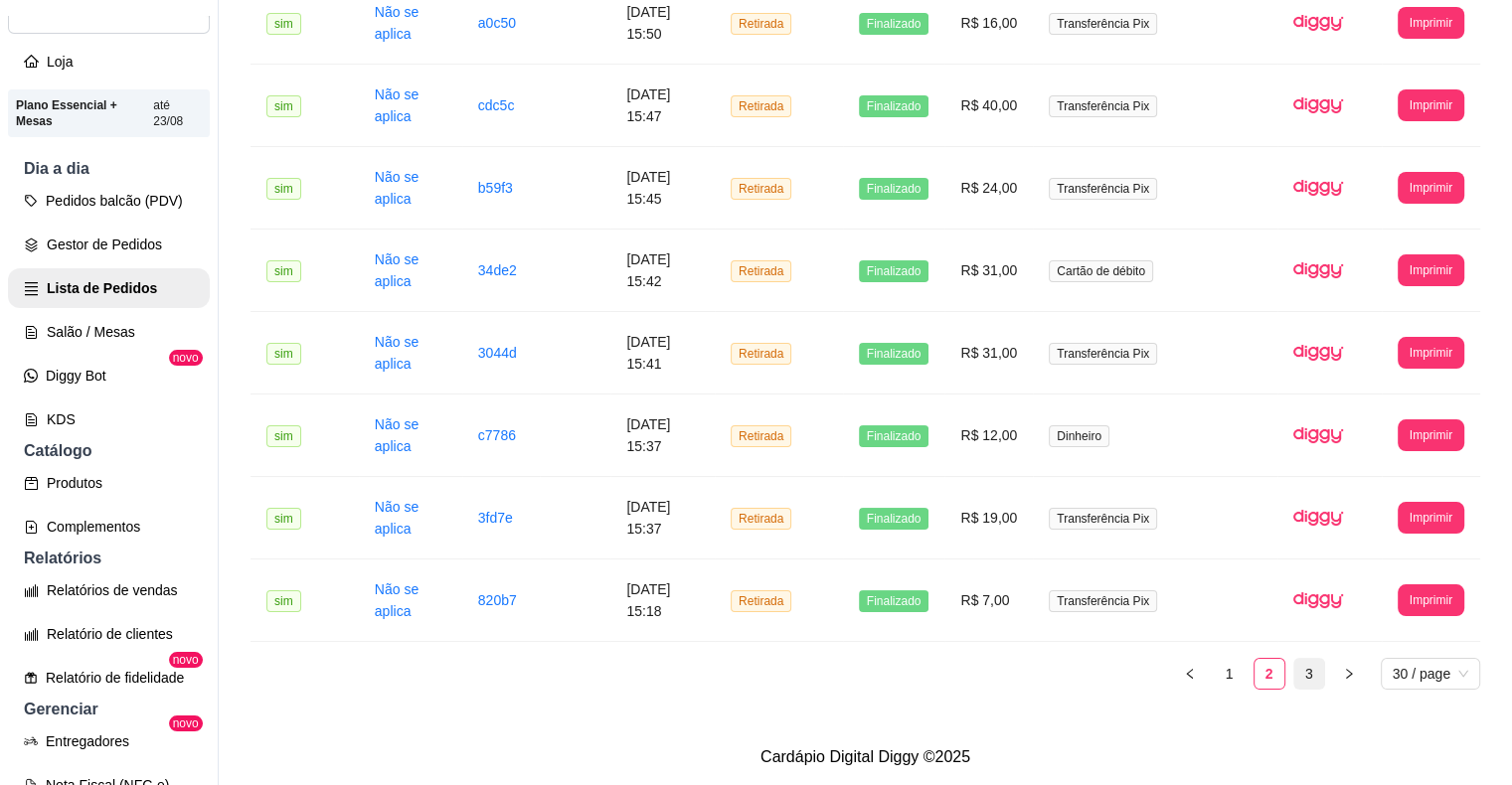 click on "3" at bounding box center (1309, 674) 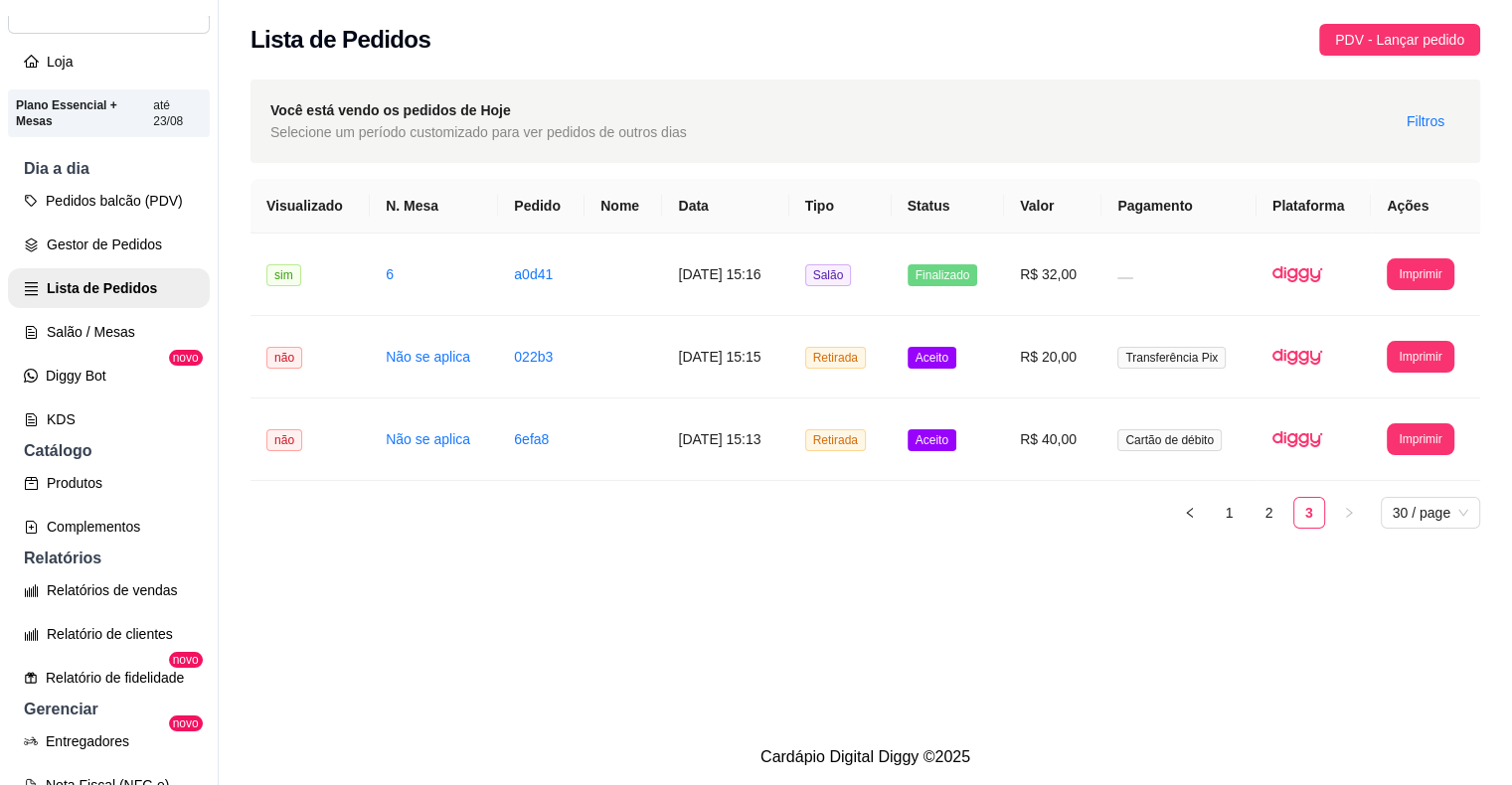 scroll, scrollTop: 0, scrollLeft: 0, axis: both 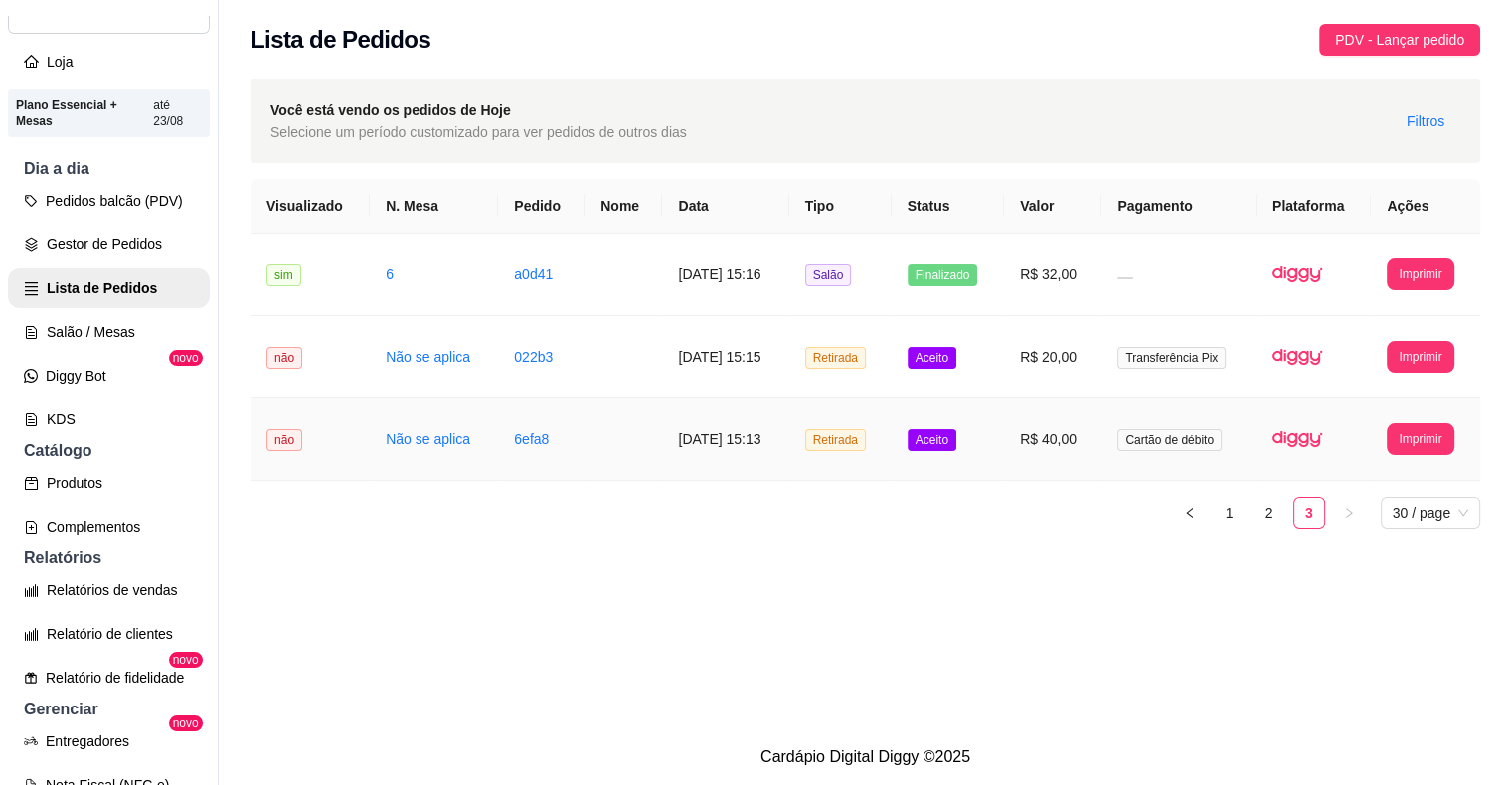click on "Aceito" at bounding box center (931, 440) 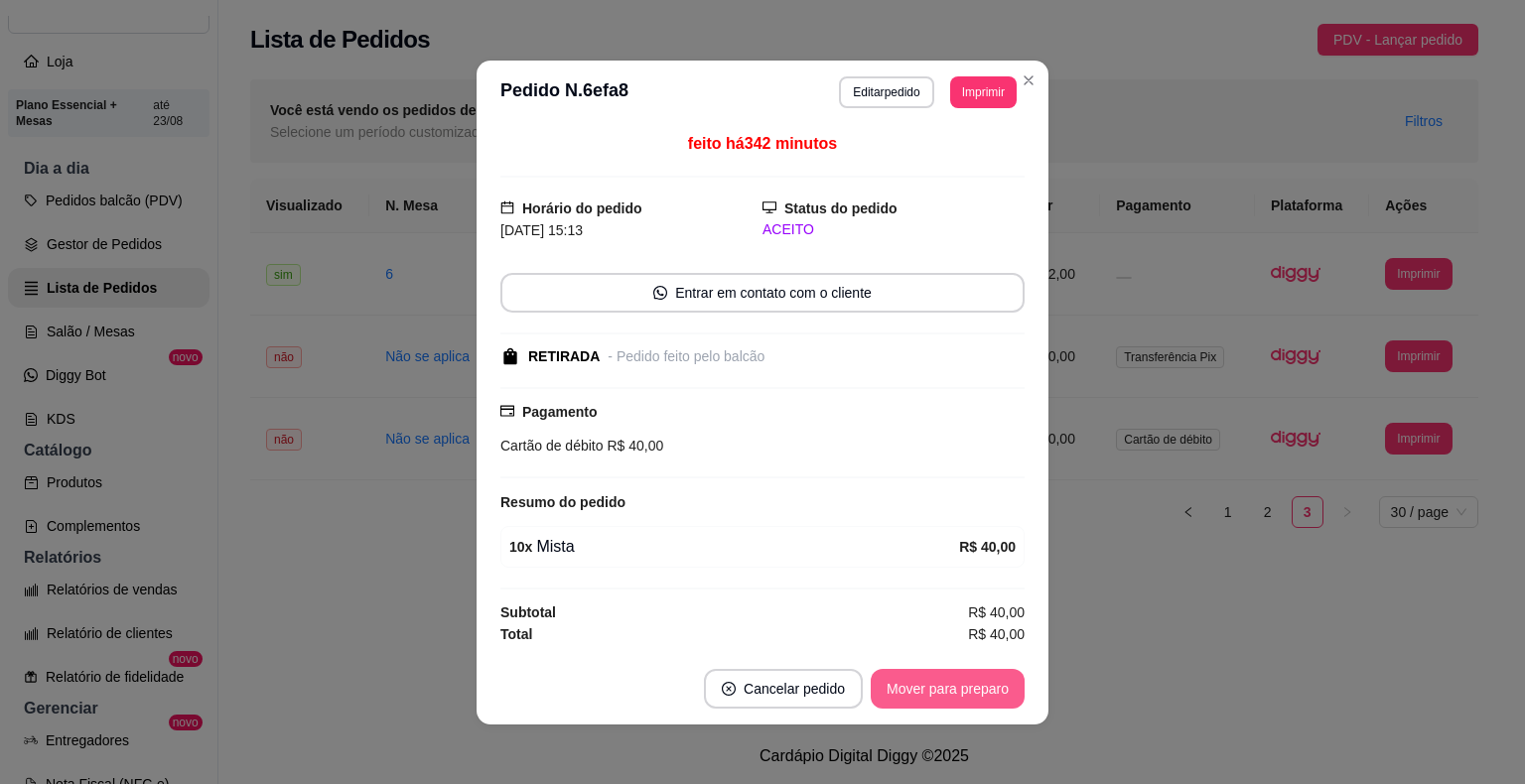 click on "Mover para preparo" at bounding box center [947, 689] 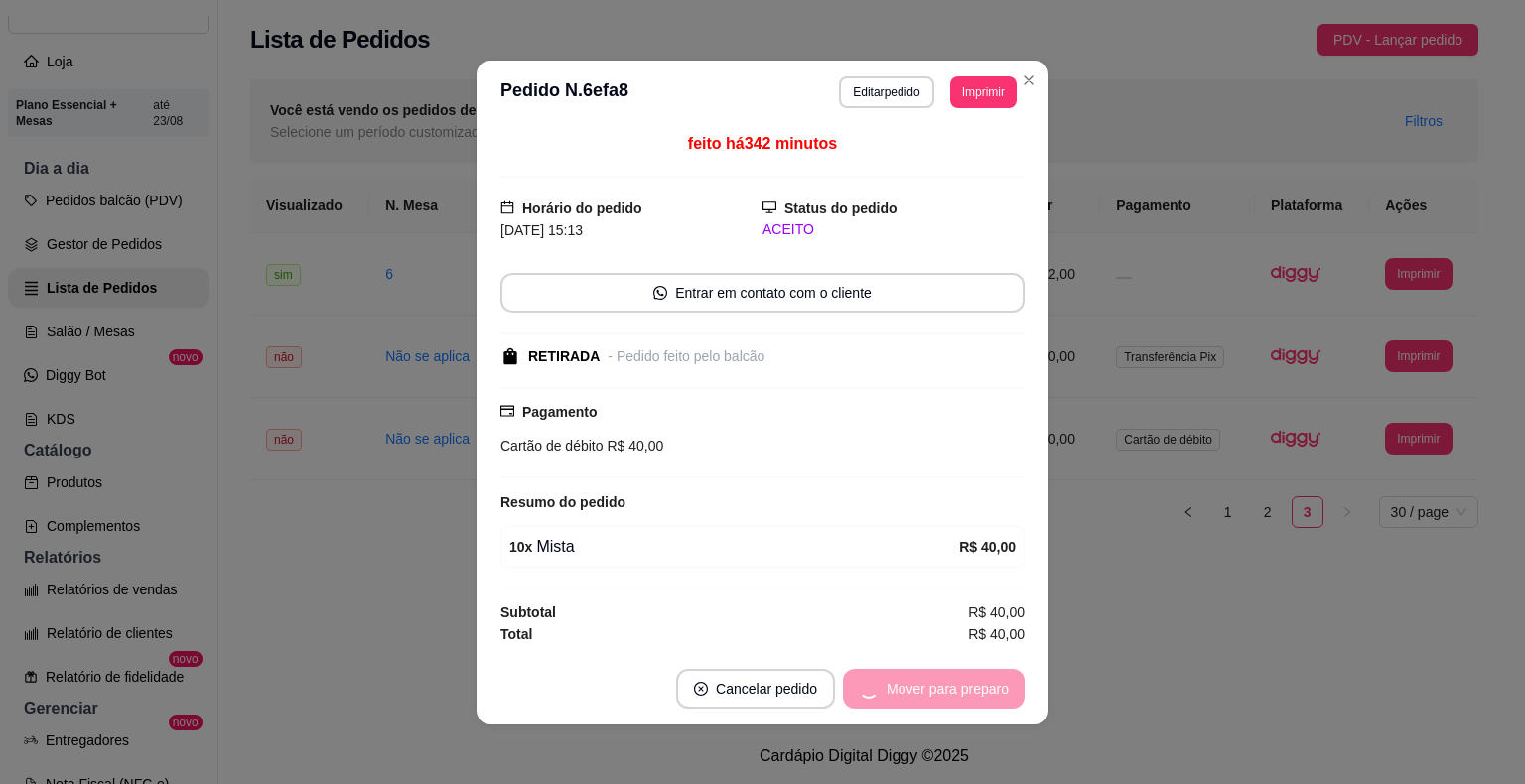 click on "Mover para preparo" at bounding box center [933, 689] 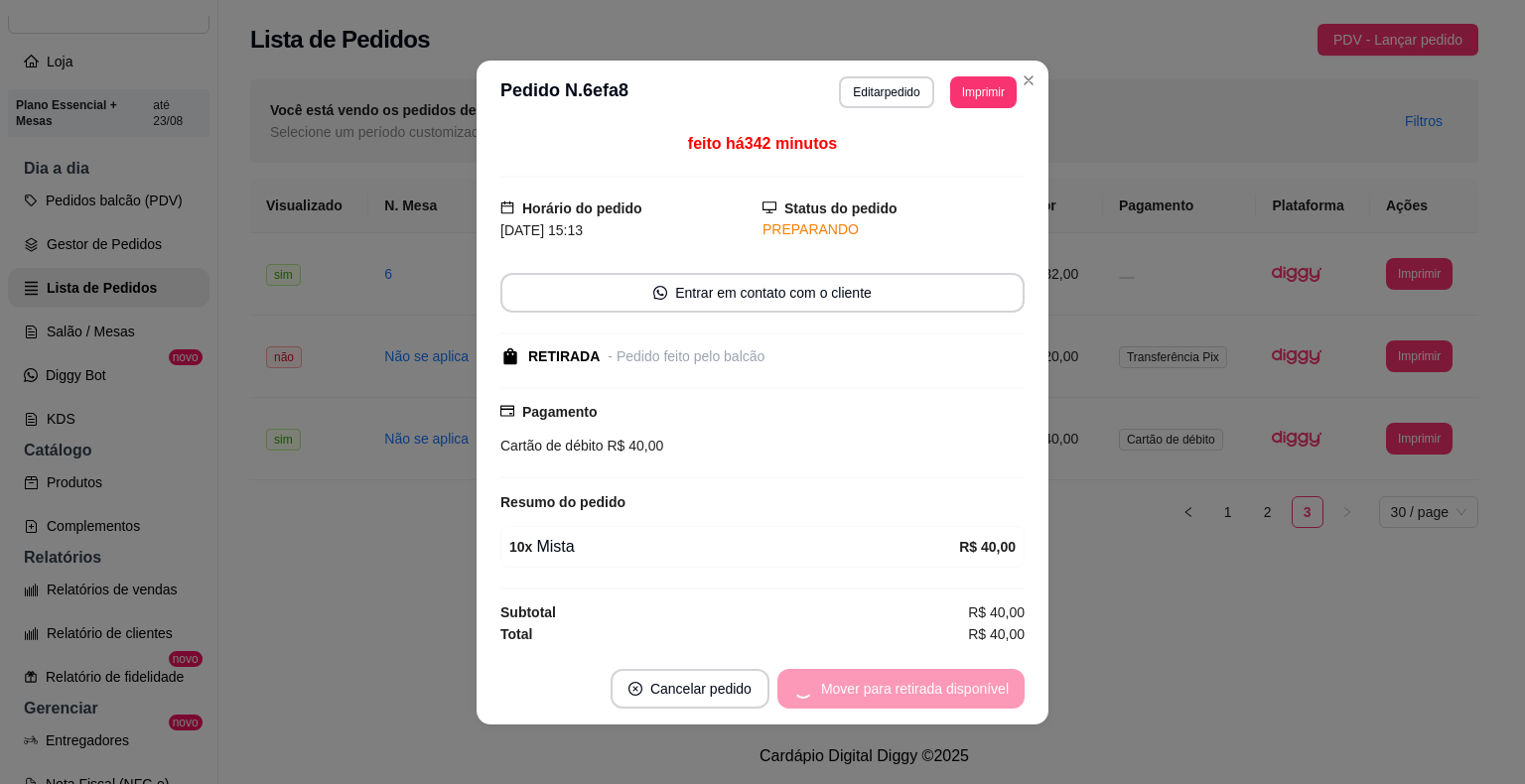 click on "Mover para retirada disponível" at bounding box center [901, 689] 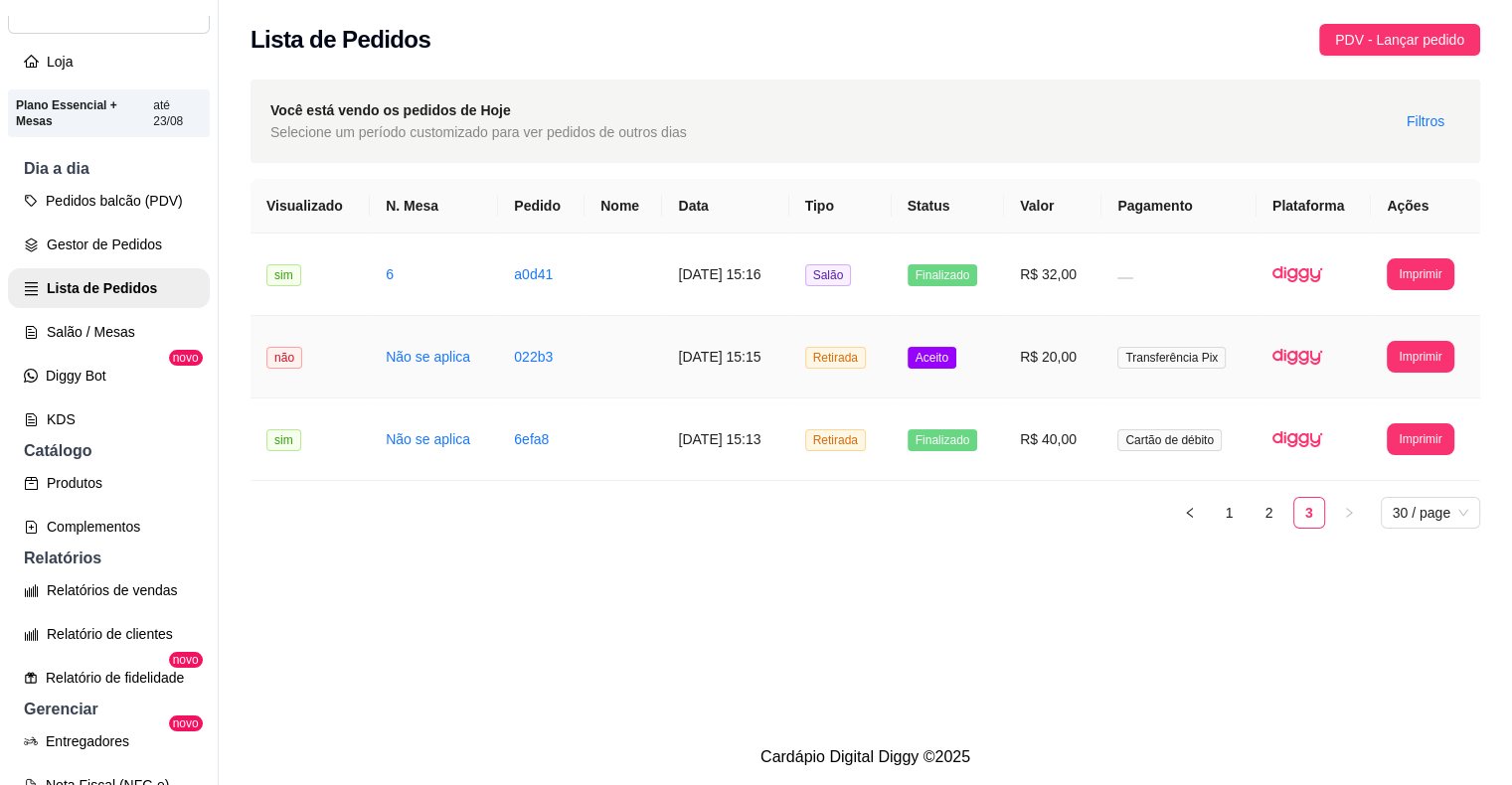 click on "Aceito" at bounding box center [931, 358] 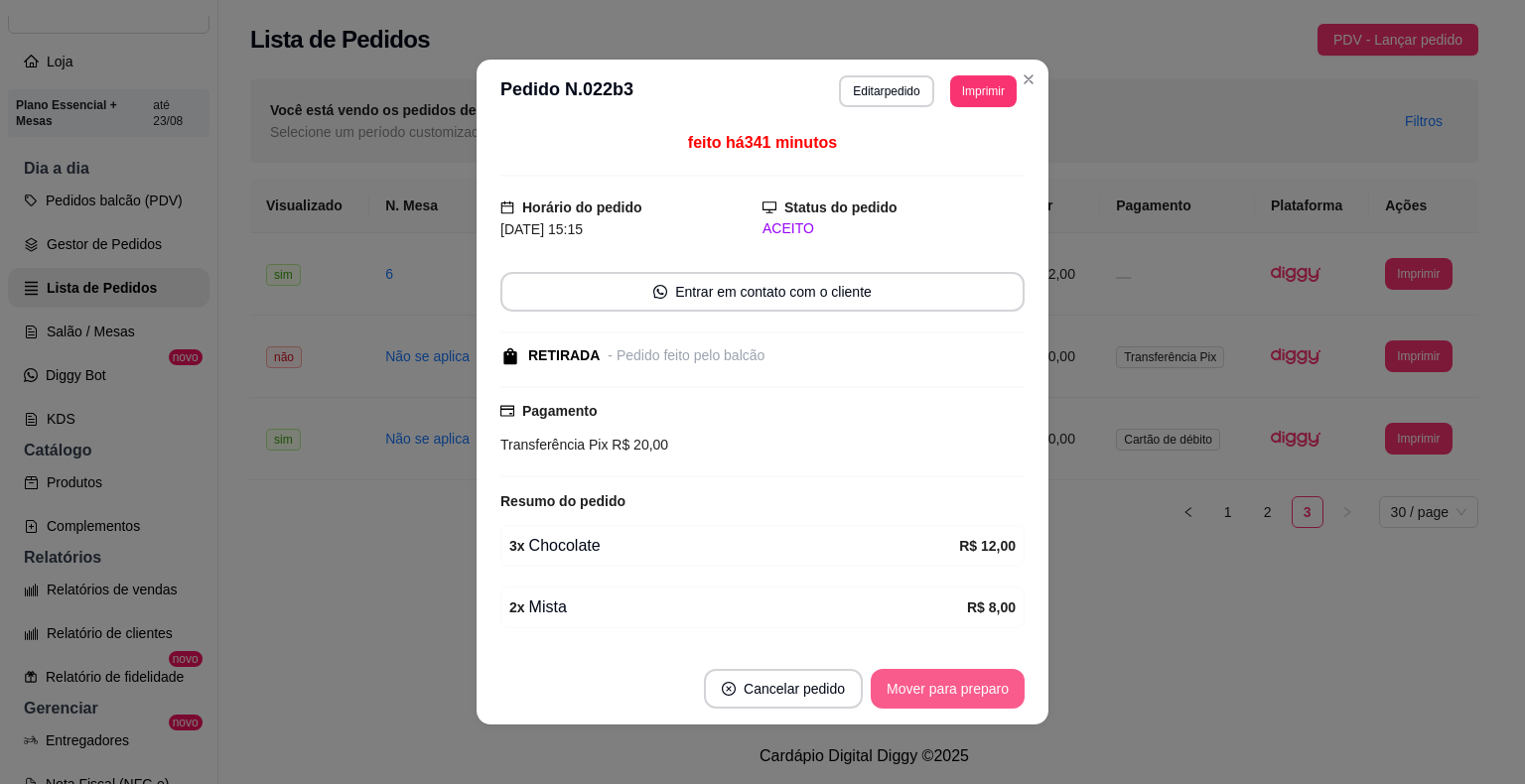 click on "Mover para preparo" at bounding box center [947, 689] 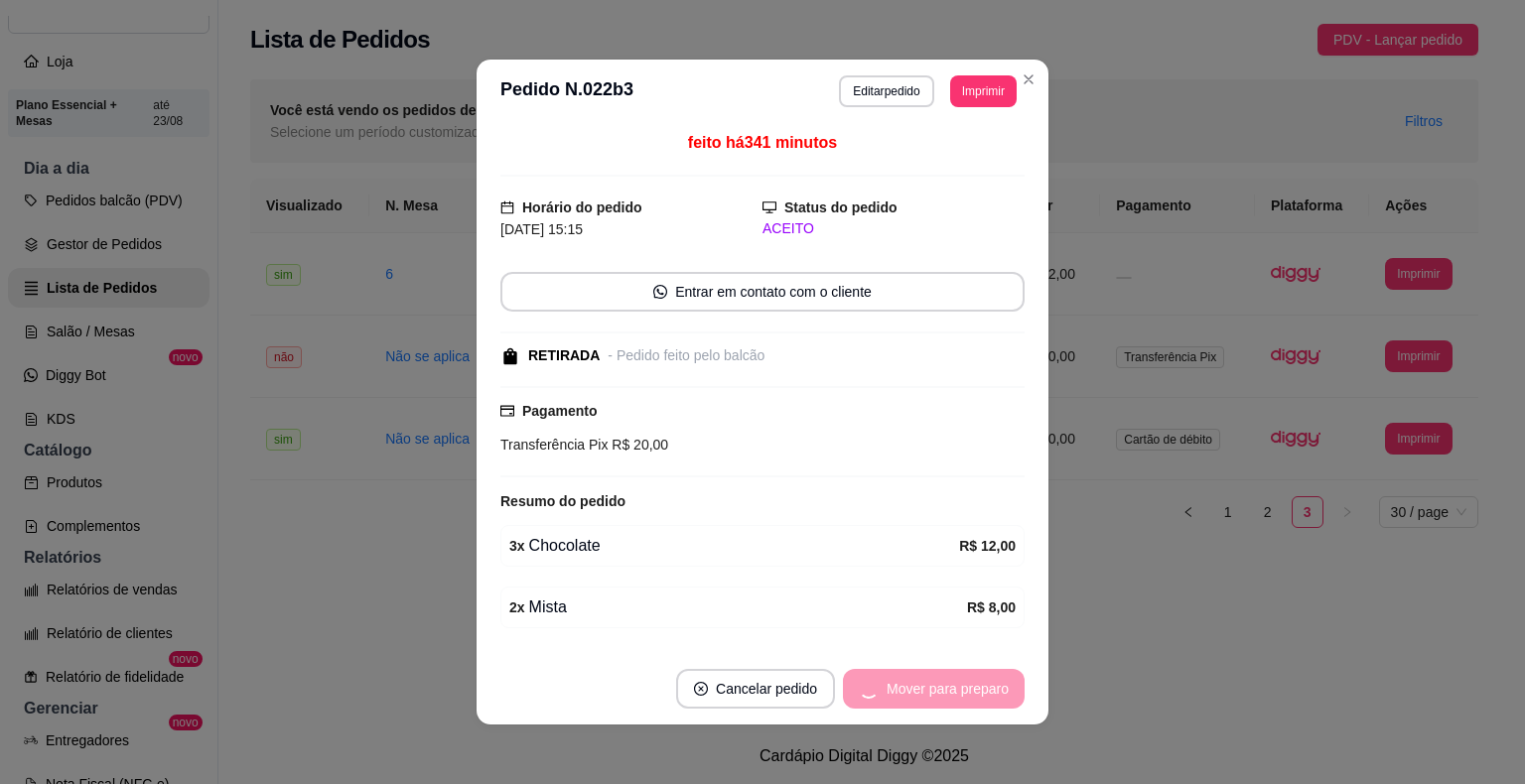 click on "Mover para preparo" at bounding box center (933, 689) 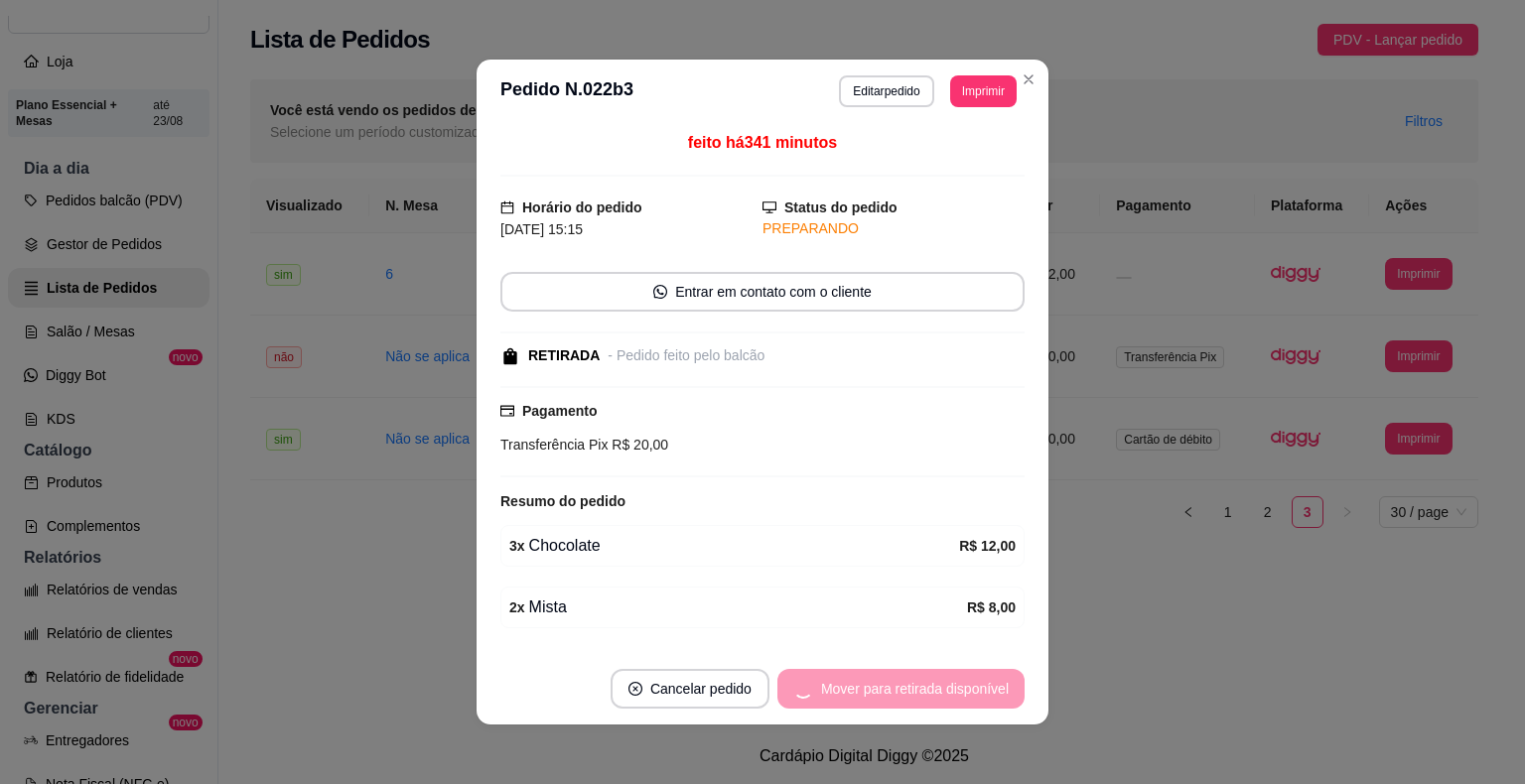 click on "Mover para retirada disponível" at bounding box center (901, 689) 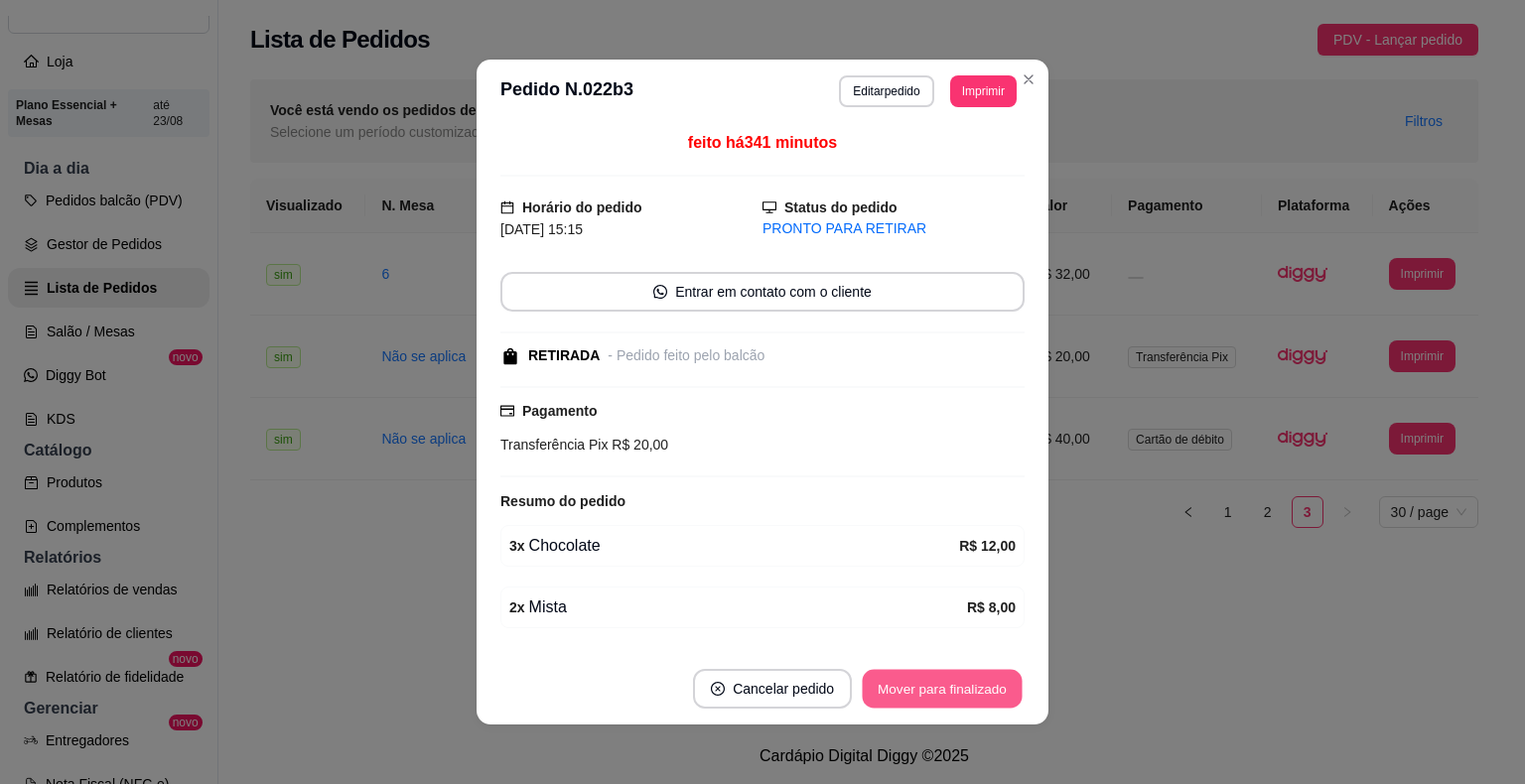 click on "Mover para finalizado" at bounding box center (942, 689) 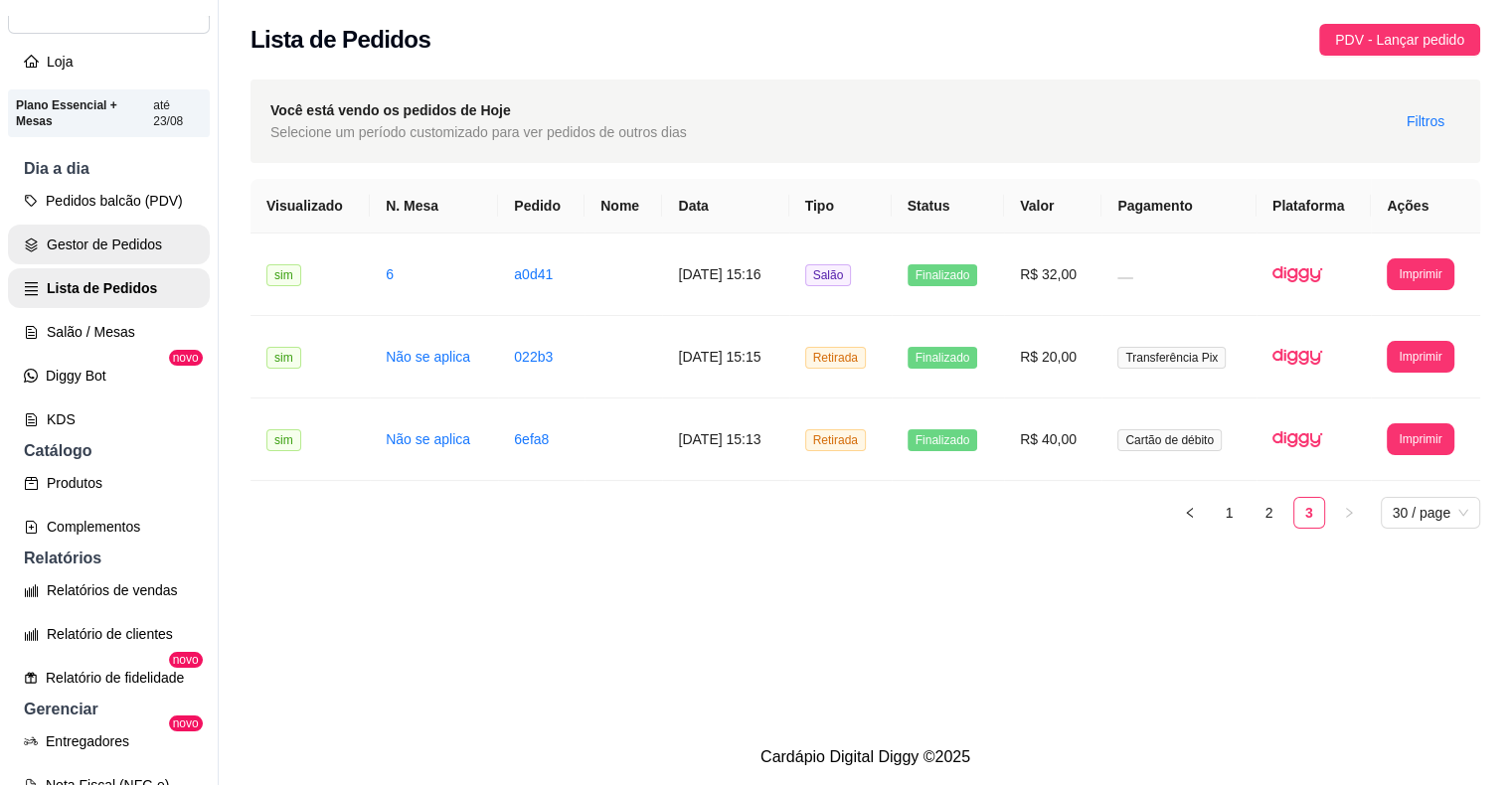 click on "Gestor de Pedidos" at bounding box center [108, 244] 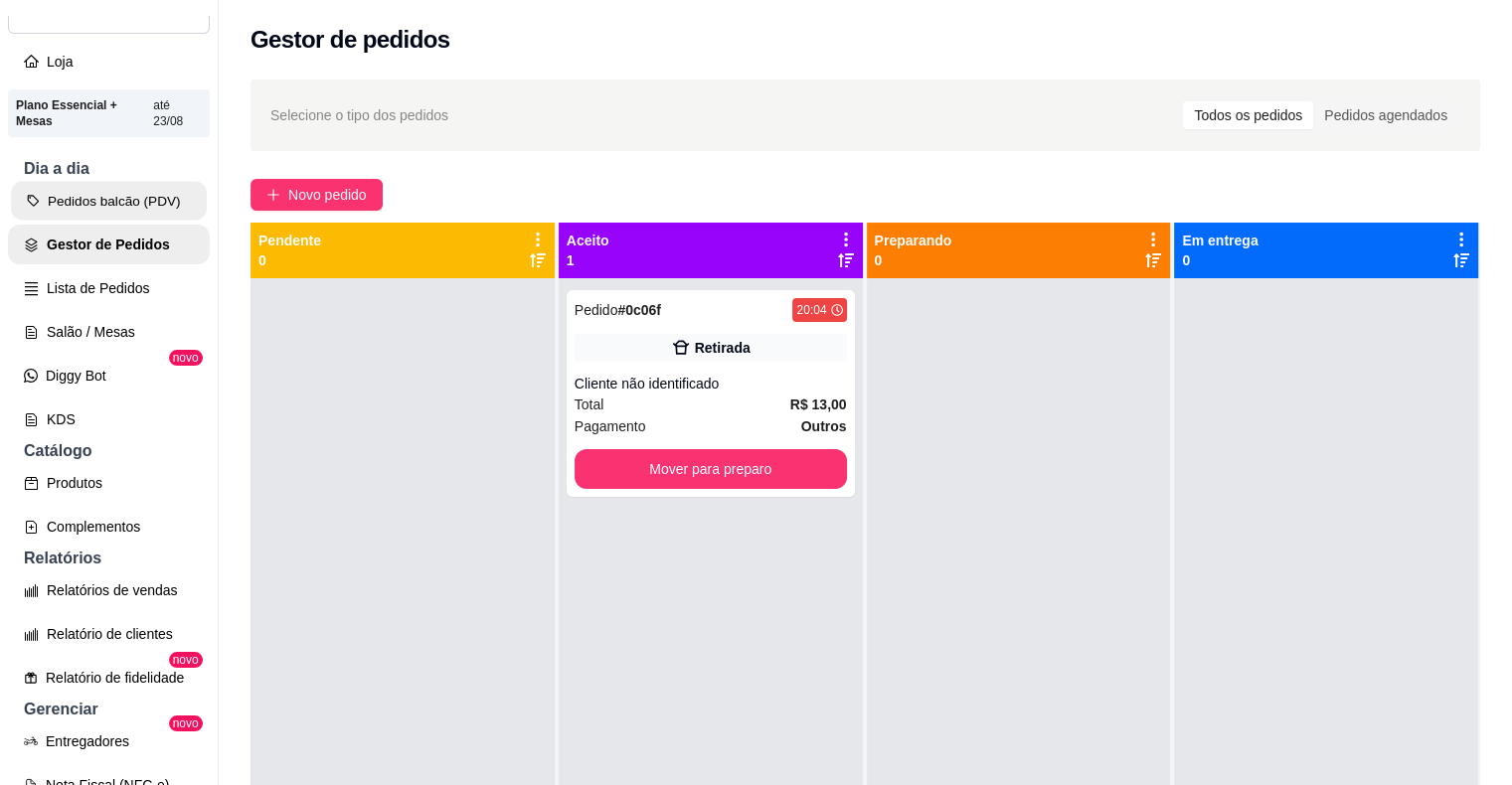 click on "Pedidos balcão (PDV)" at bounding box center [108, 201] 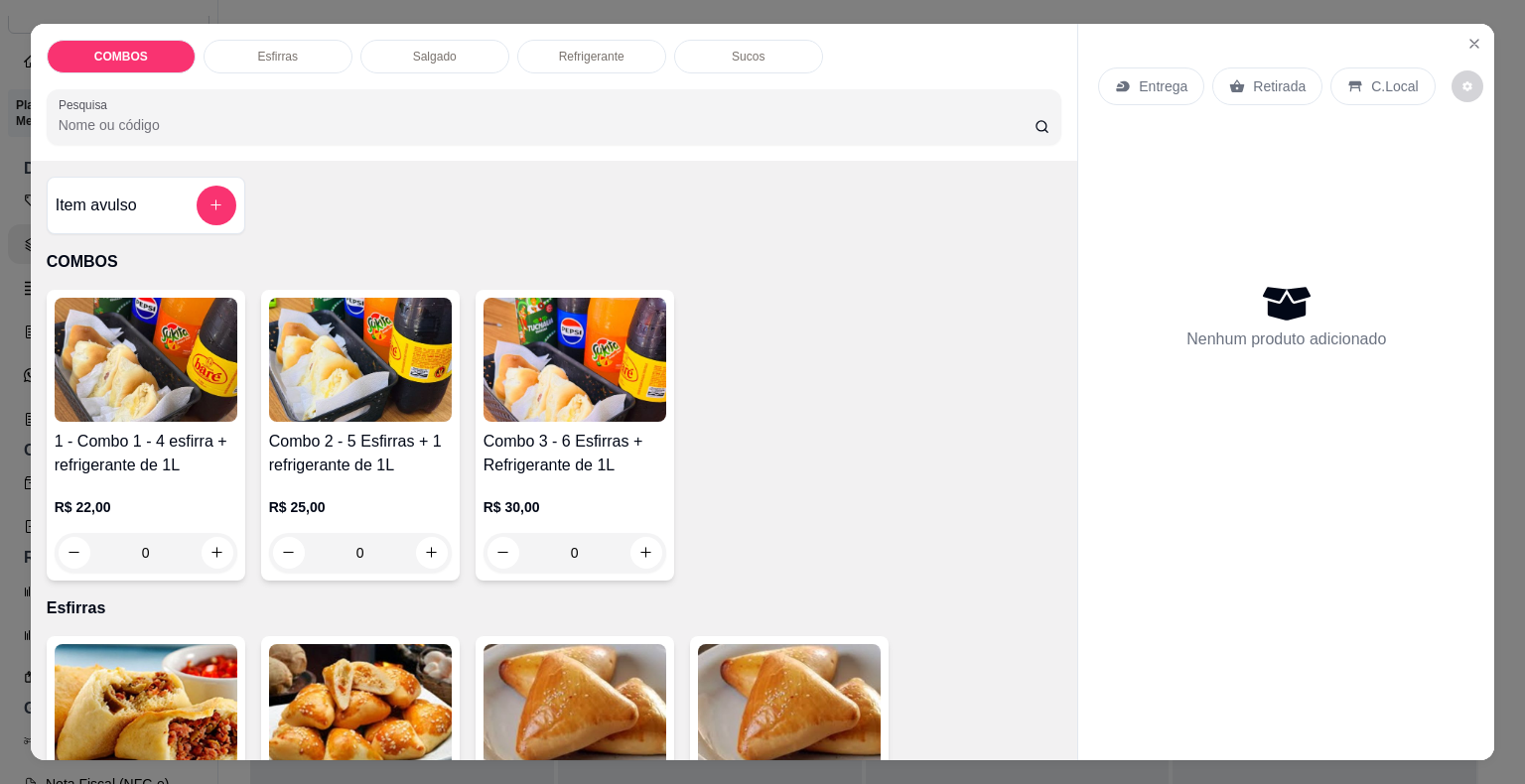 click on "Entrega Retirada C.Local Nenhum produto adicionado" at bounding box center (1286, 376) 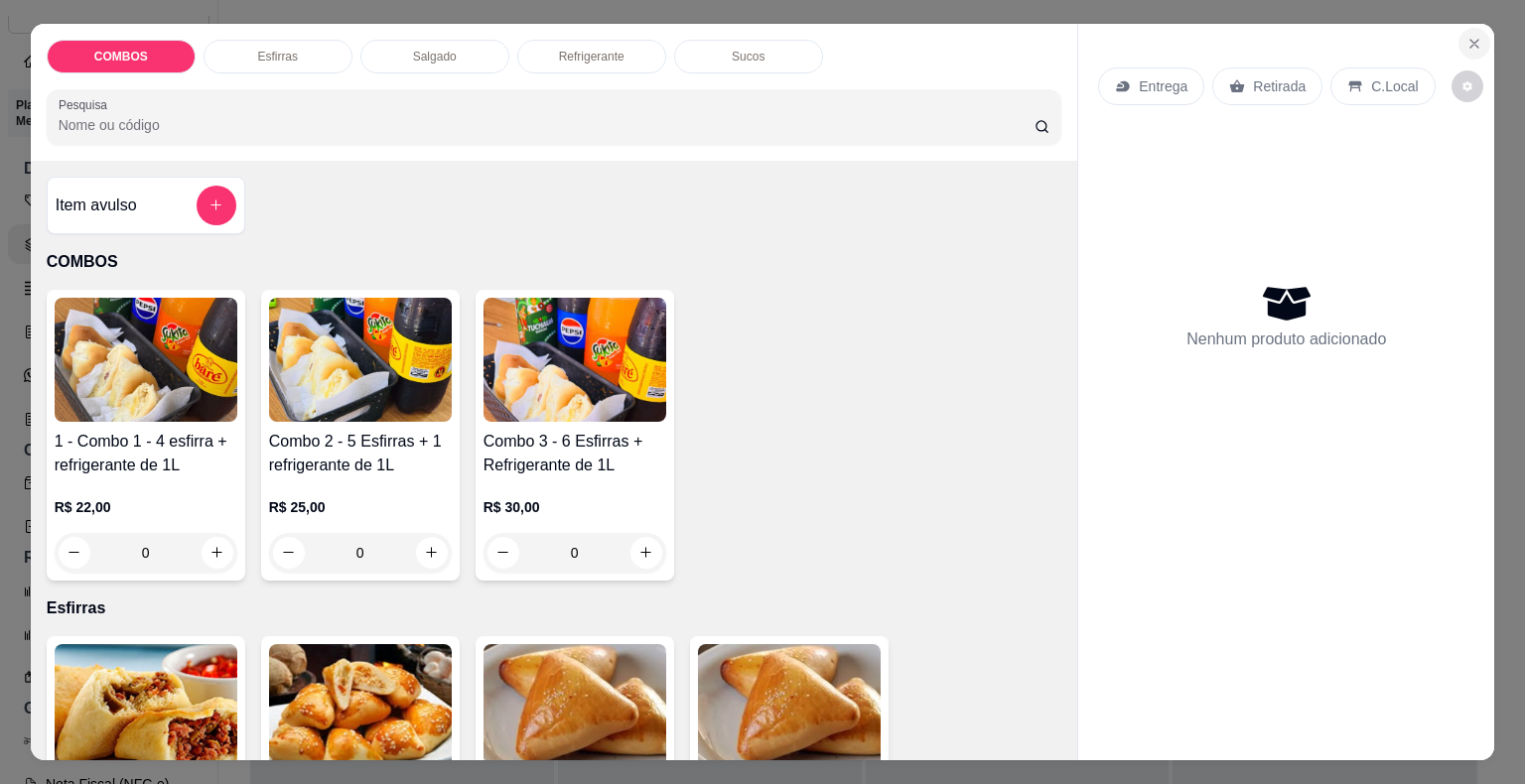 click at bounding box center (1474, 44) 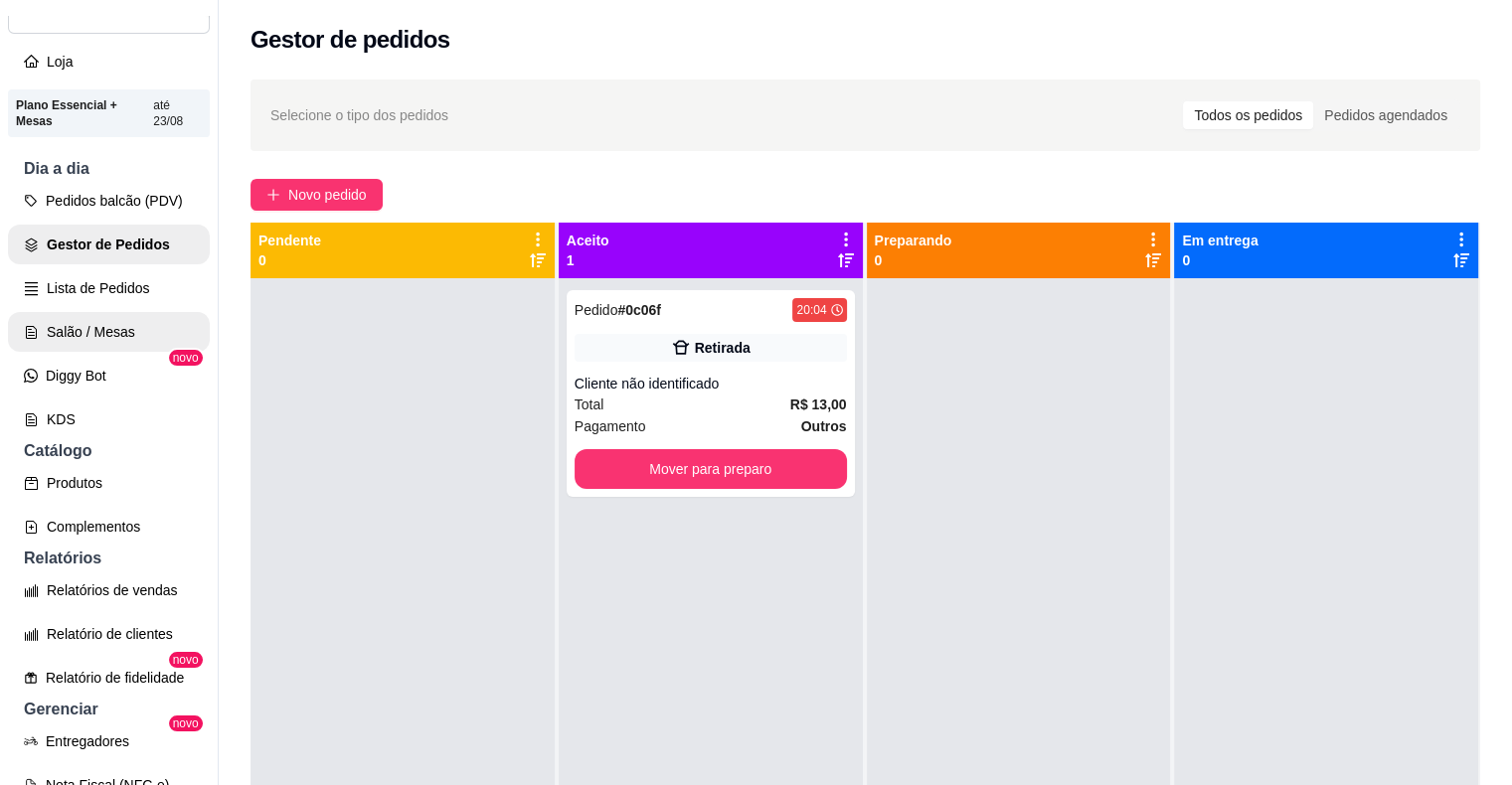 click on "Pedidos balcão (PDV) Gestor de Pedidos Lista de Pedidos Salão / Mesas Diggy Bot novo KDS" at bounding box center (108, 310) 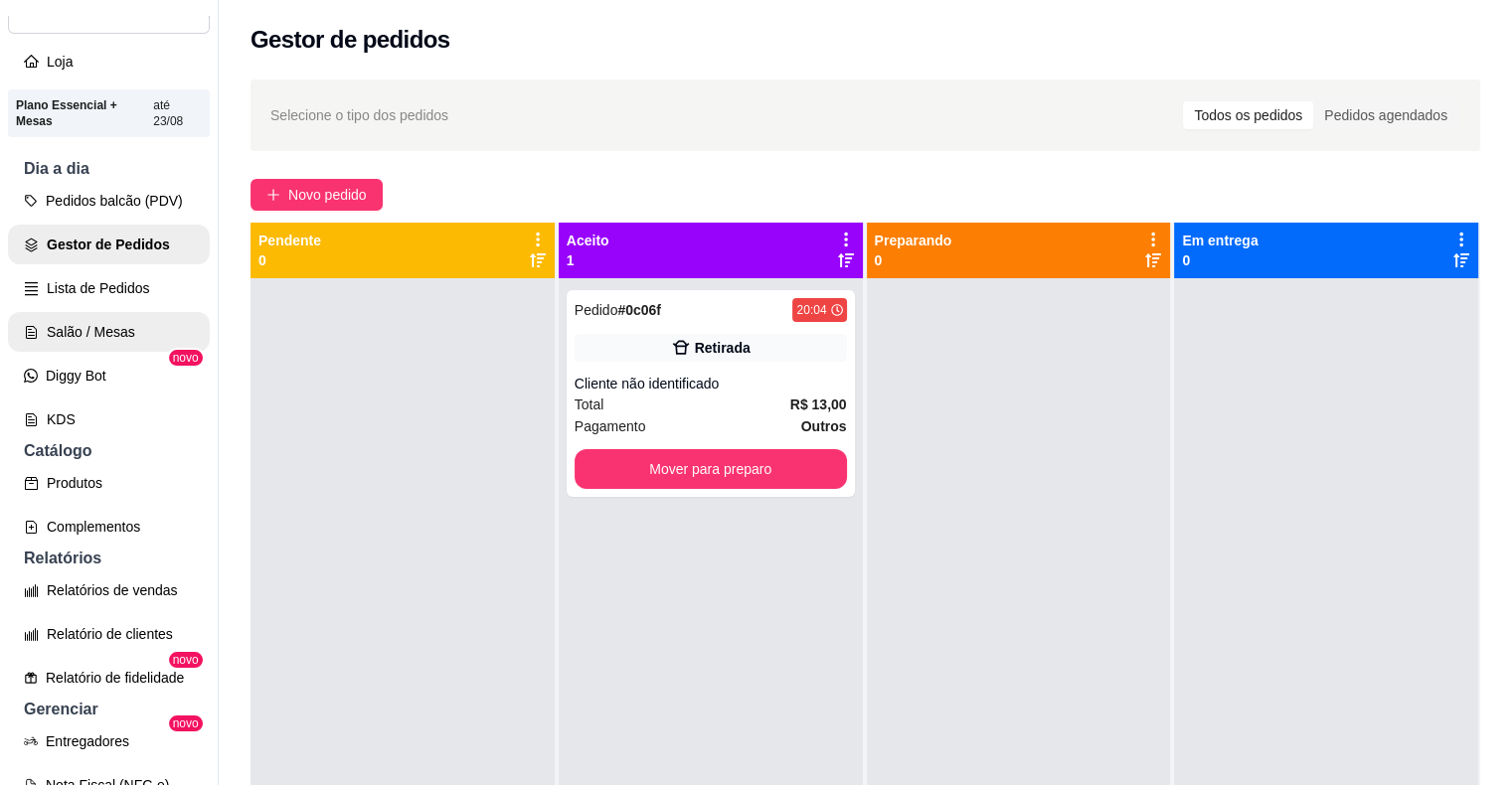 click on "Salão / Mesas" at bounding box center [108, 332] 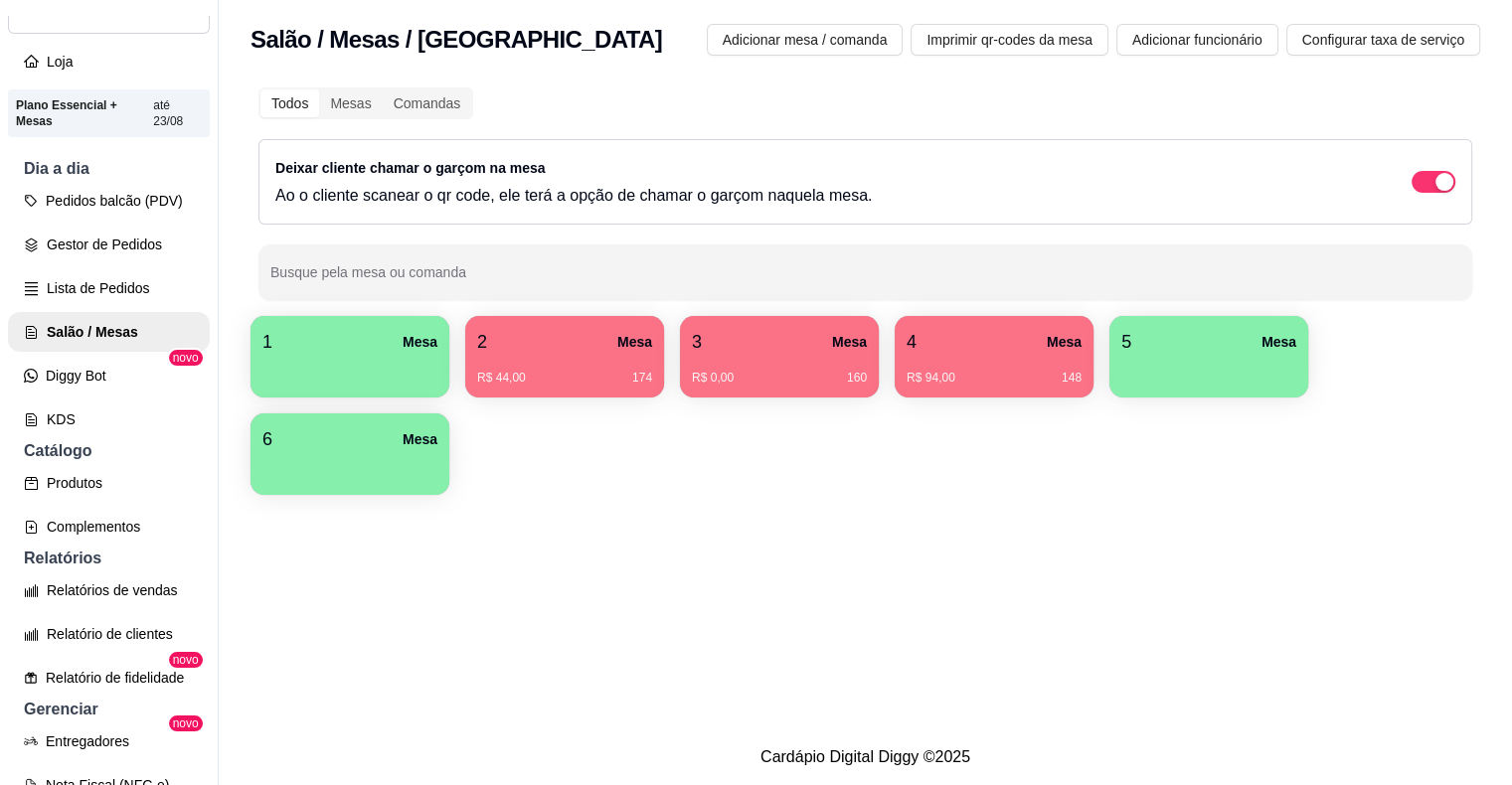 click on "R$ 44,00 174" at bounding box center (565, 371) 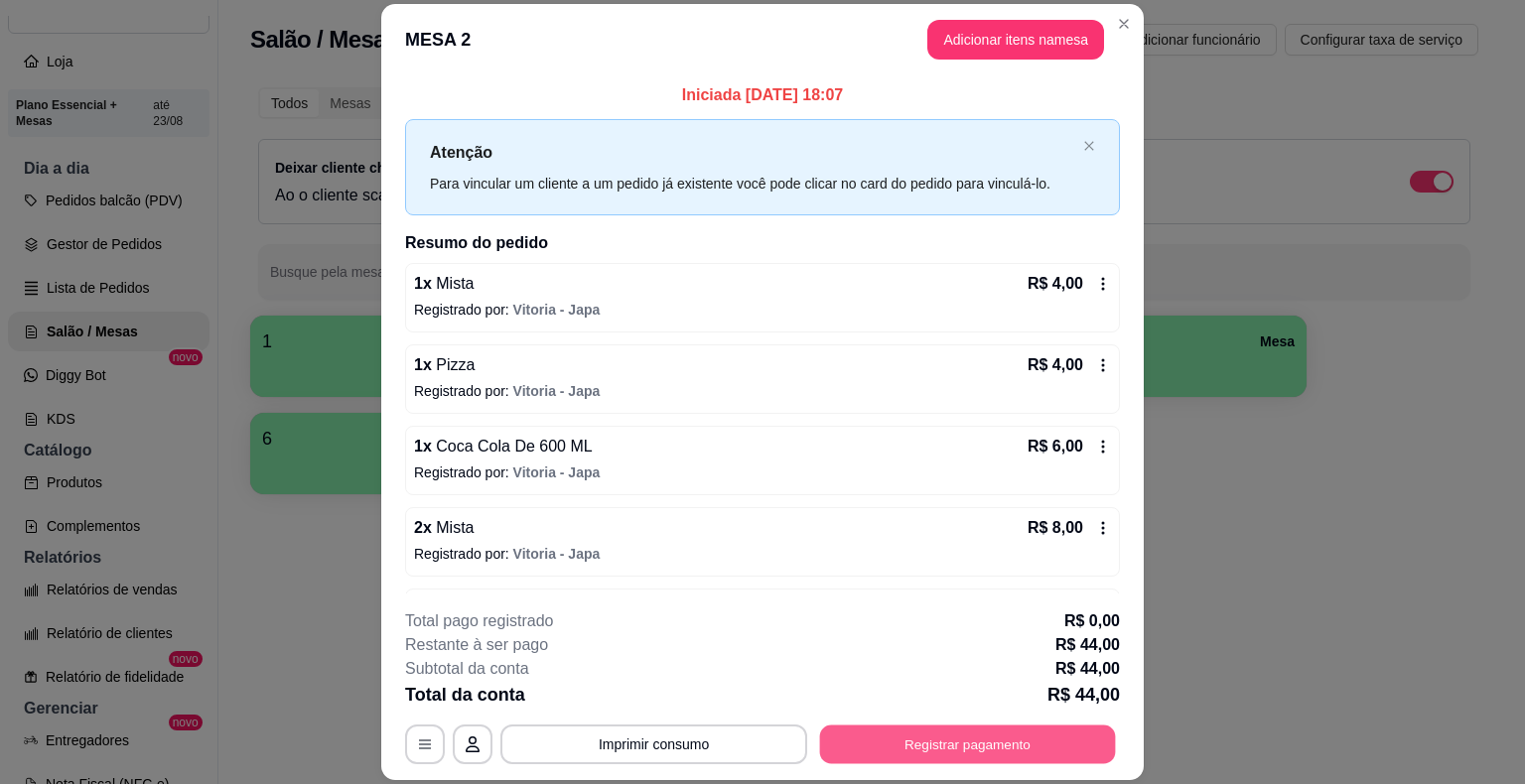 click on "Registrar pagamento" at bounding box center [968, 744] 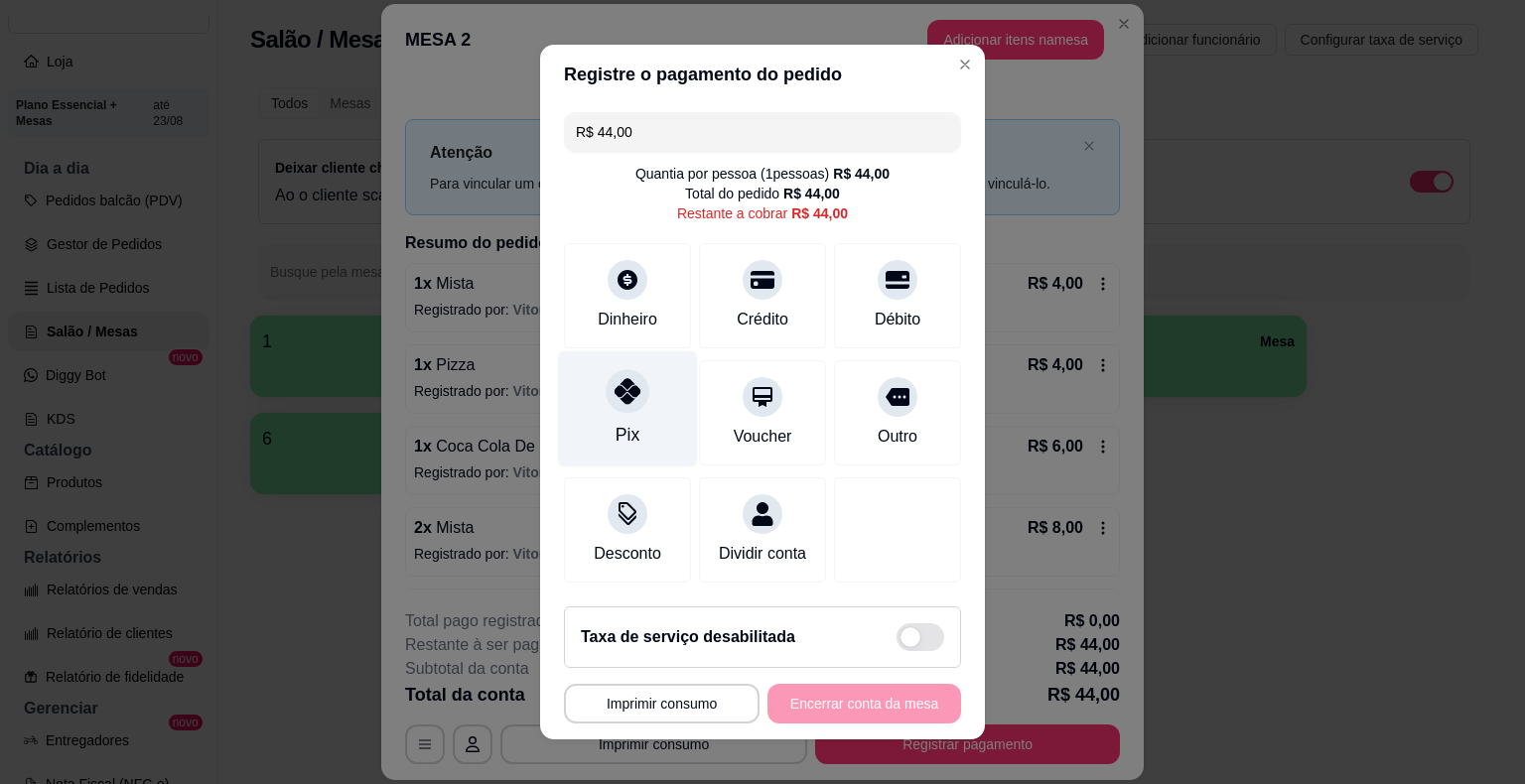 drag, startPoint x: 635, startPoint y: 390, endPoint x: 647, endPoint y: 421, distance: 33.24154 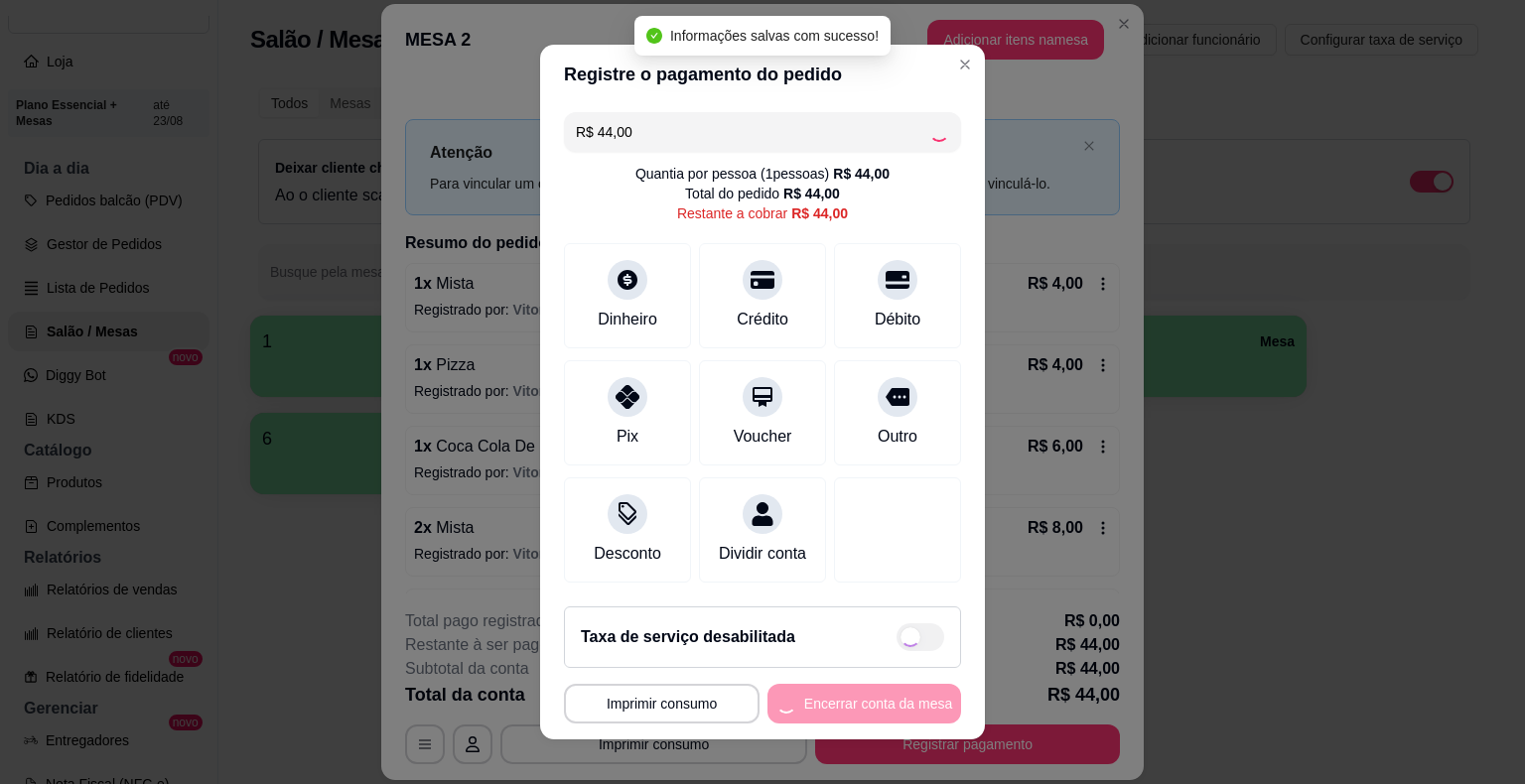 type on "R$ 0,00" 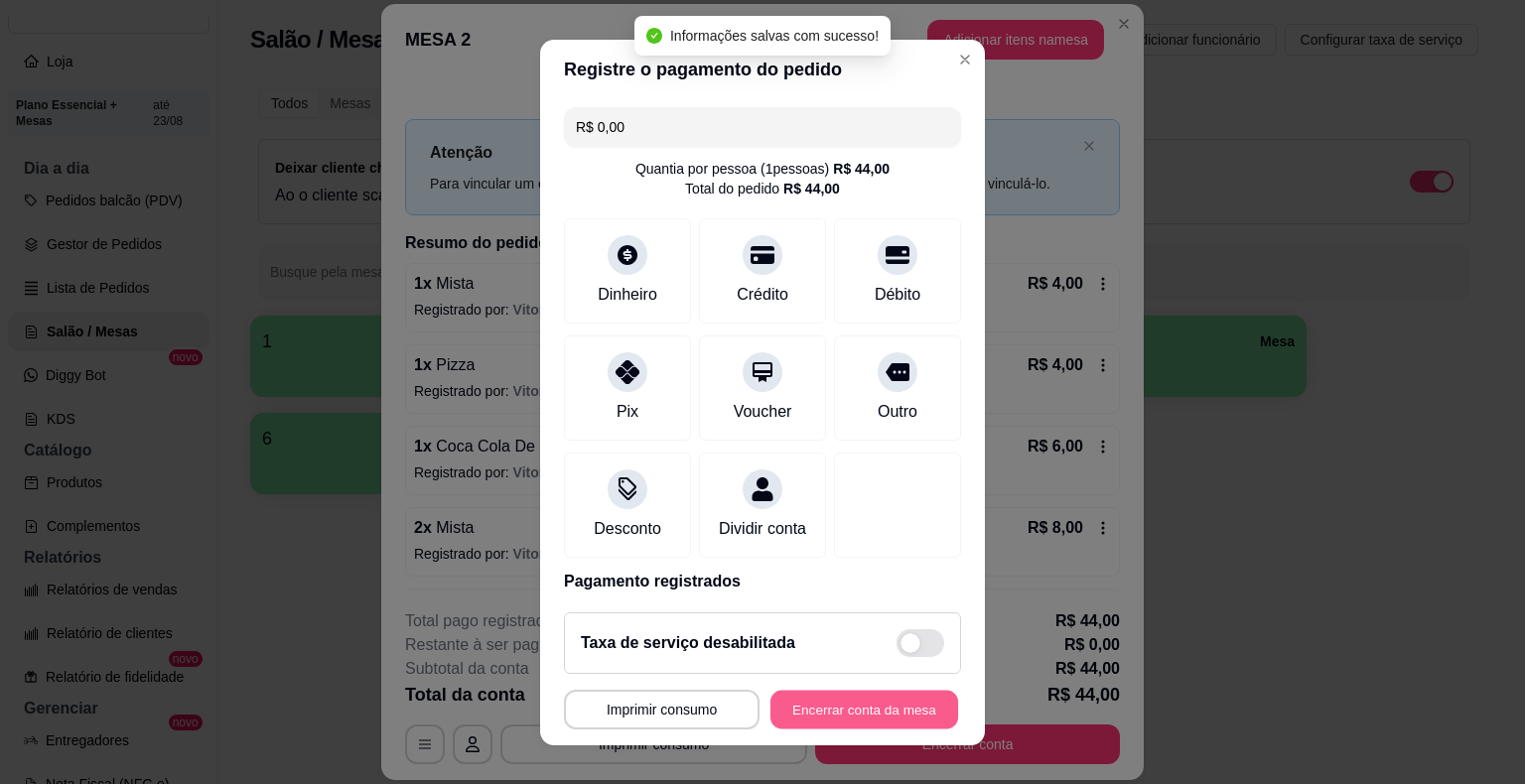 click on "Encerrar conta da mesa" at bounding box center [864, 709] 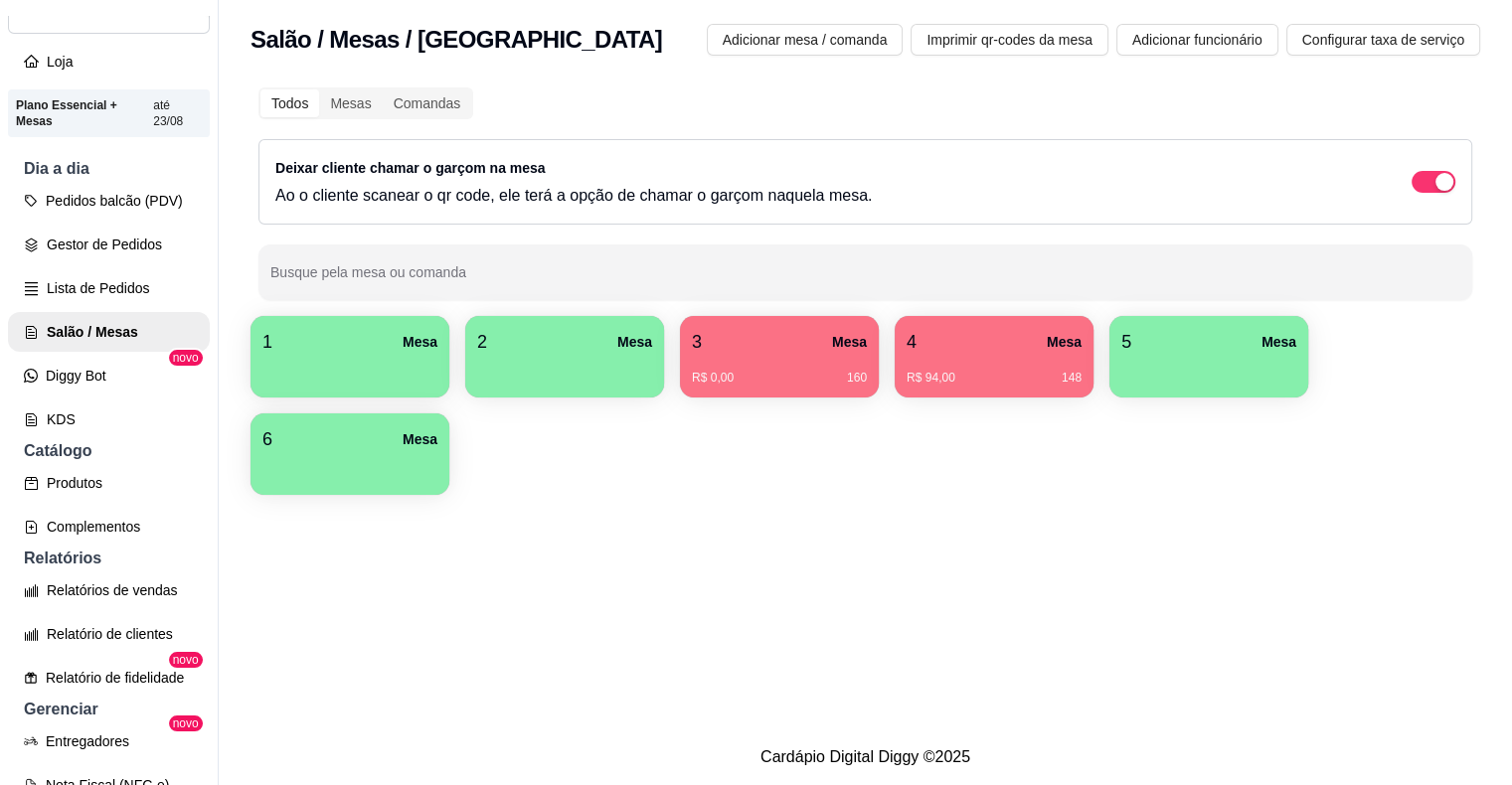 click on "3 Mesa" at bounding box center [779, 342] 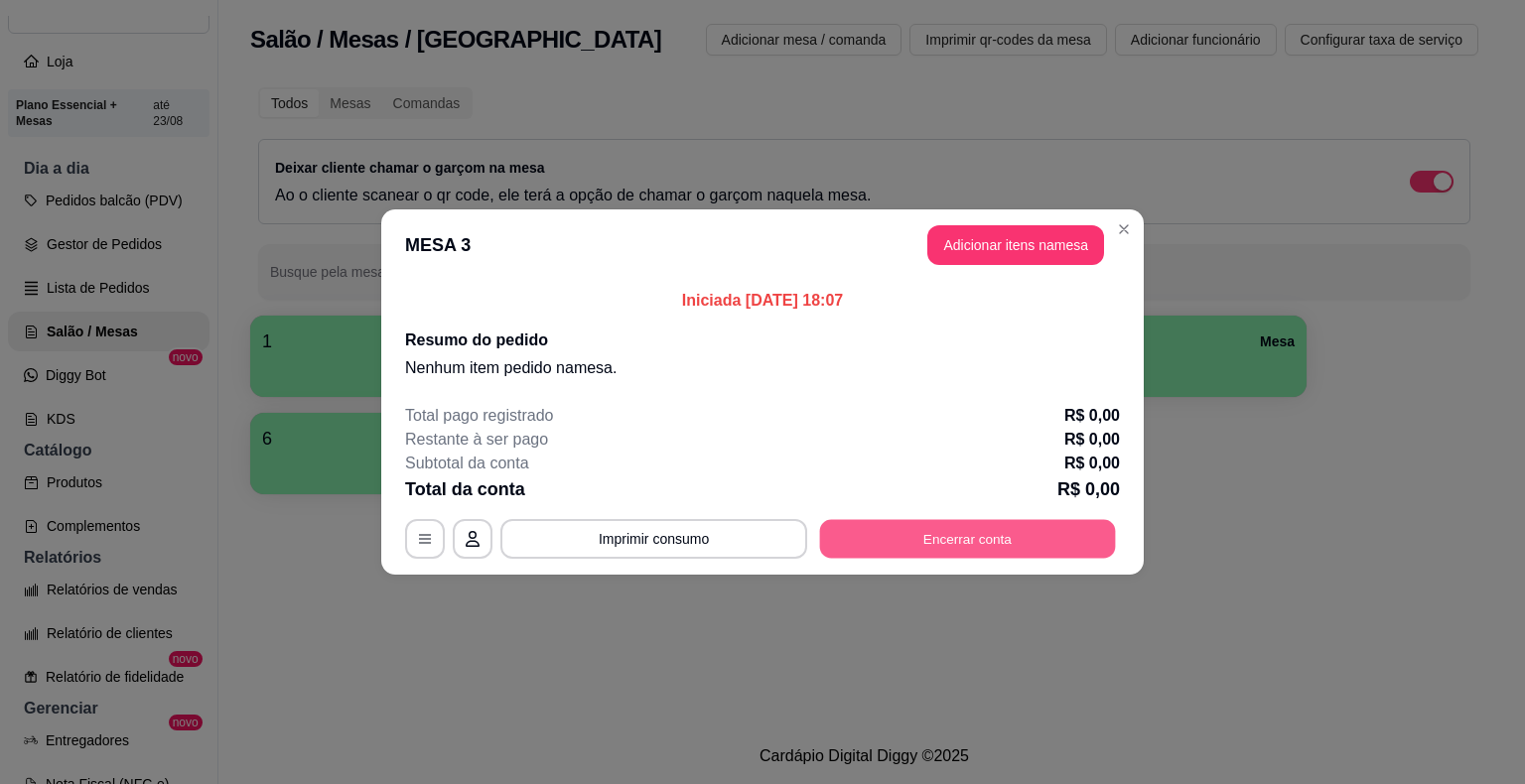 click on "Encerrar conta" at bounding box center [968, 539] 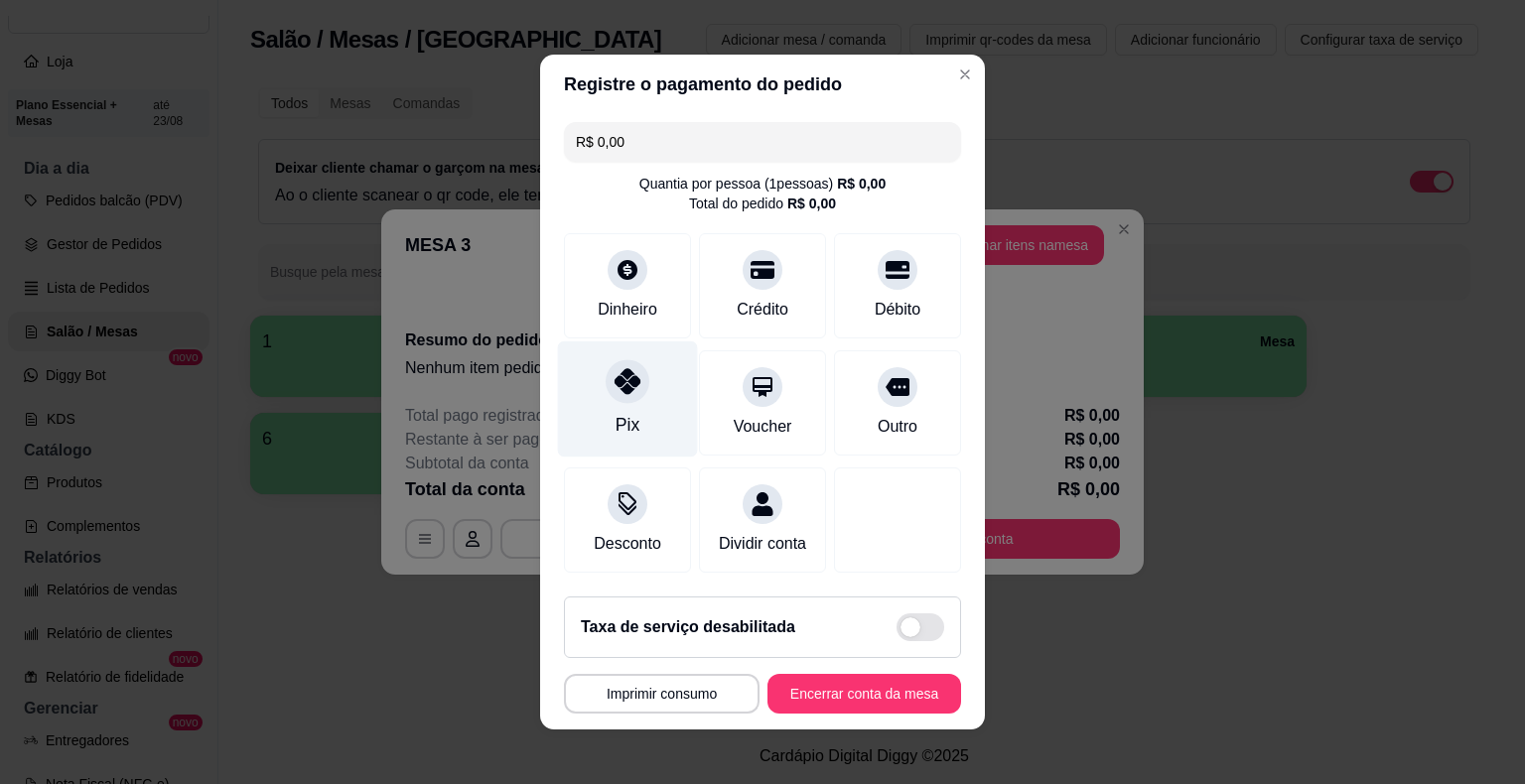 click 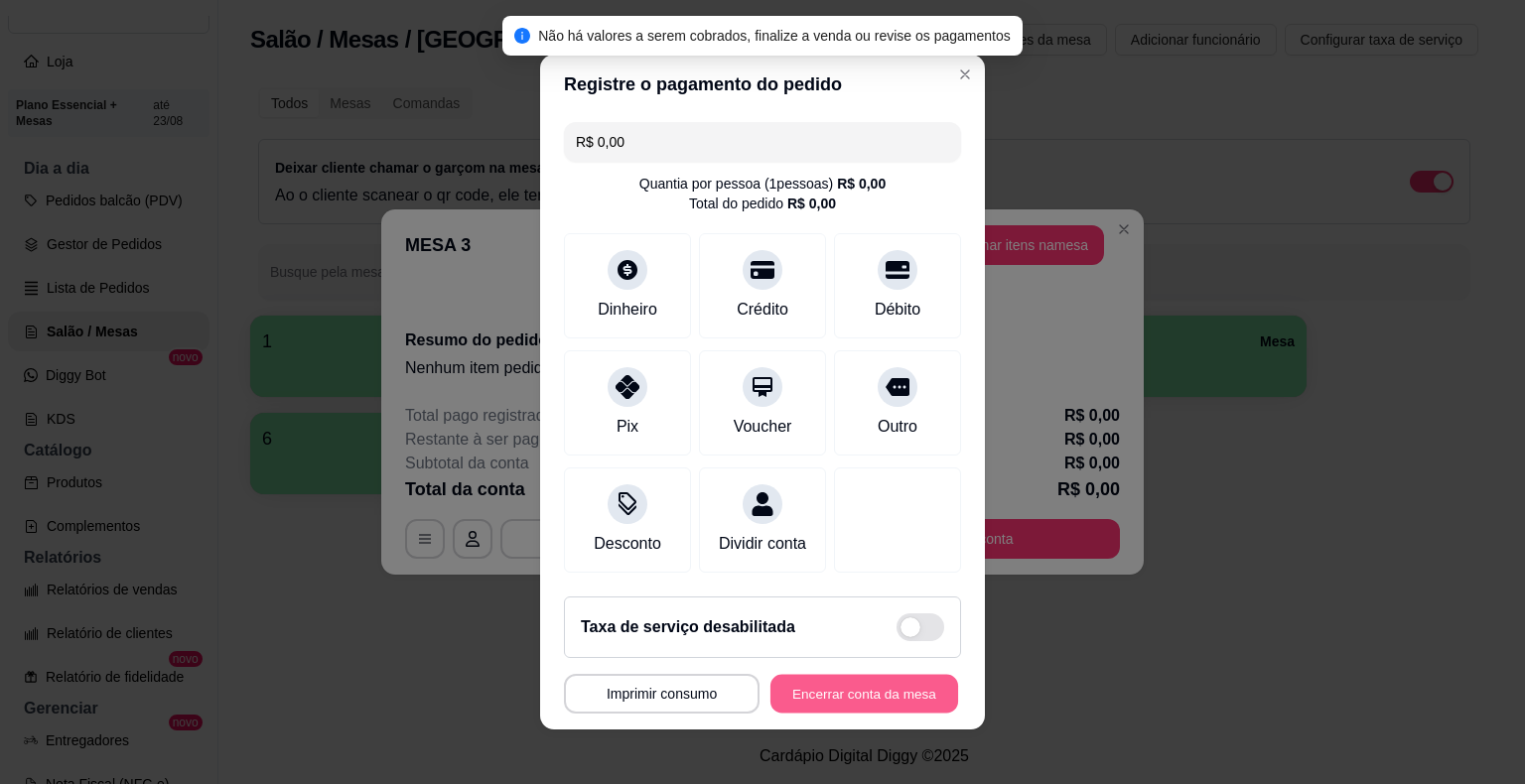 click on "Encerrar conta da mesa" at bounding box center [864, 694] 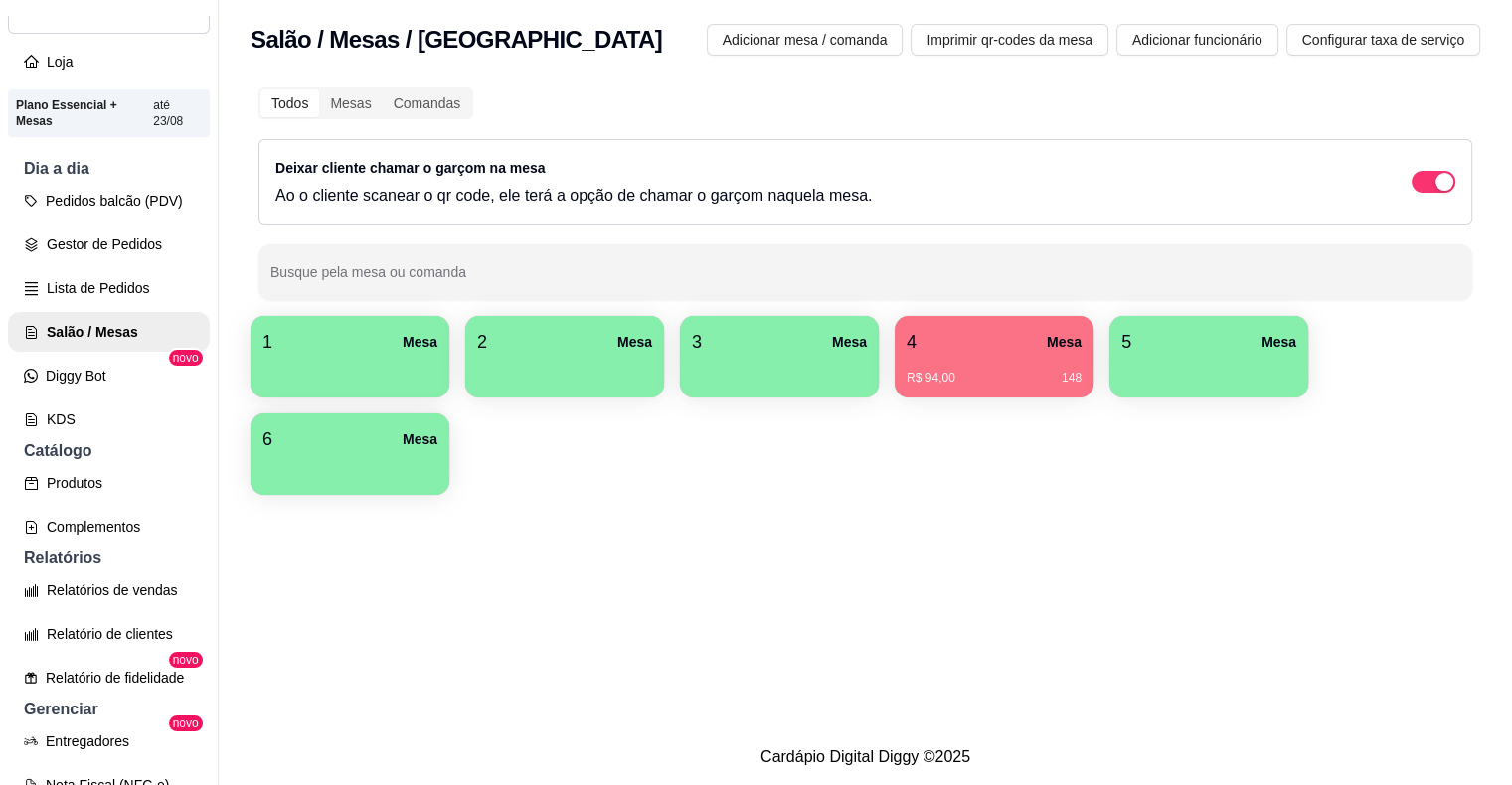 click on "R$ 94,00 148" at bounding box center (994, 378) 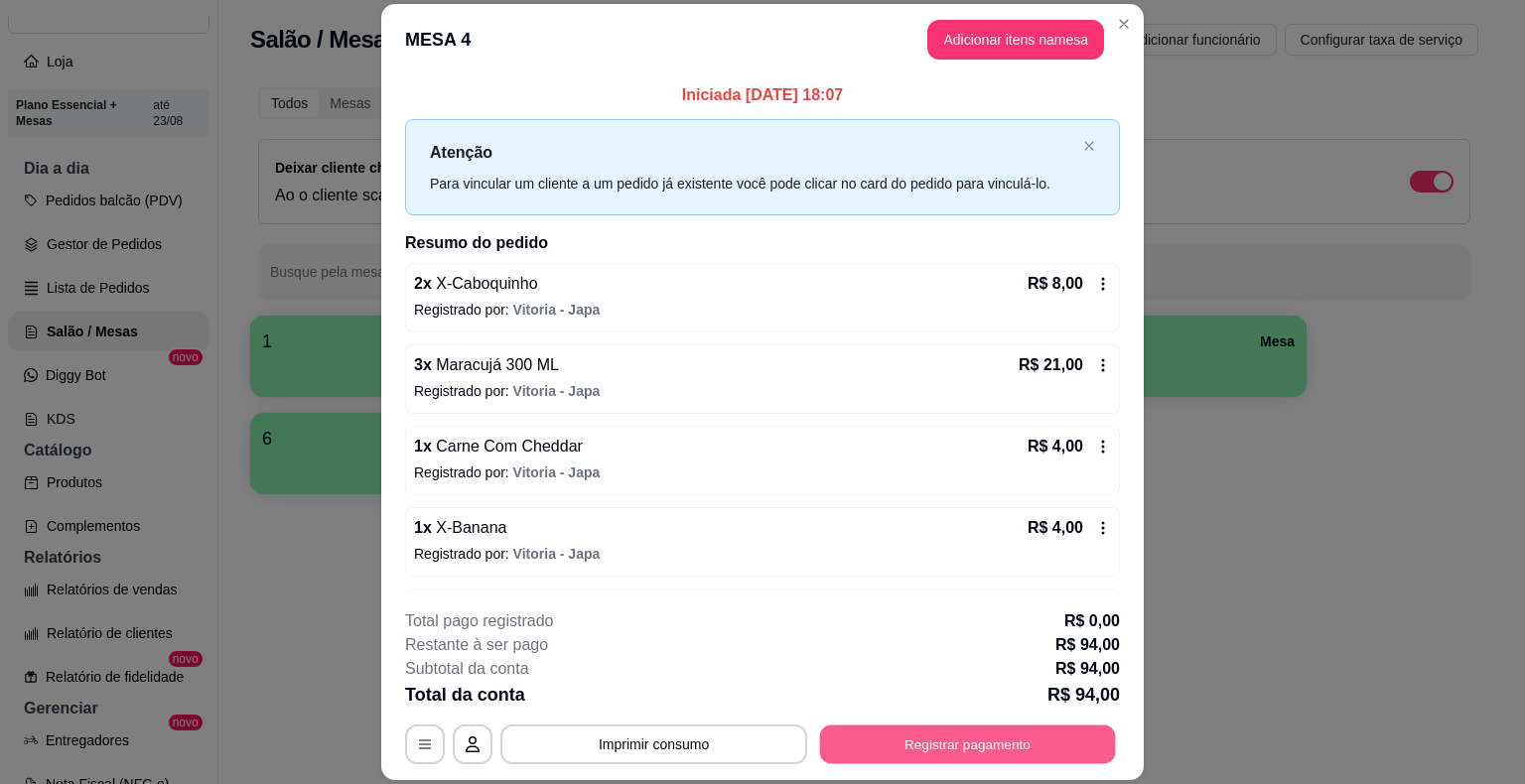 click on "Registrar pagamento" at bounding box center [968, 744] 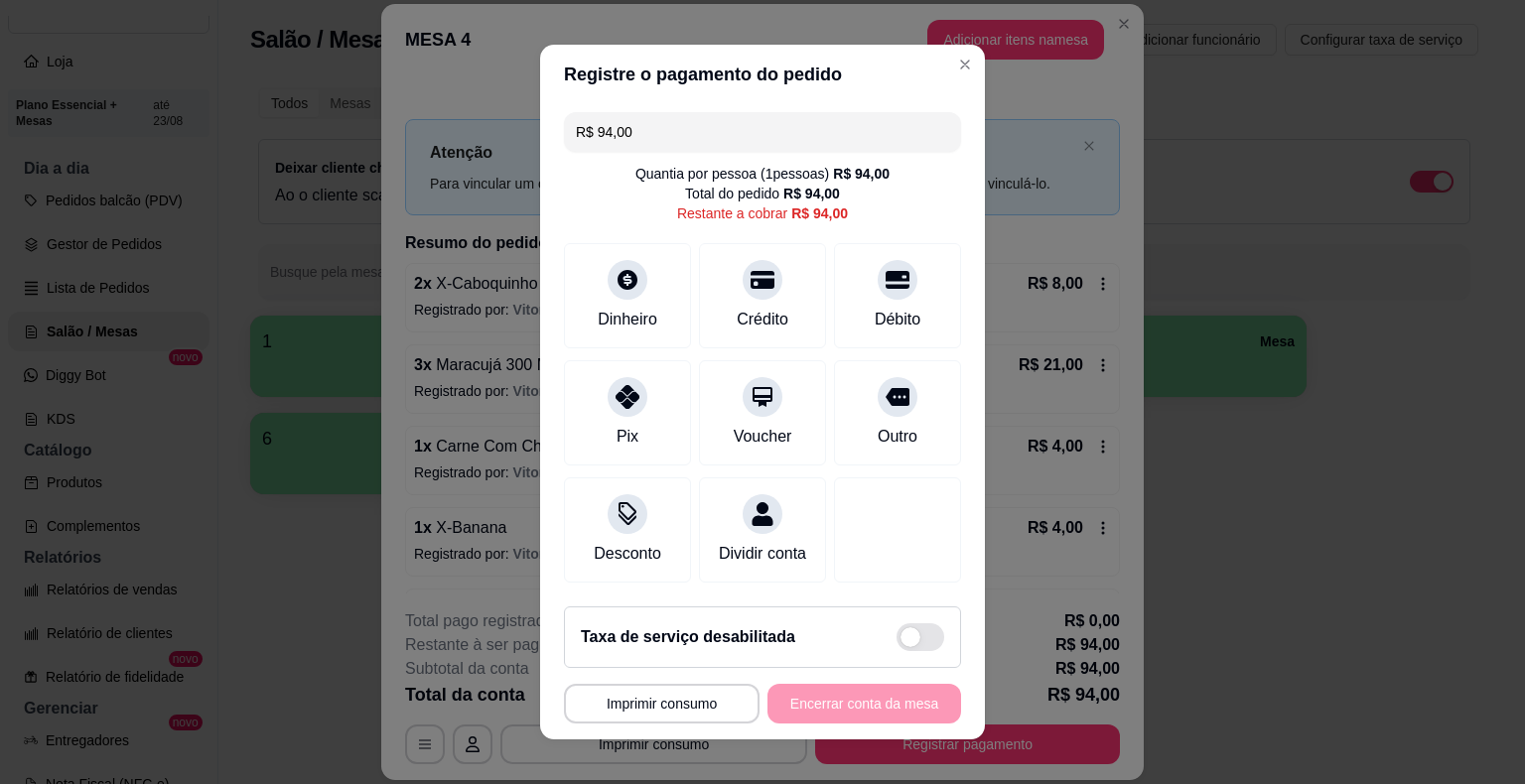 drag, startPoint x: 548, startPoint y: 399, endPoint x: 598, endPoint y: 422, distance: 55.03635 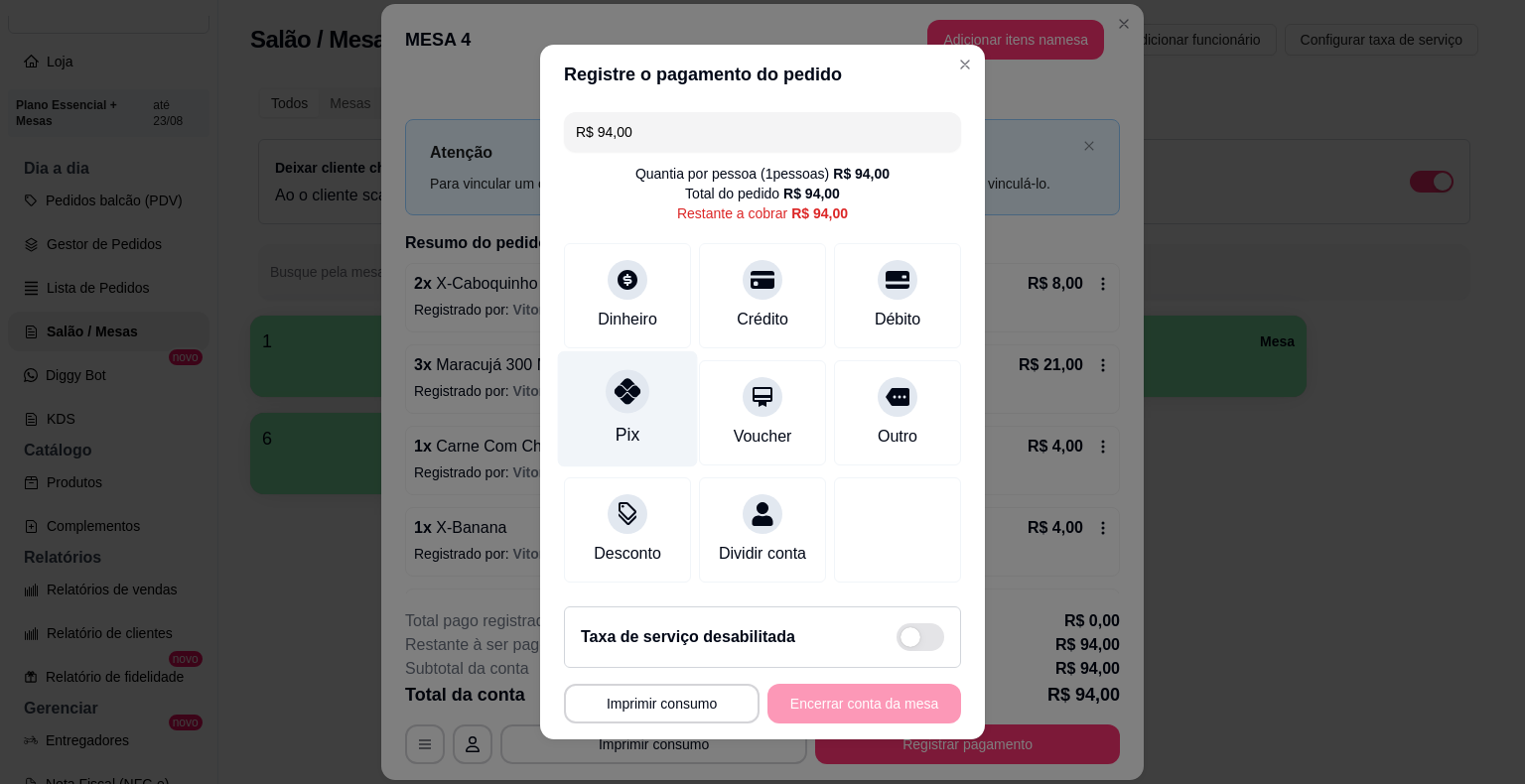 click on "Pix" at bounding box center (627, 409) 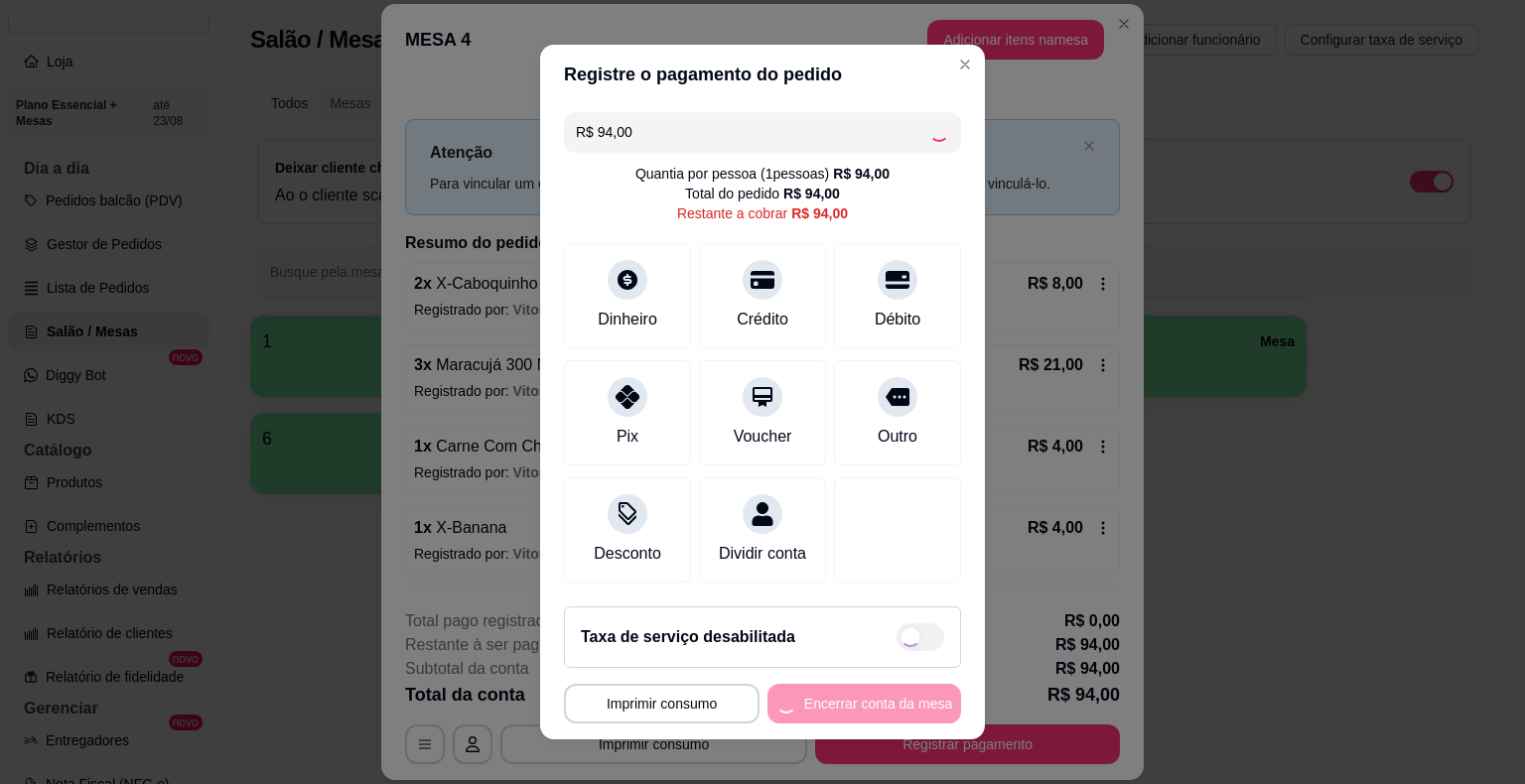 type on "R$ 0,00" 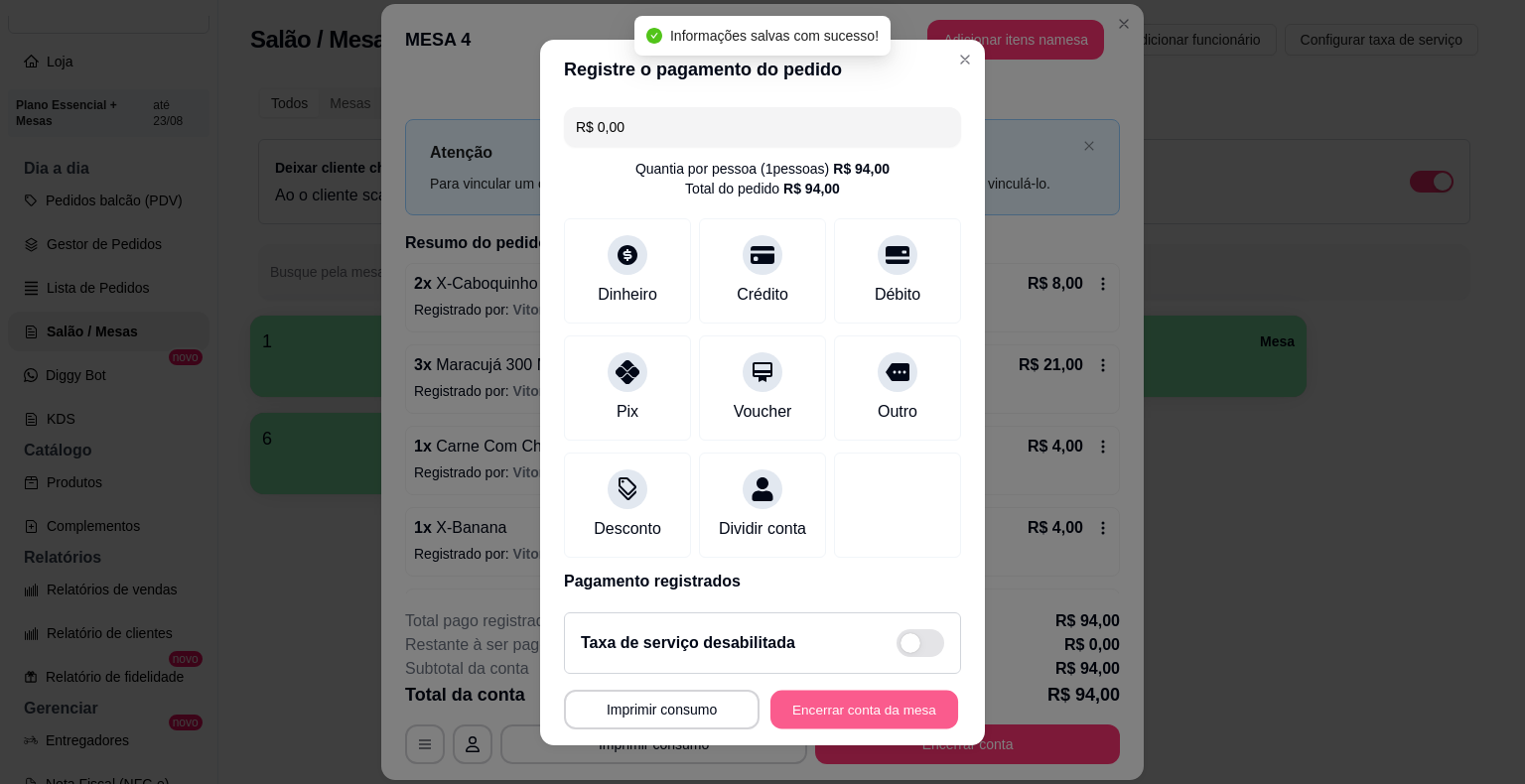click on "Encerrar conta da mesa" at bounding box center (864, 709) 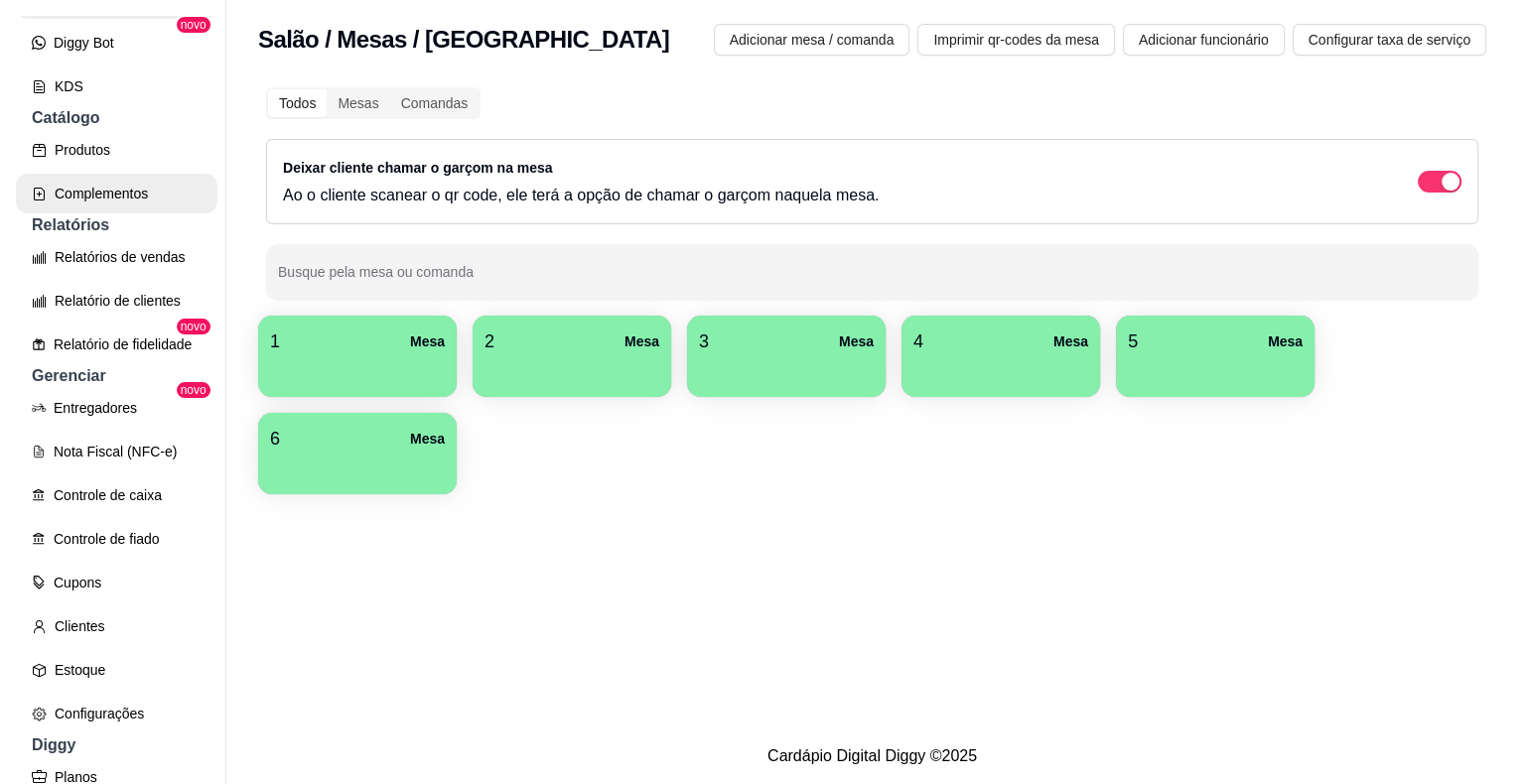 scroll, scrollTop: 590, scrollLeft: 0, axis: vertical 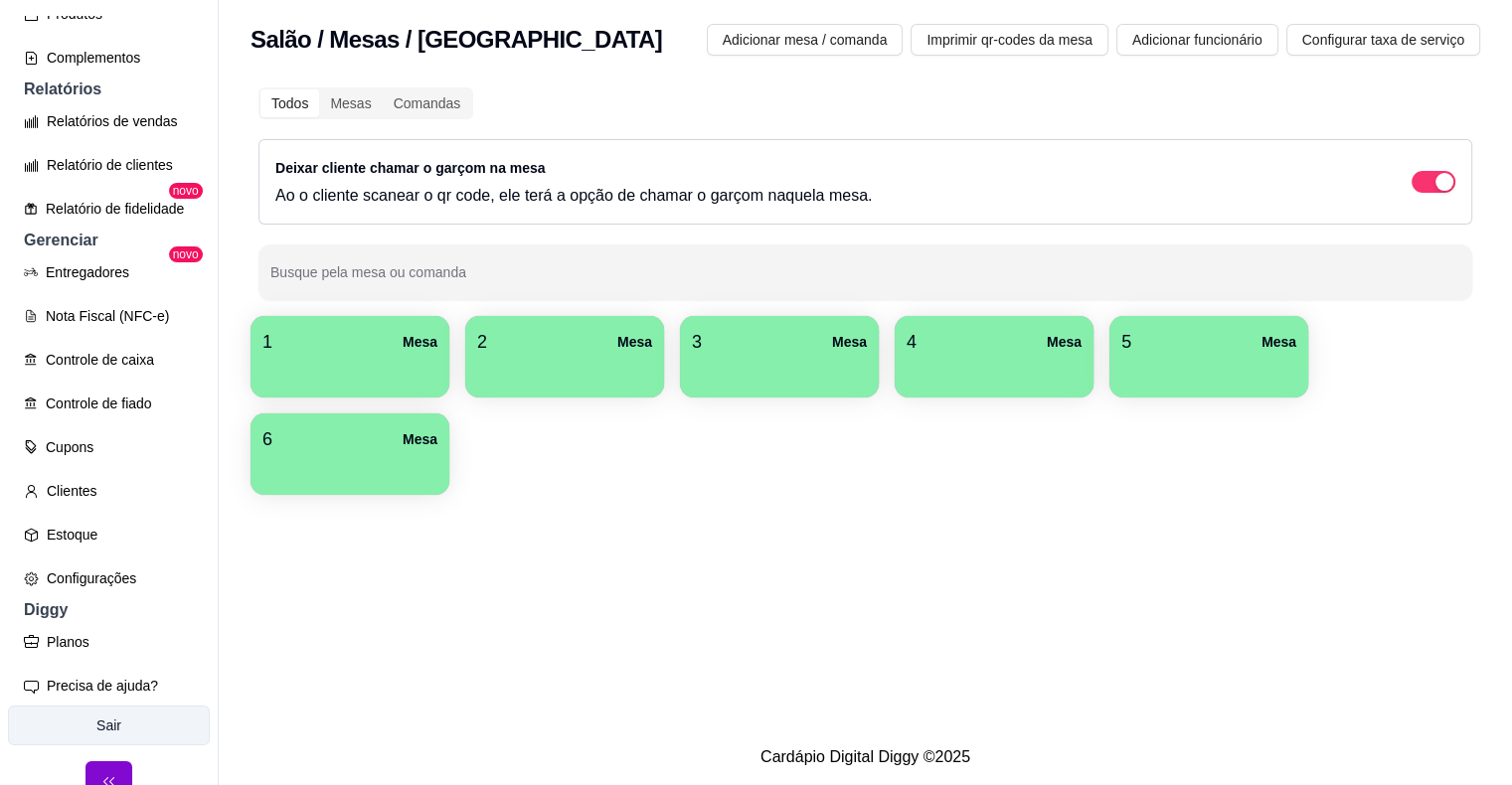 click on "Sair" at bounding box center [108, 725] 